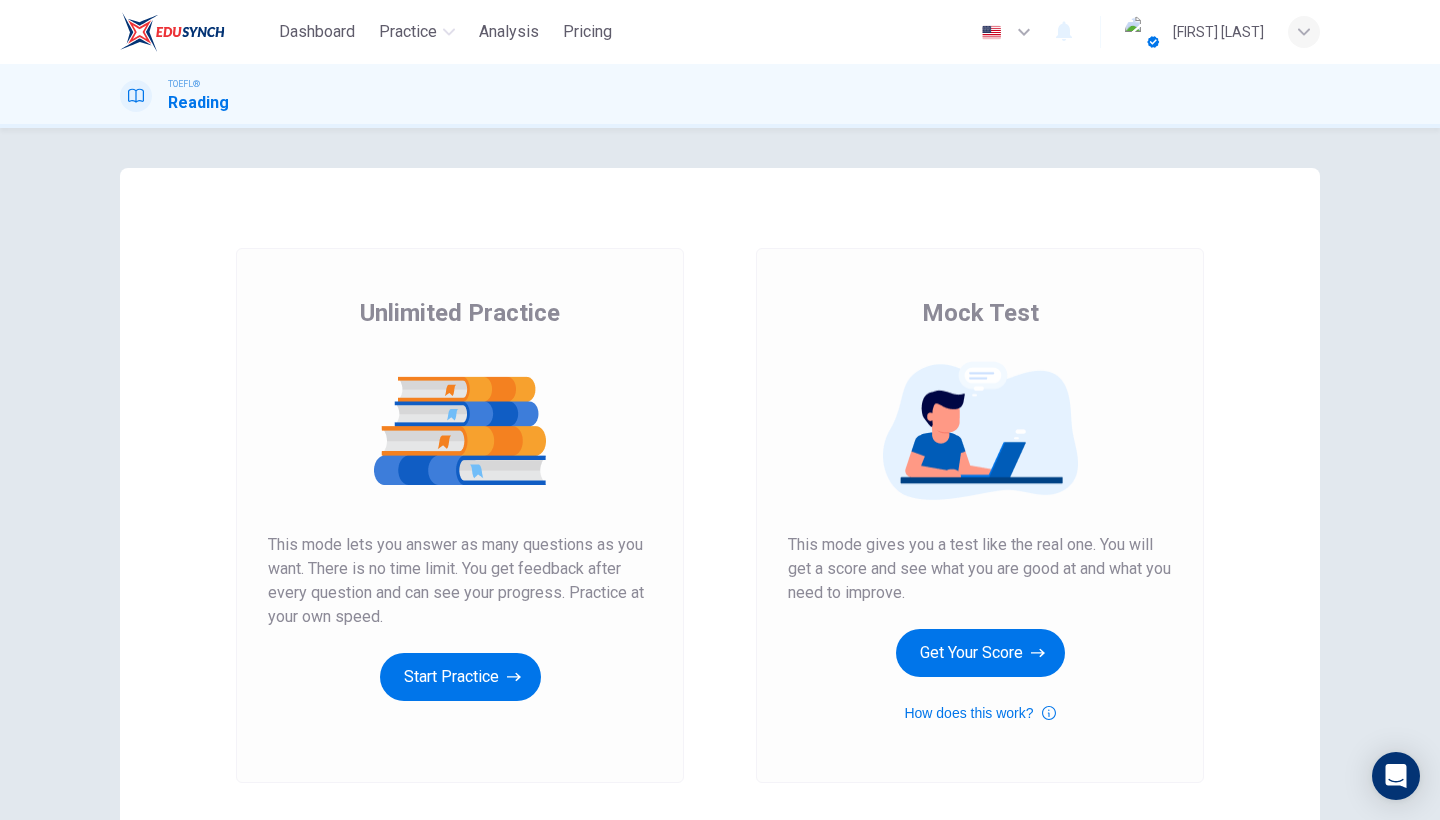 scroll, scrollTop: 0, scrollLeft: 0, axis: both 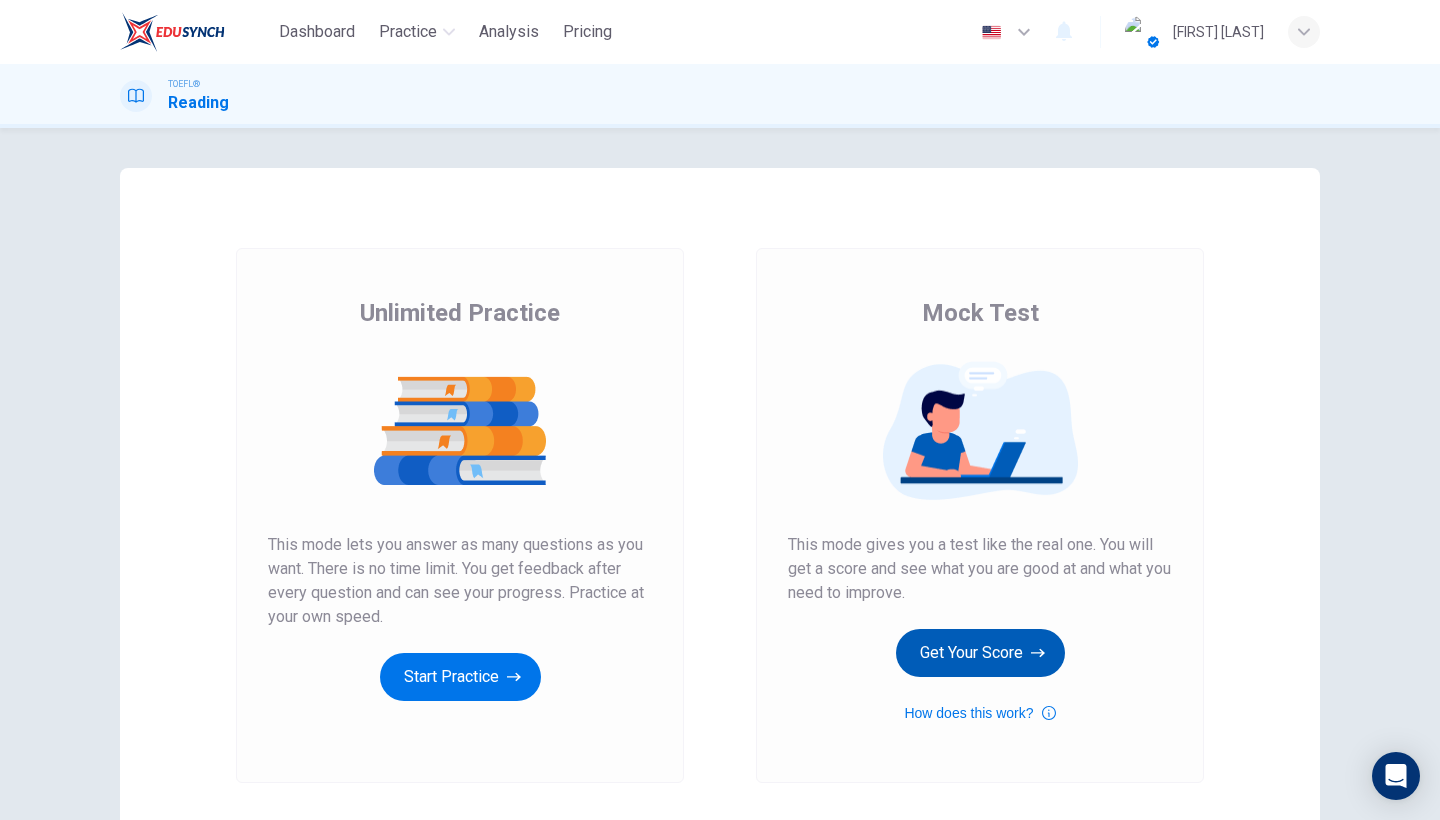 click on "Get Your Score" at bounding box center [460, 677] 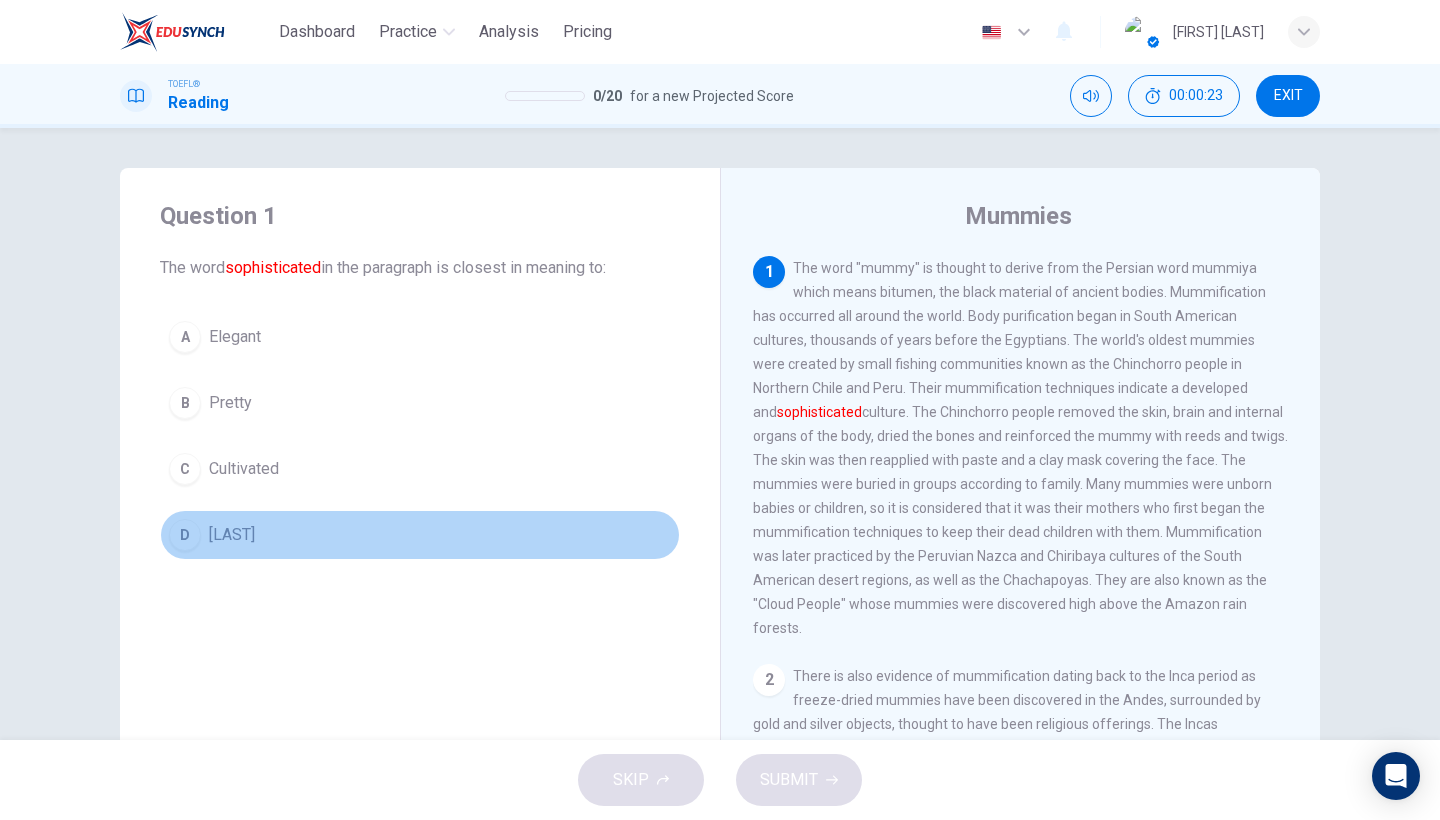 click on "Fancy" at bounding box center [235, 337] 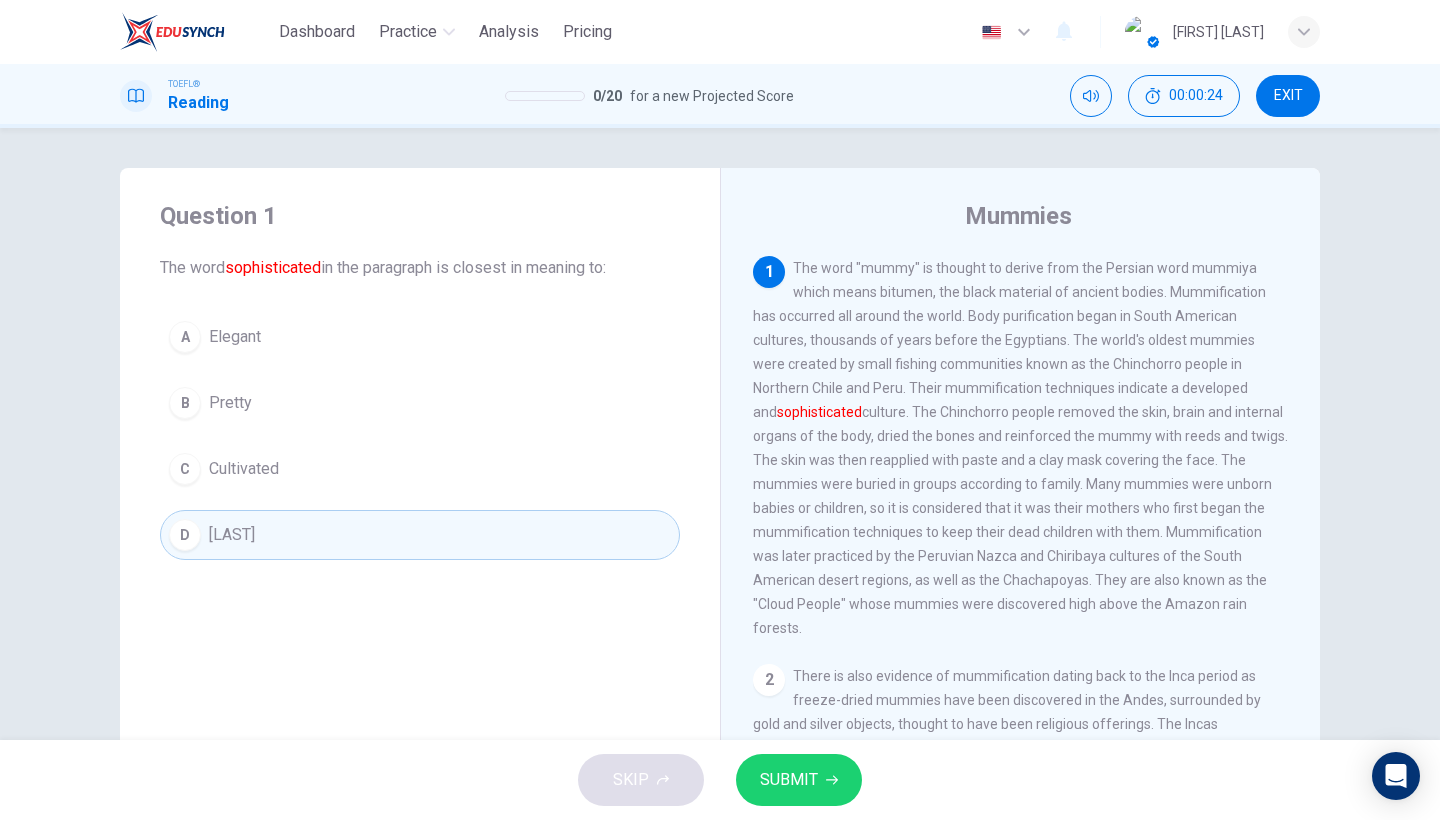 click on "SUBMIT" at bounding box center [799, 780] 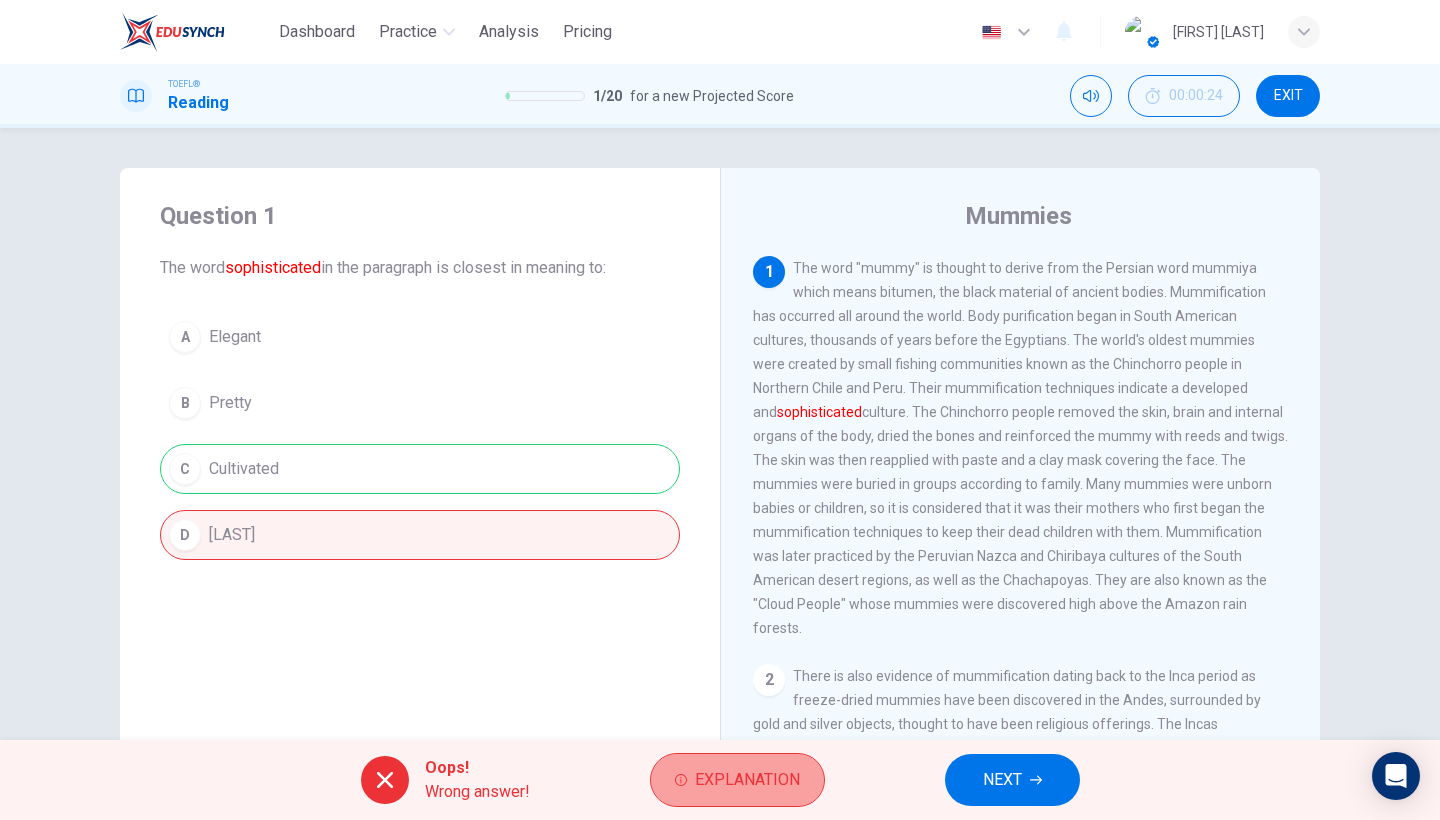 click at bounding box center (681, 780) 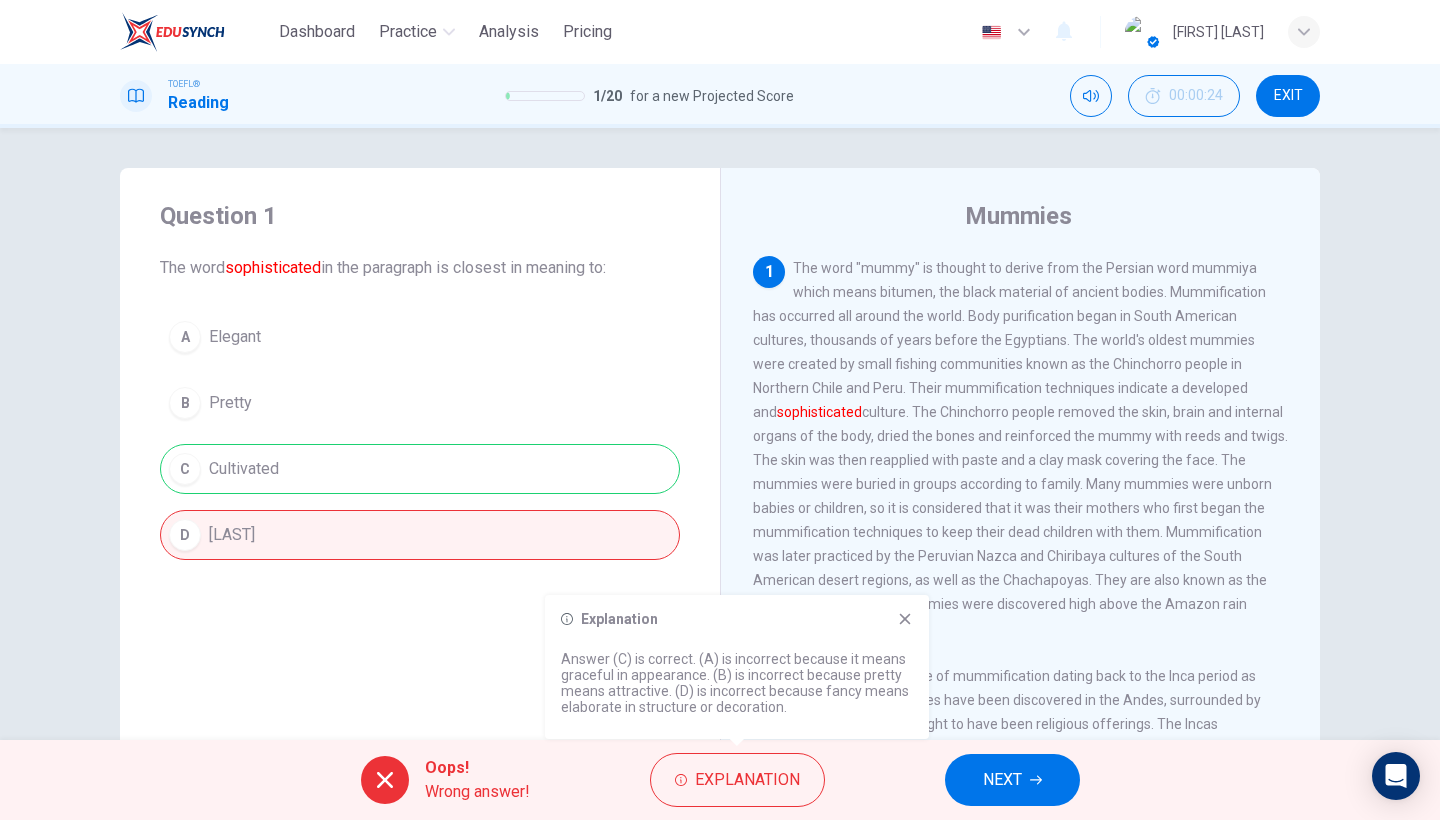 click at bounding box center (905, 619) 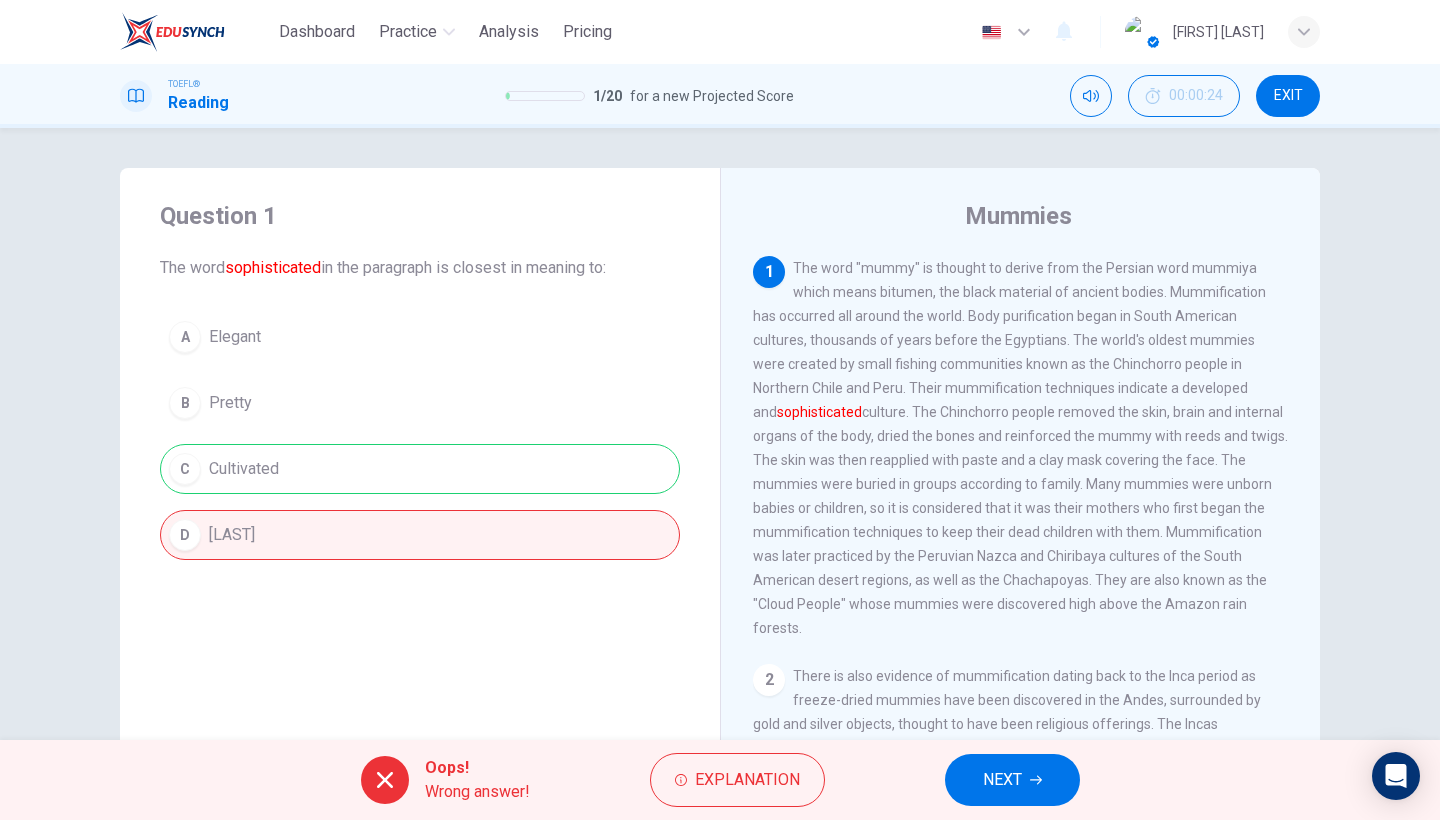 click on "EXIT" at bounding box center (1288, 96) 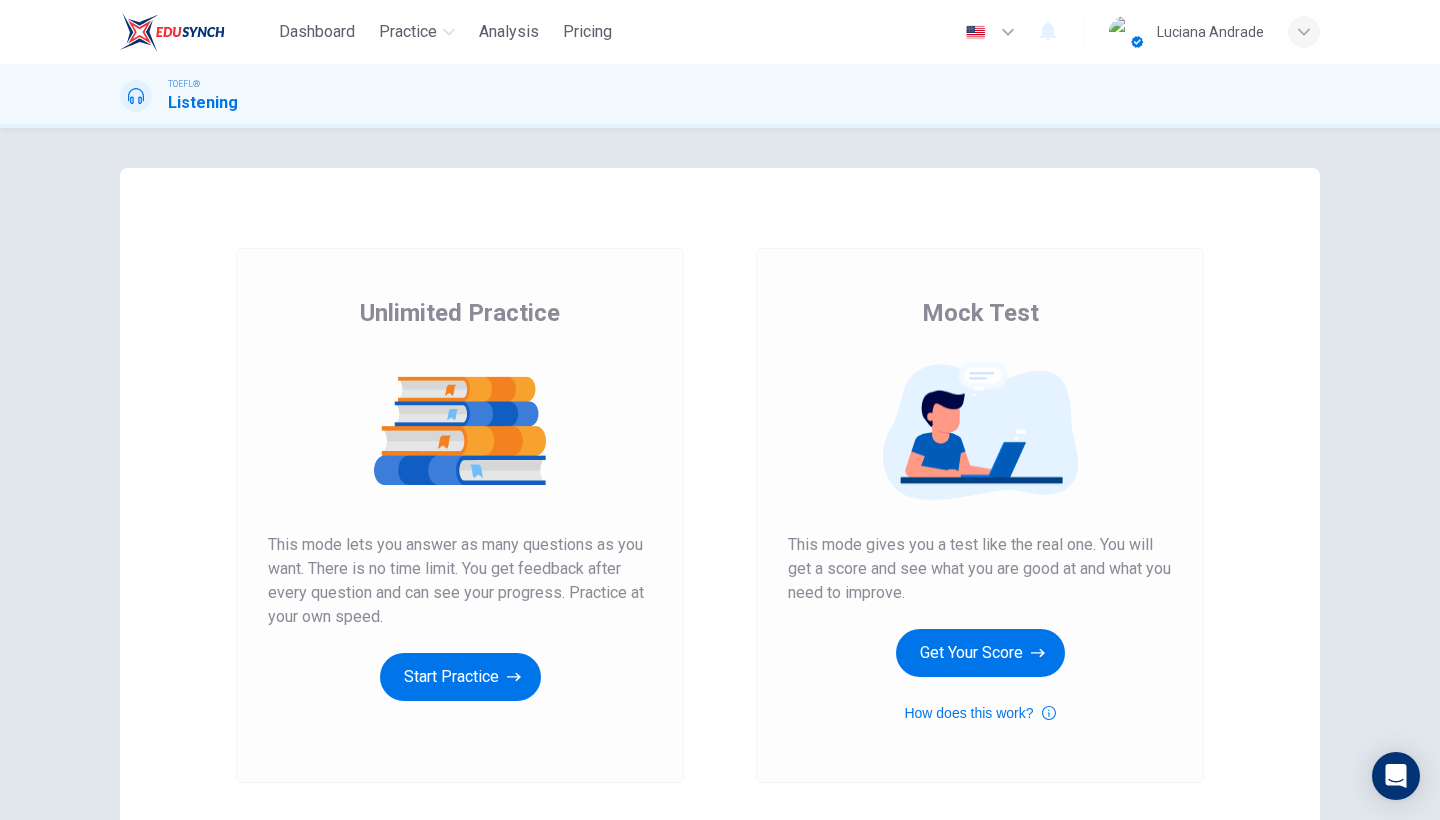 scroll, scrollTop: 0, scrollLeft: 0, axis: both 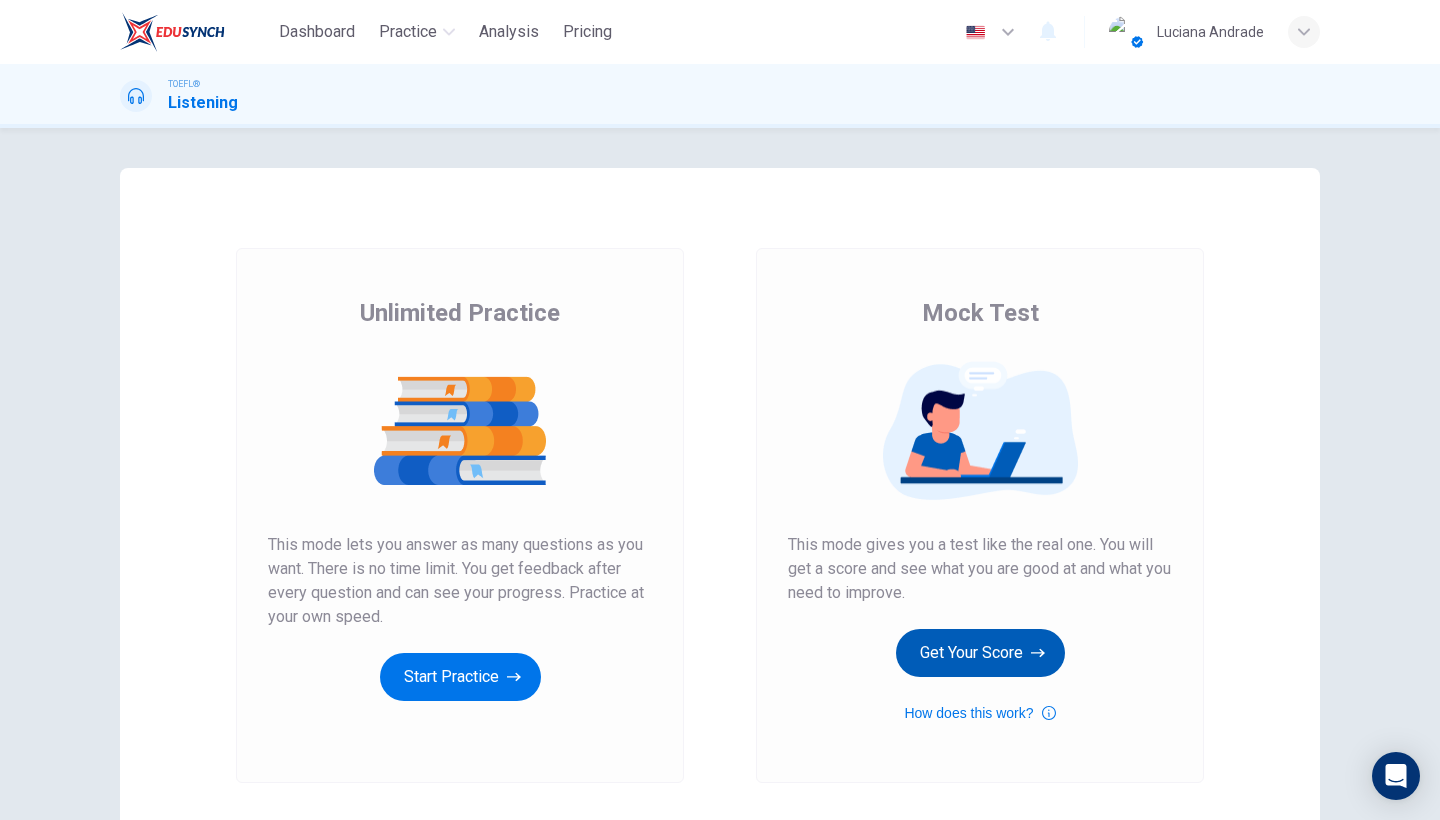 click on "Get Your Score" at bounding box center (460, 677) 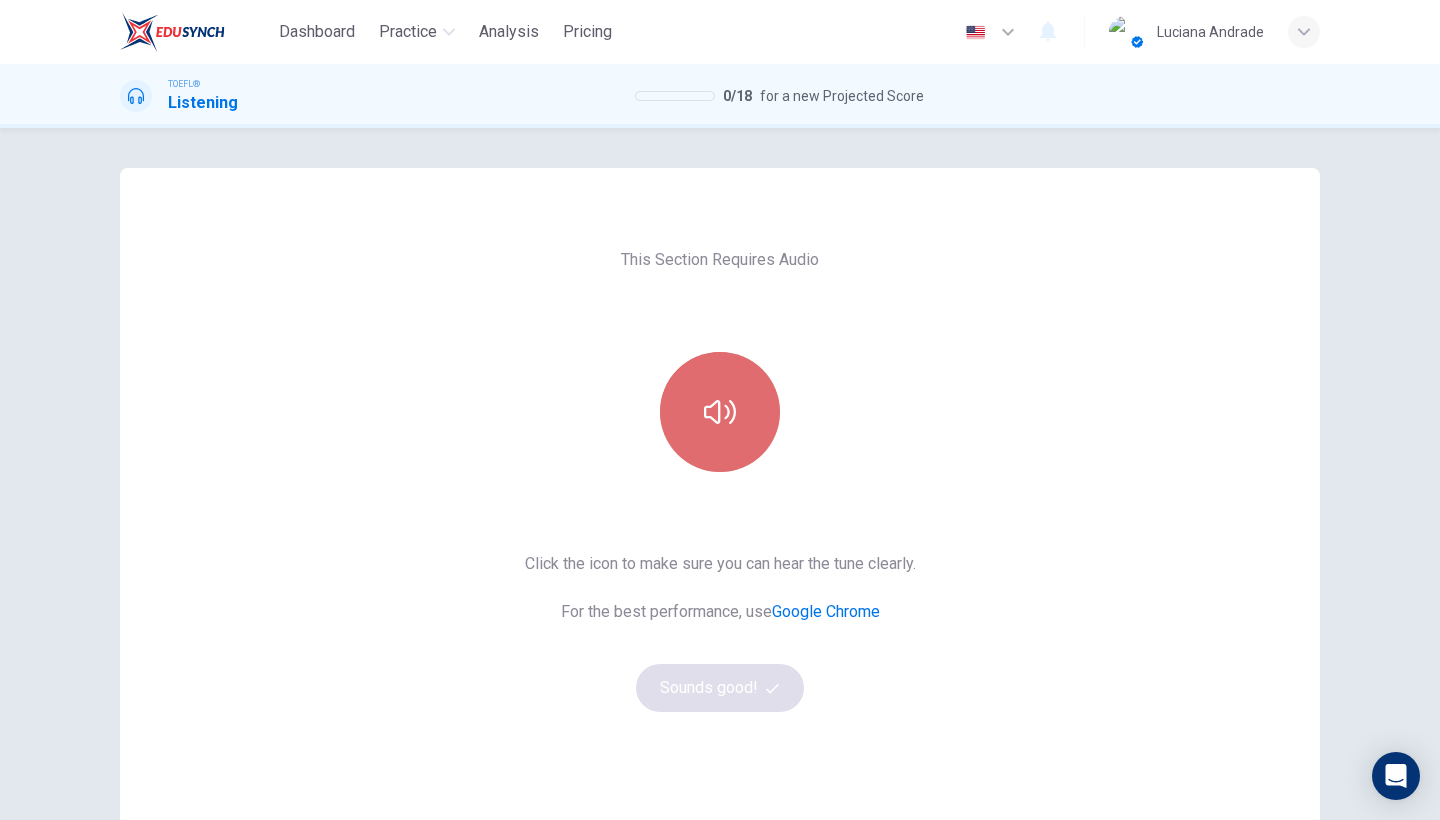 click at bounding box center [720, 412] 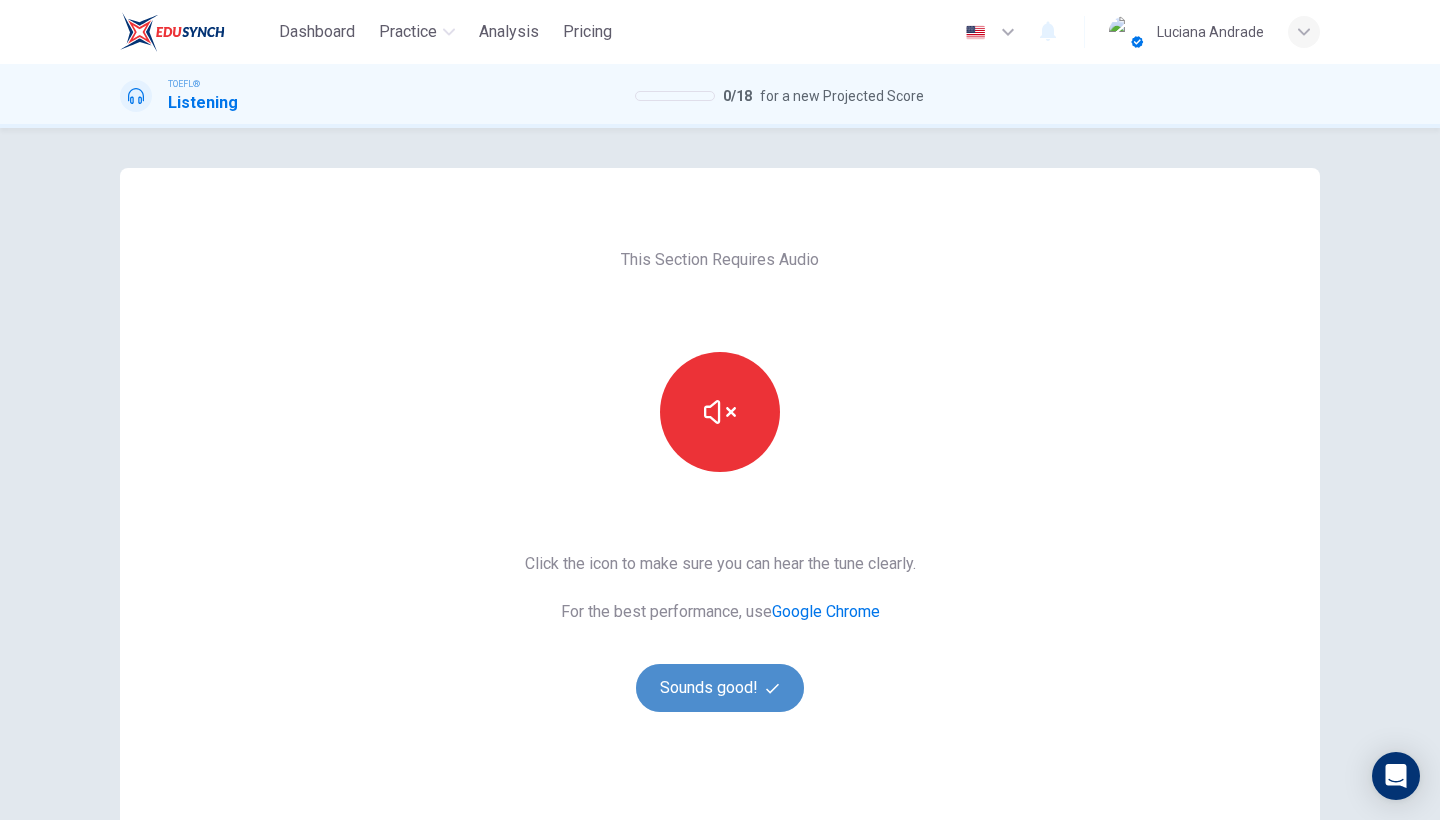 click on "Sounds good!" at bounding box center (720, 688) 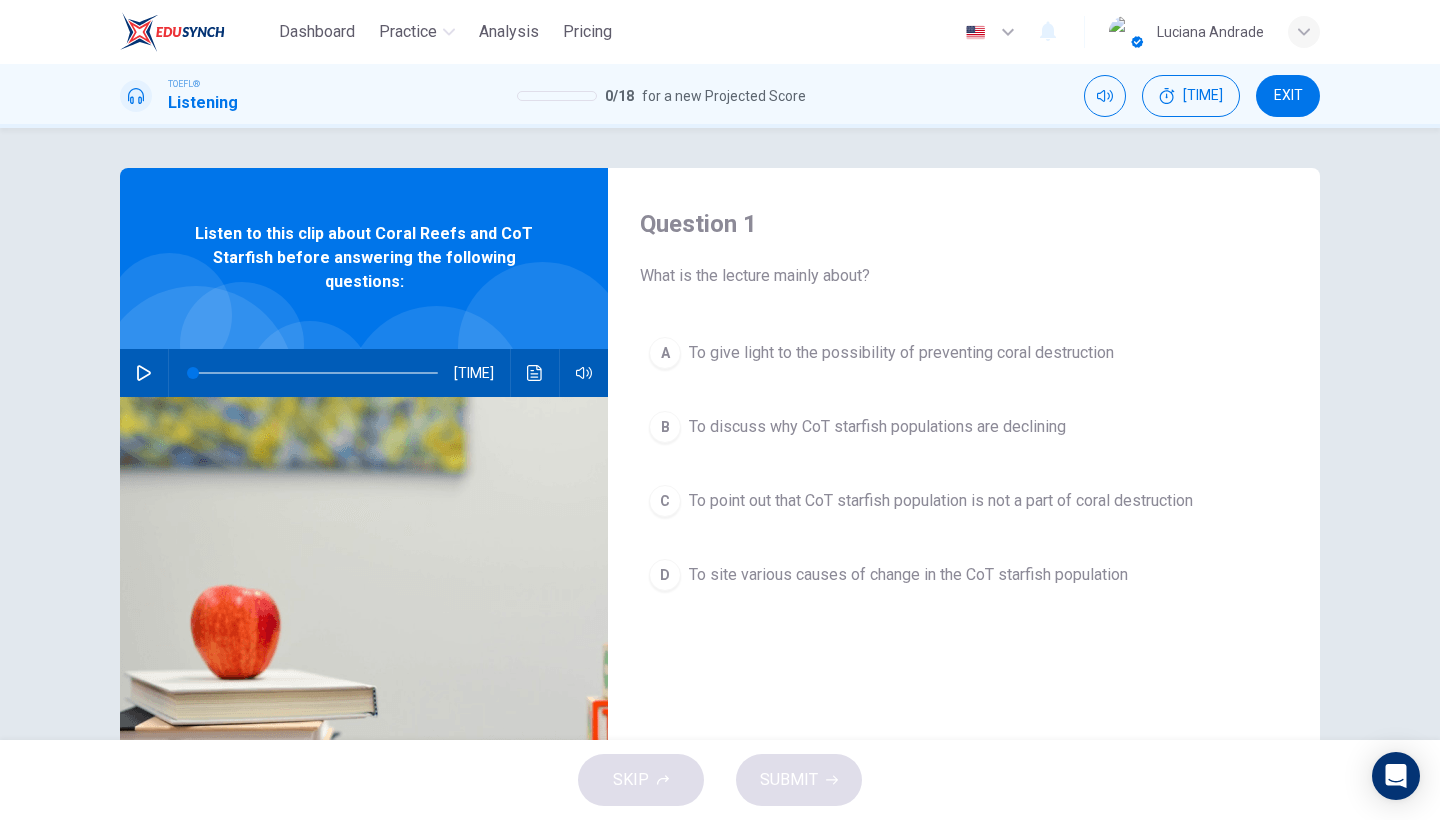 click at bounding box center [144, 373] 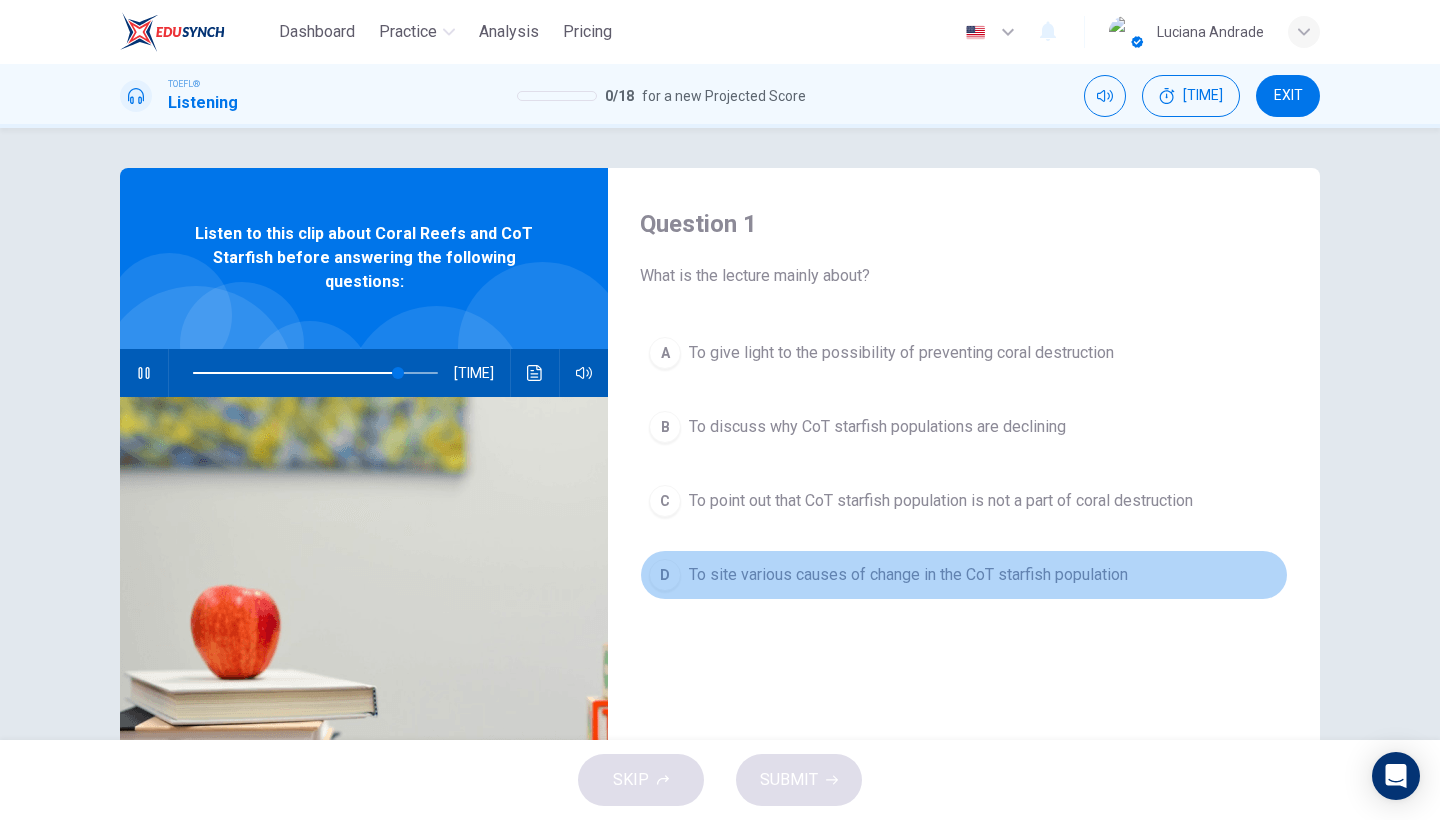 click on "To site various causes of change in the CoT starfish population" at bounding box center [901, 353] 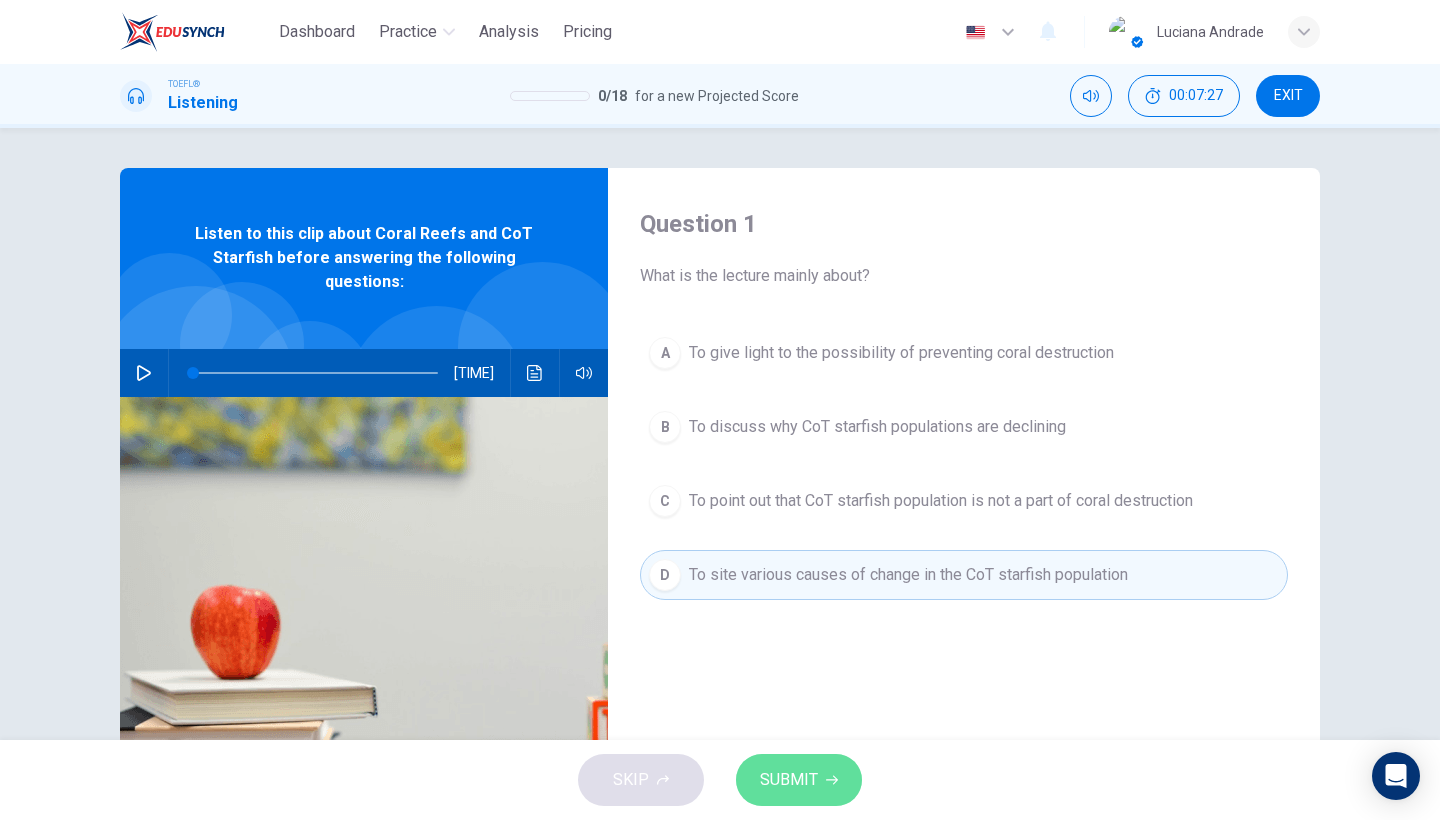 click on "SUBMIT" at bounding box center (789, 780) 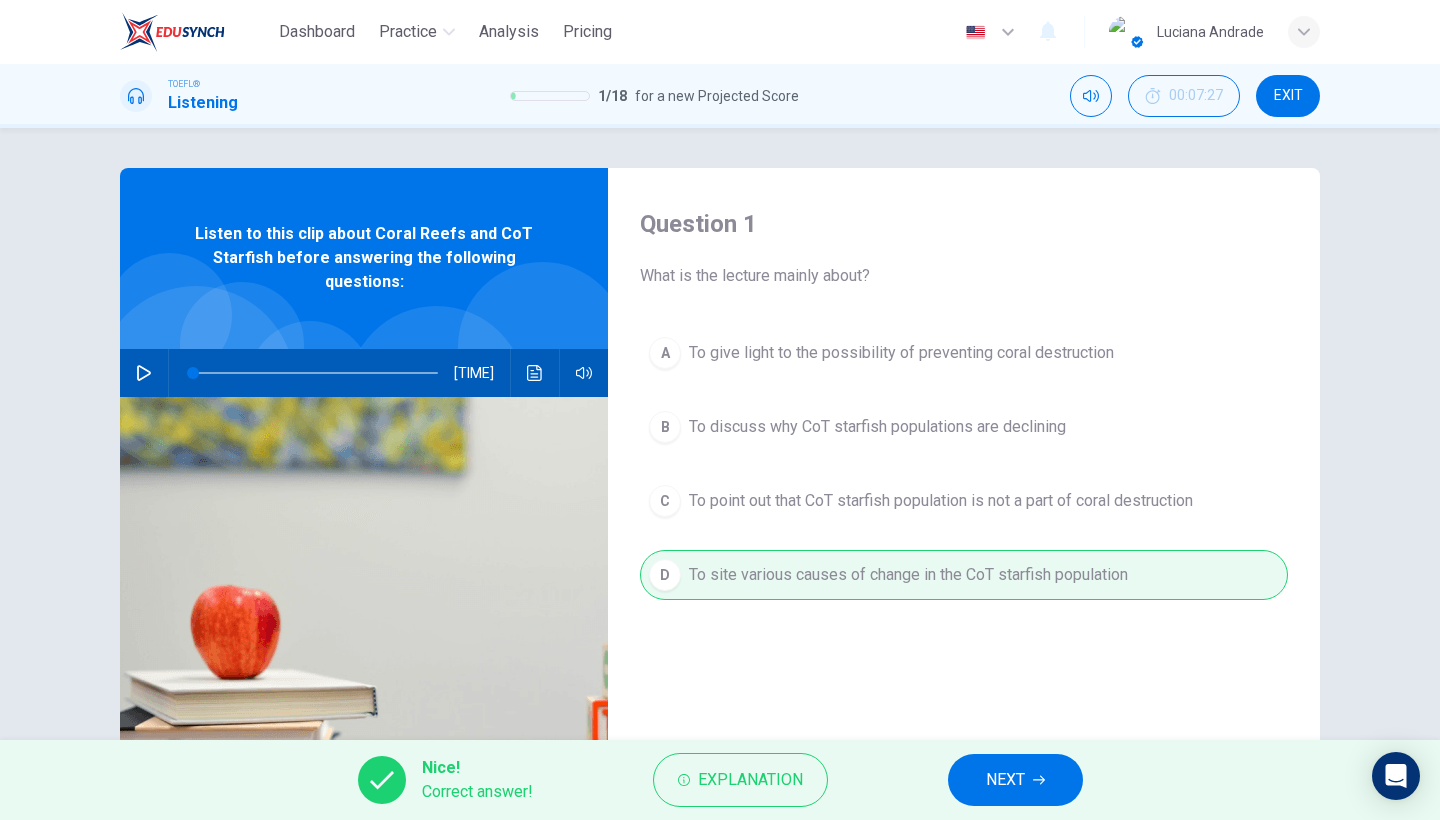 click on "NEXT" at bounding box center (1005, 780) 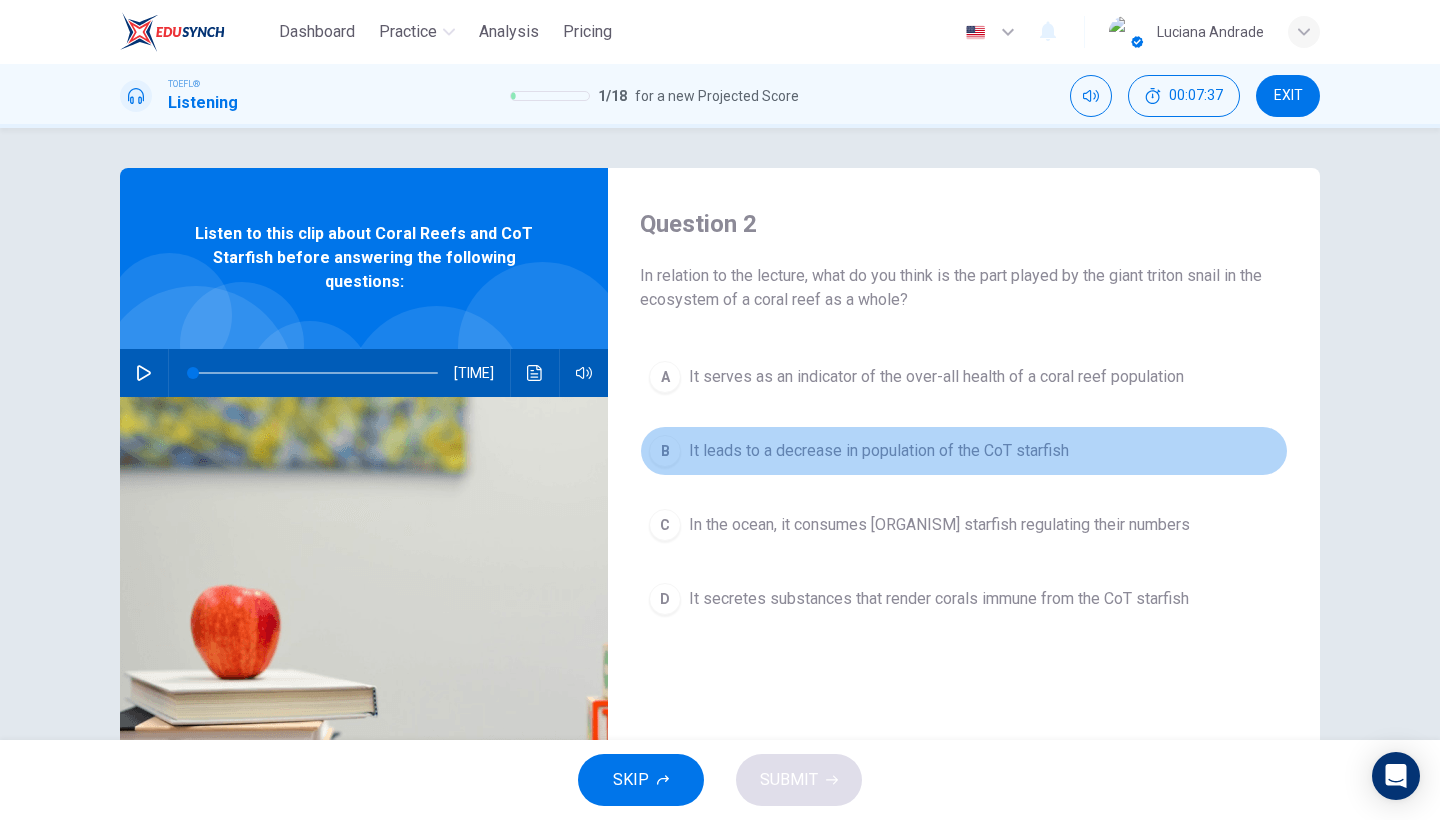 click on "It leads to a decrease in population of the CoT starfish" at bounding box center (936, 377) 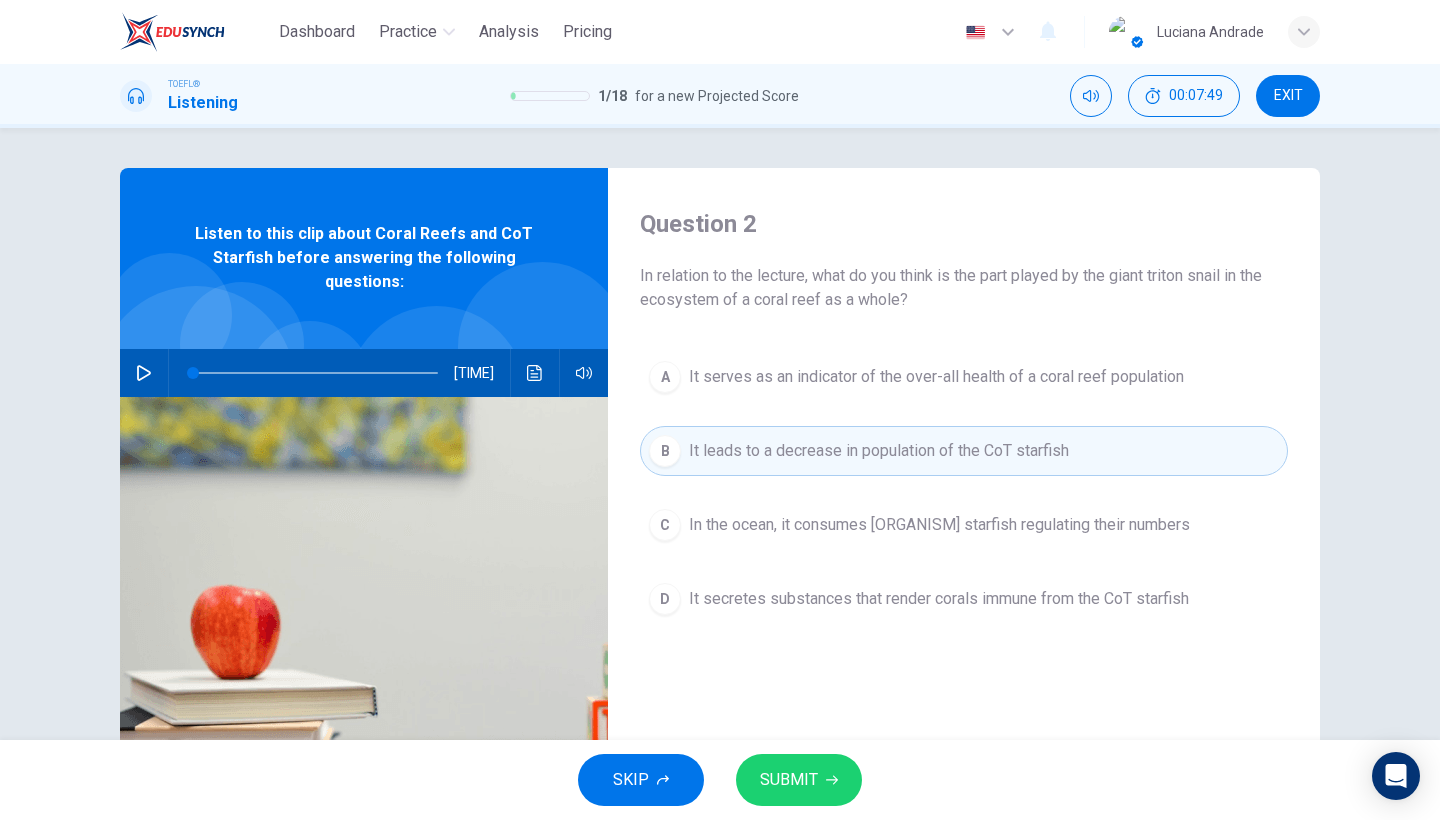 click on "SUBMIT" at bounding box center [799, 780] 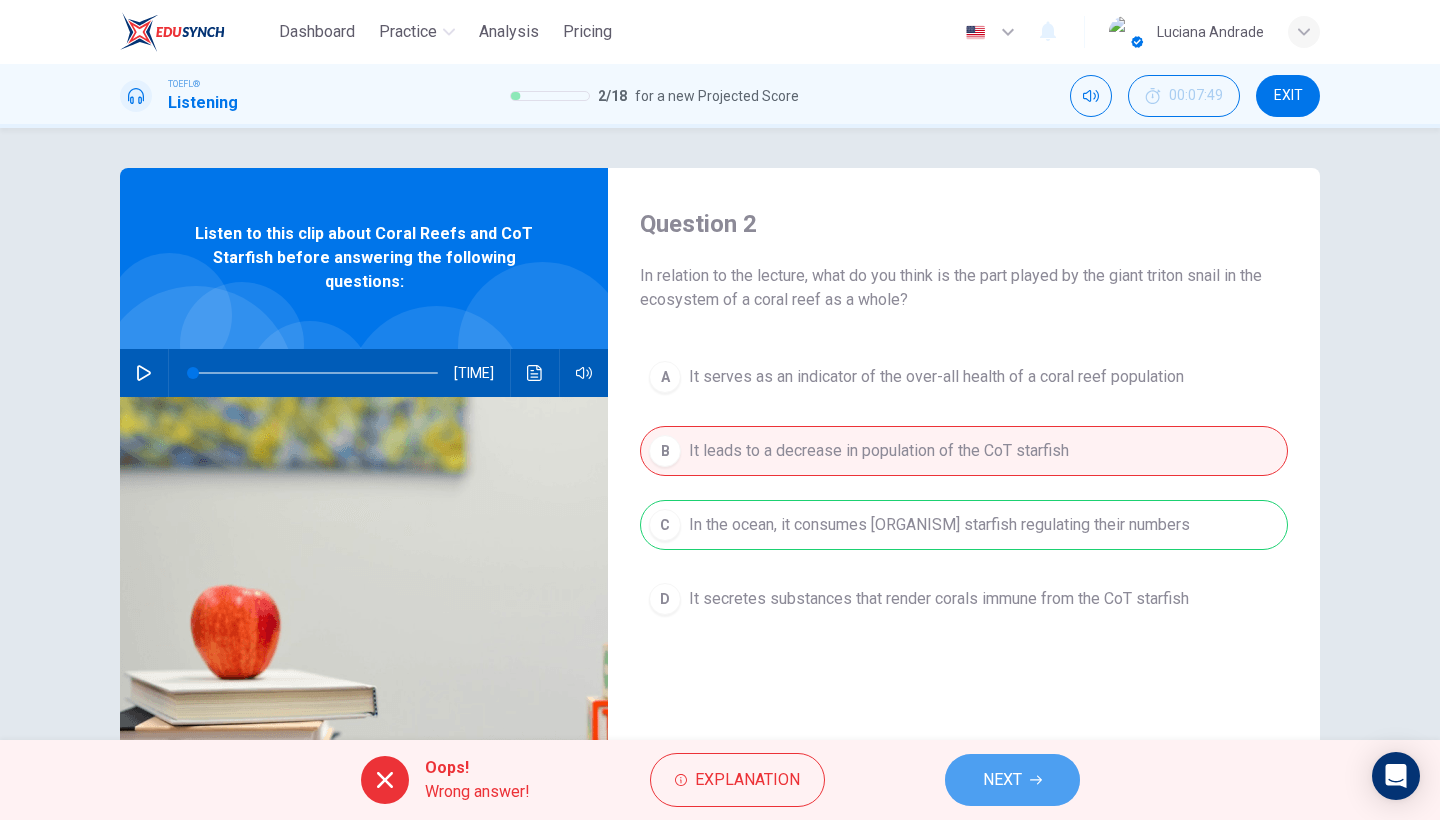 click on "NEXT" at bounding box center (1002, 780) 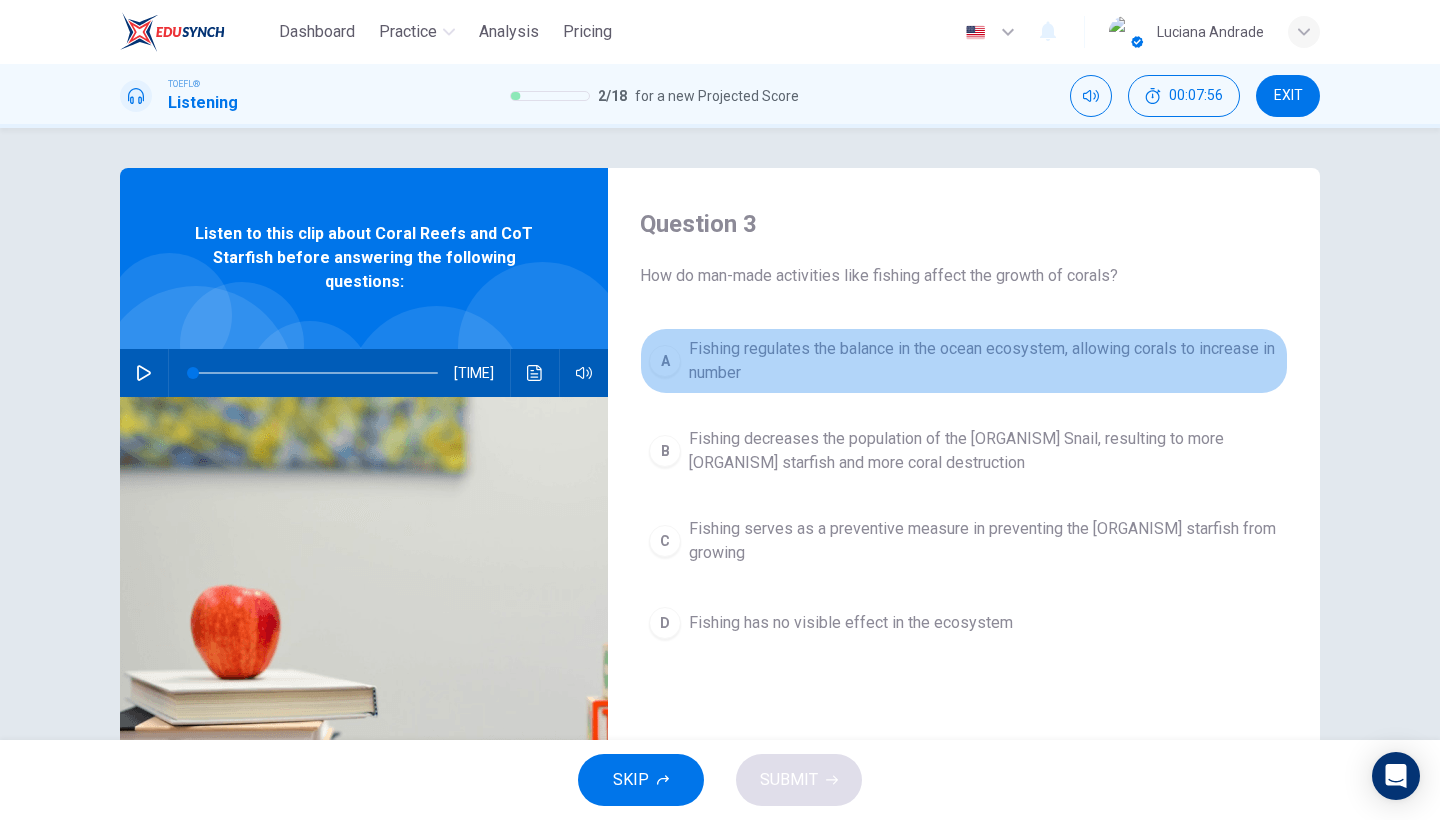 click on "Fishing regulates the balance in the ocean ecosystem, allowing corals to increase in number" at bounding box center [984, 361] 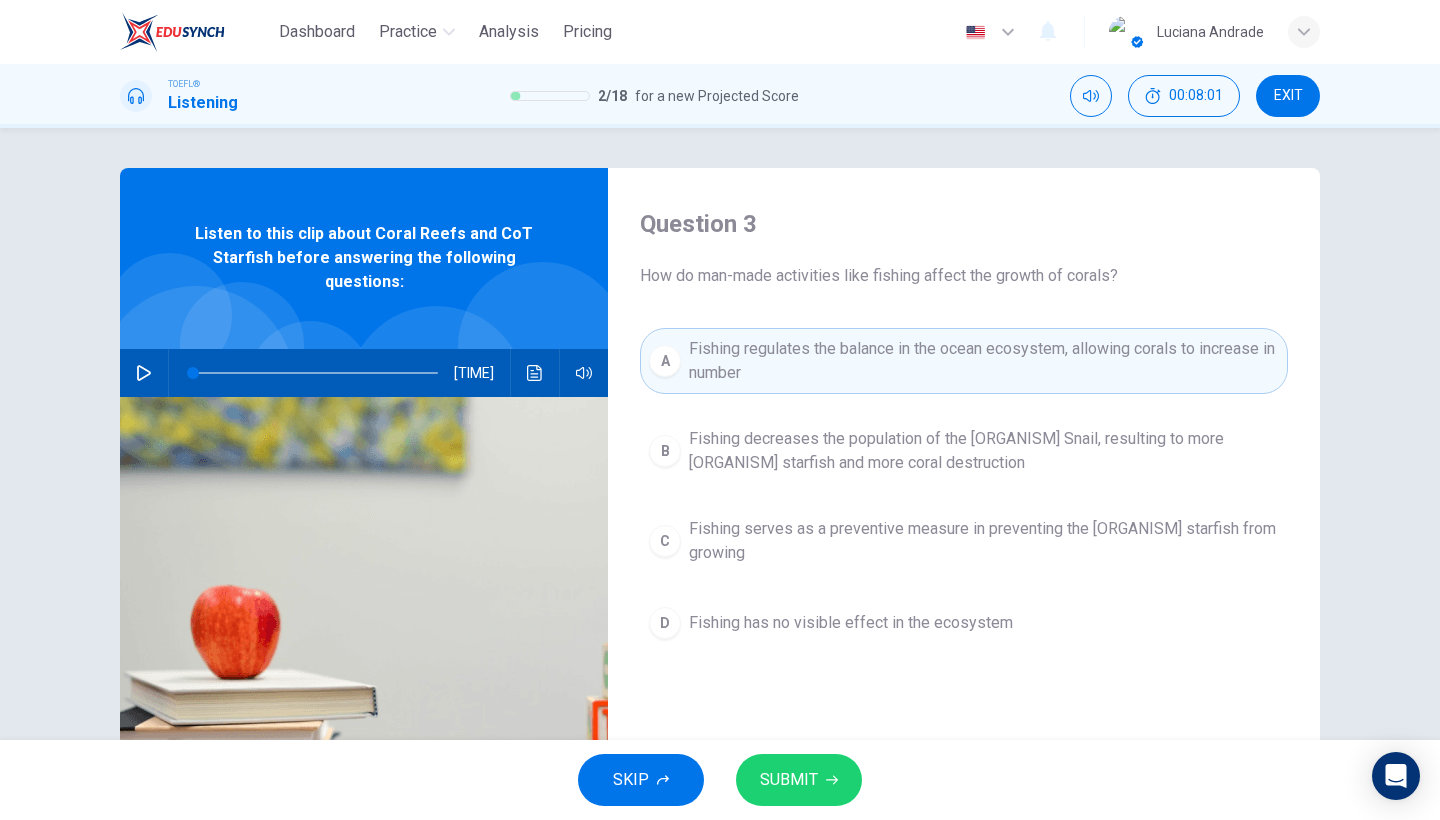 click on "Fishing serves as a preventive measure in preventing the CoT starfish from growing" at bounding box center (984, 451) 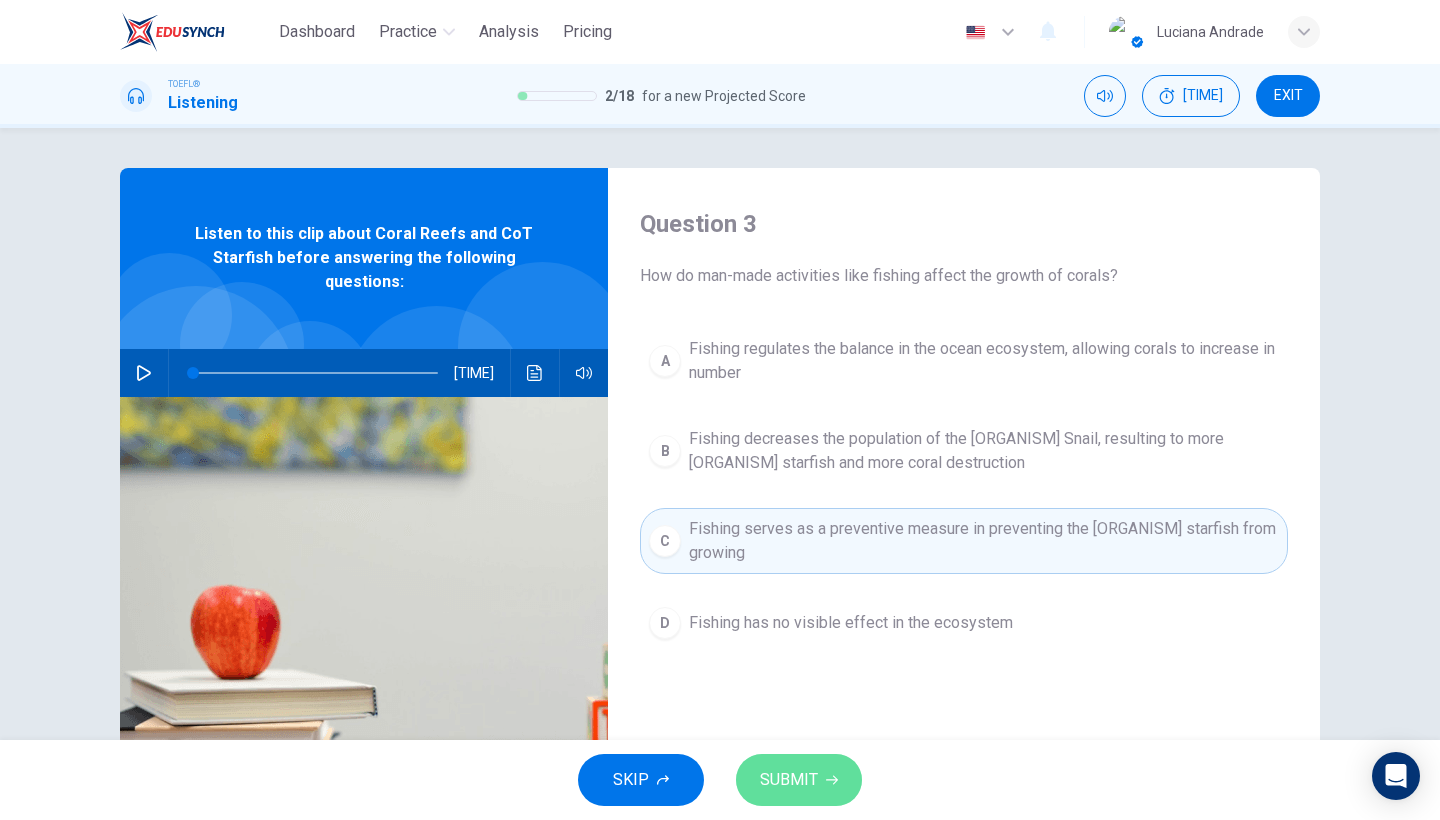 click on "SUBMIT" at bounding box center [789, 780] 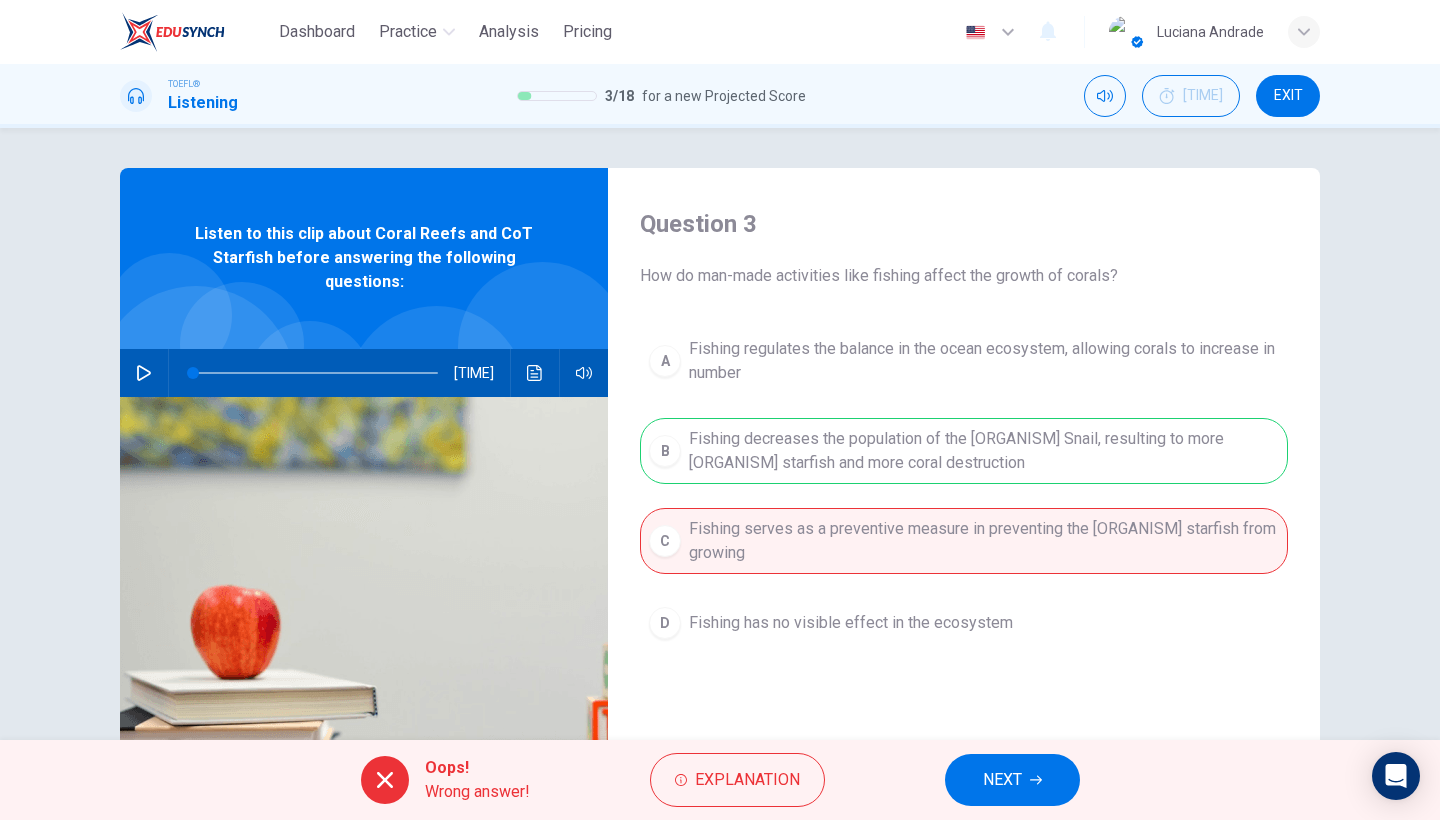 click on "NEXT" at bounding box center (1002, 780) 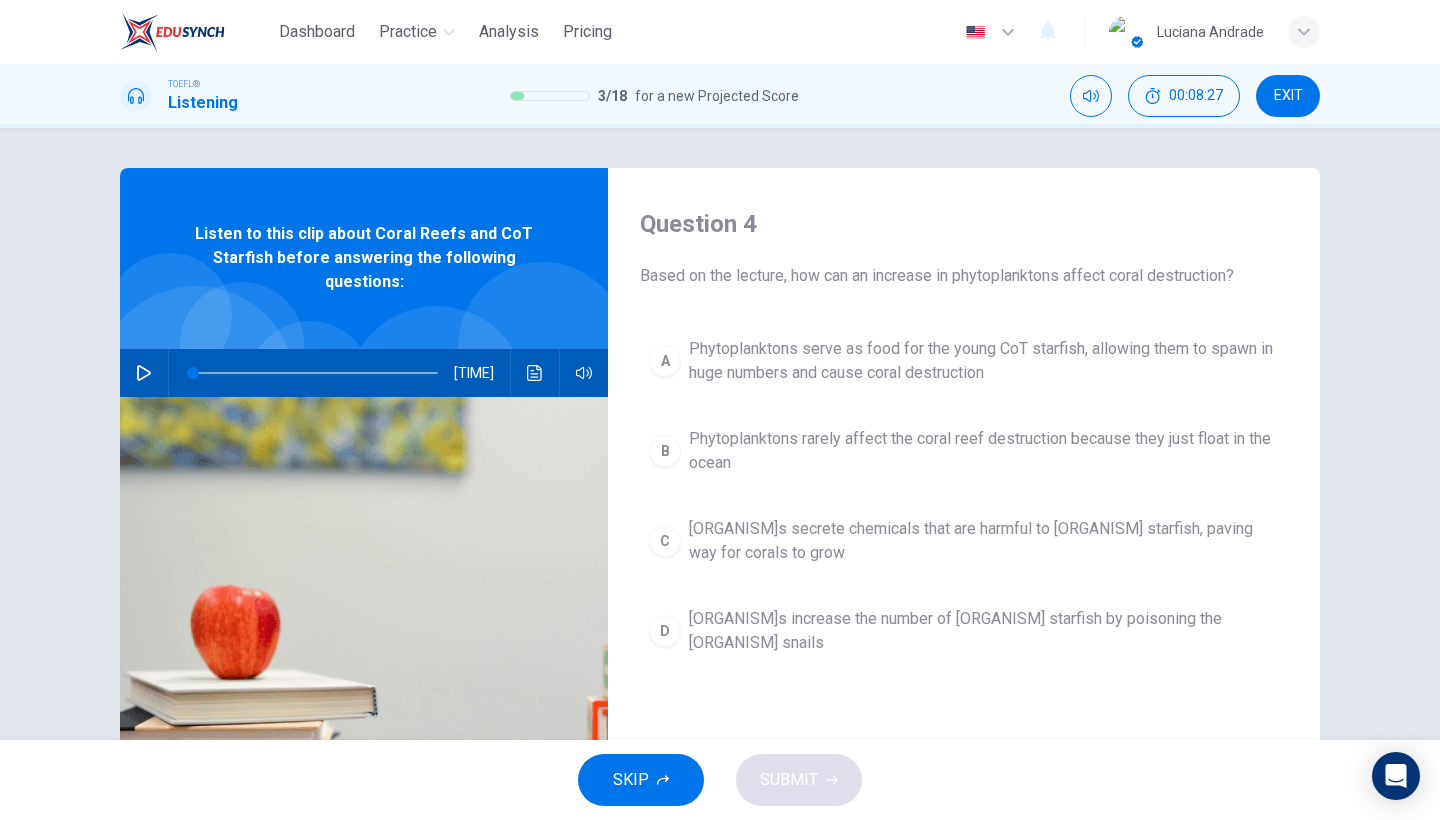 click on "EXIT" at bounding box center (1288, 96) 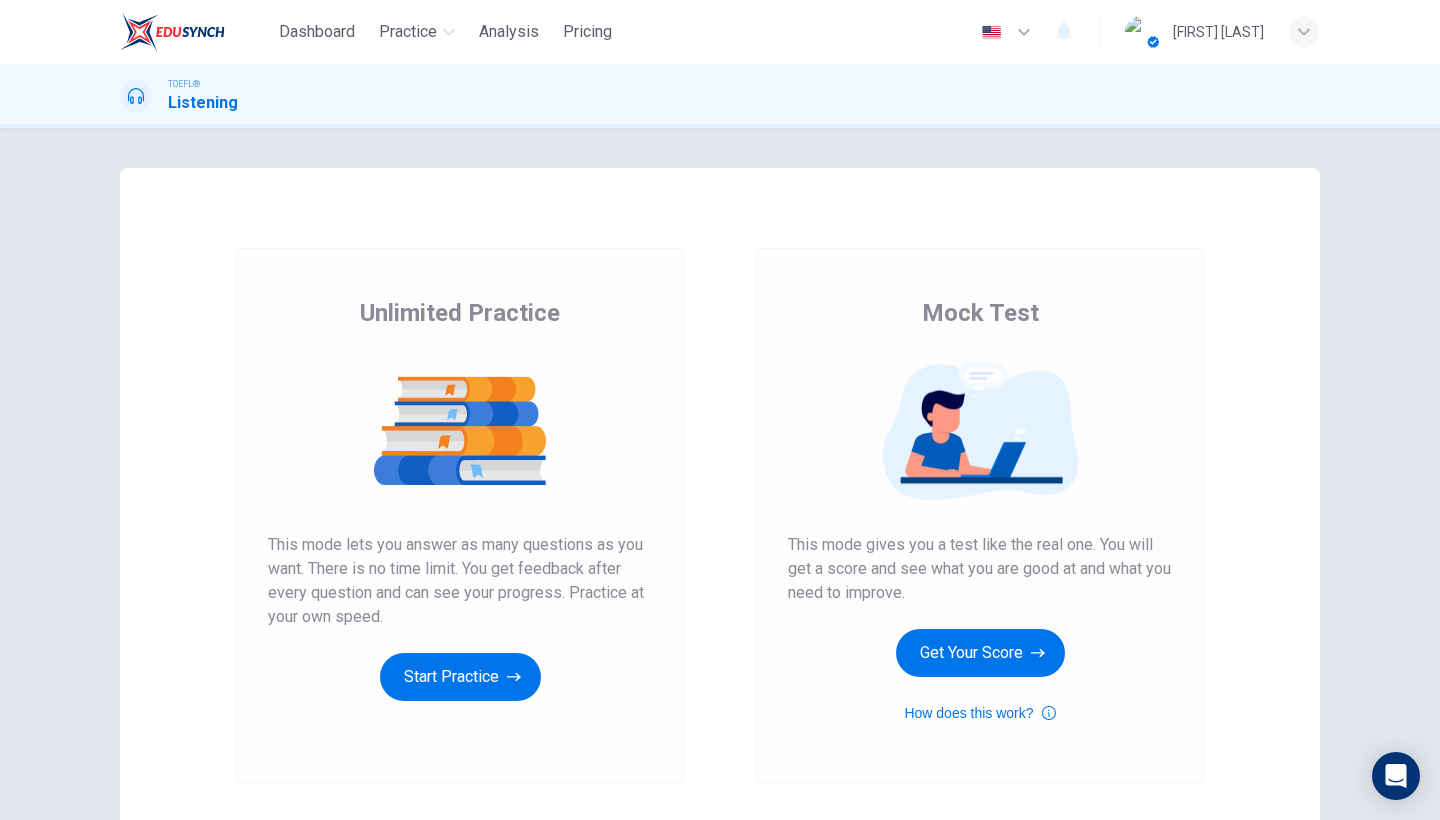 scroll, scrollTop: 0, scrollLeft: 0, axis: both 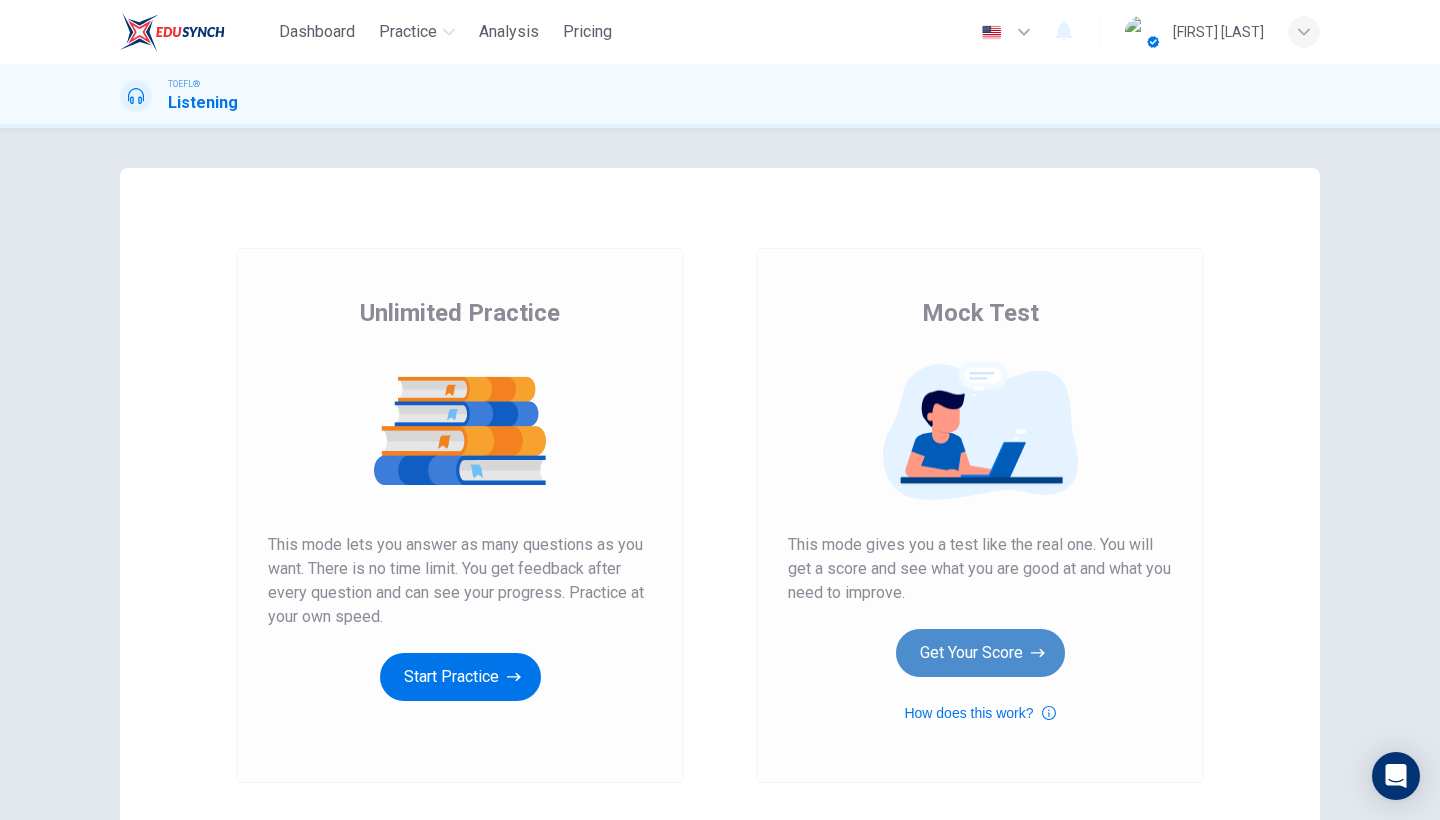 click on "Get Your Score" at bounding box center [460, 677] 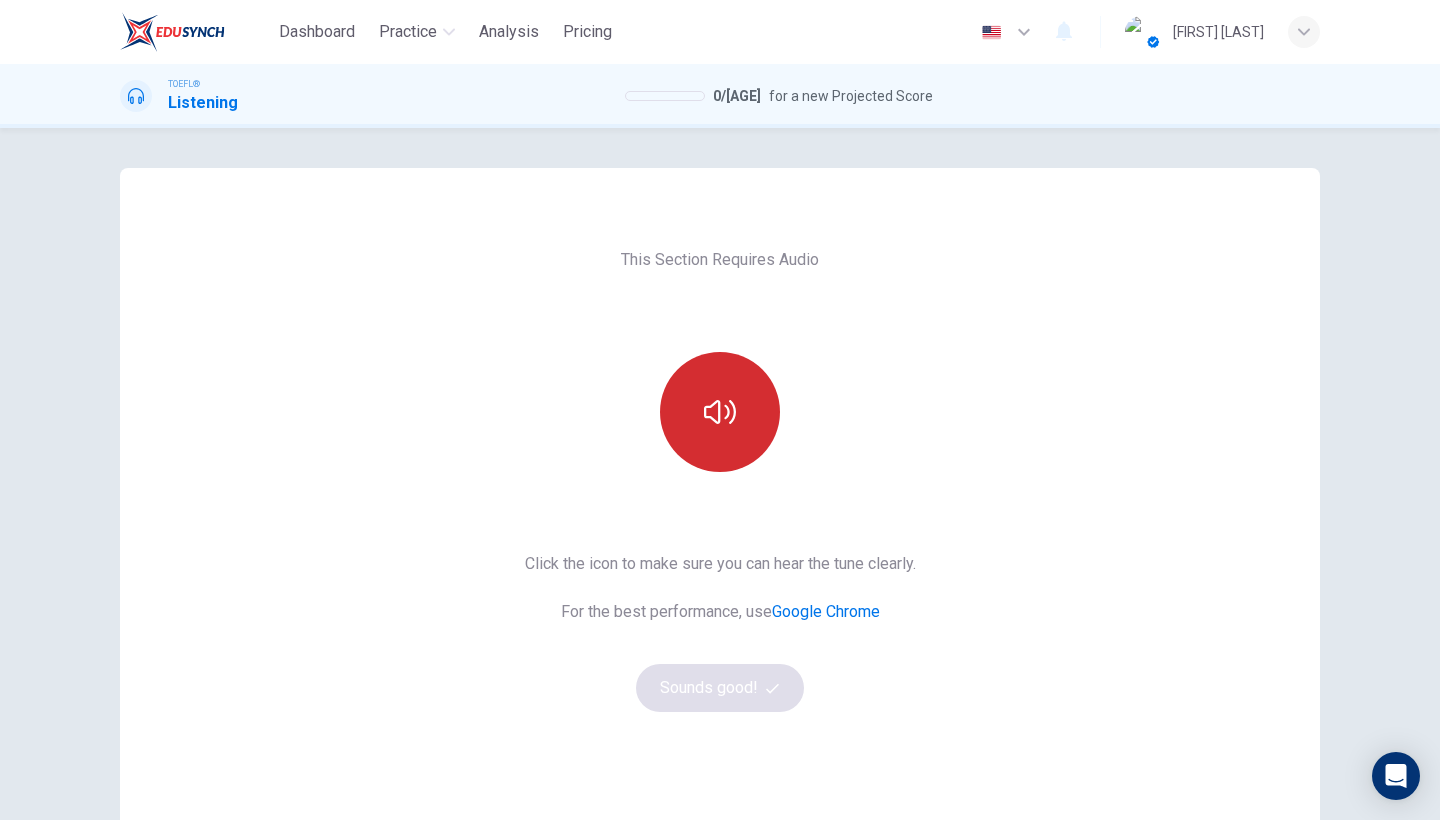 click at bounding box center [720, 412] 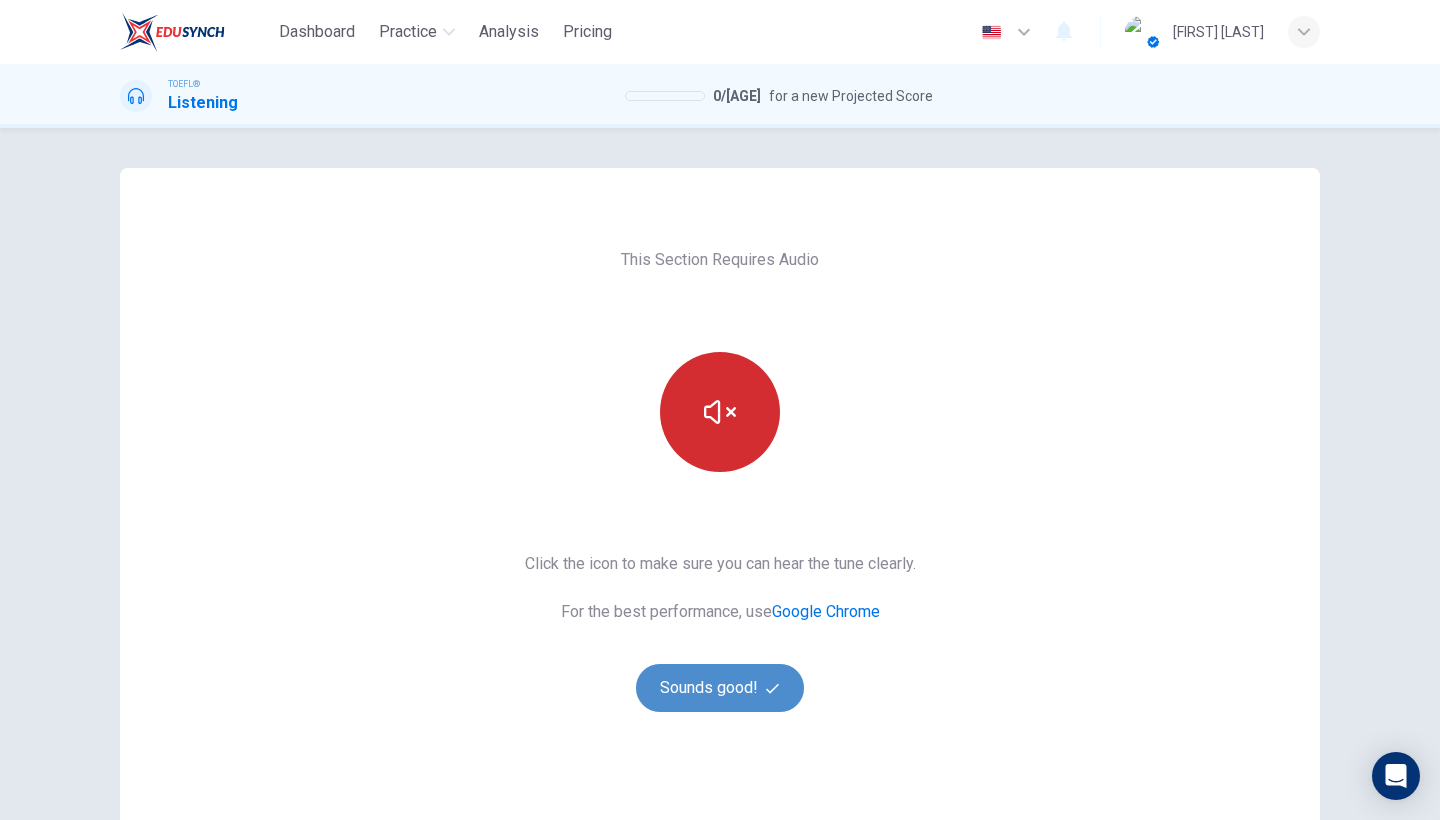 click on "Sounds good!" at bounding box center (720, 688) 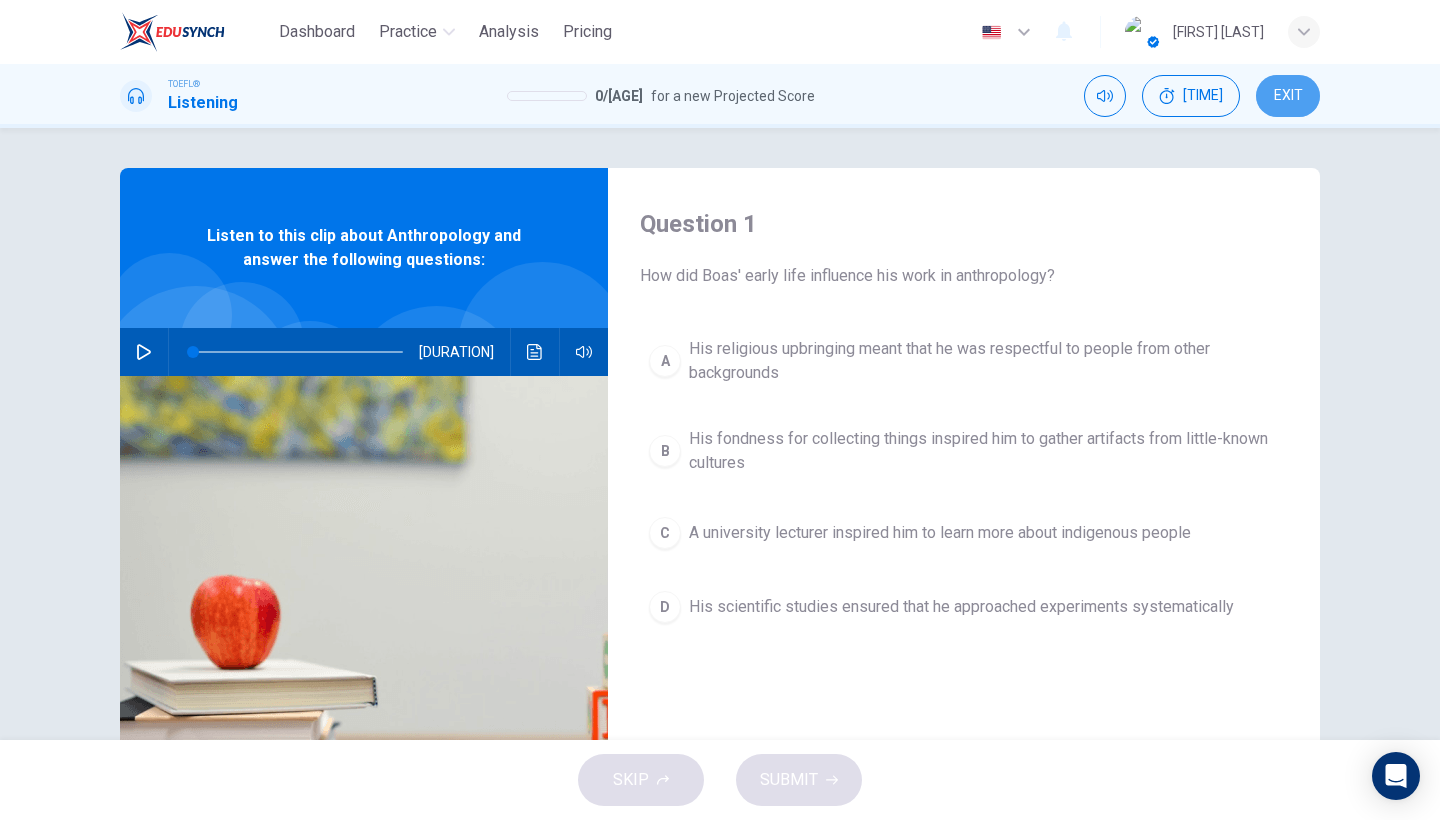 click on "EXIT" at bounding box center [1288, 96] 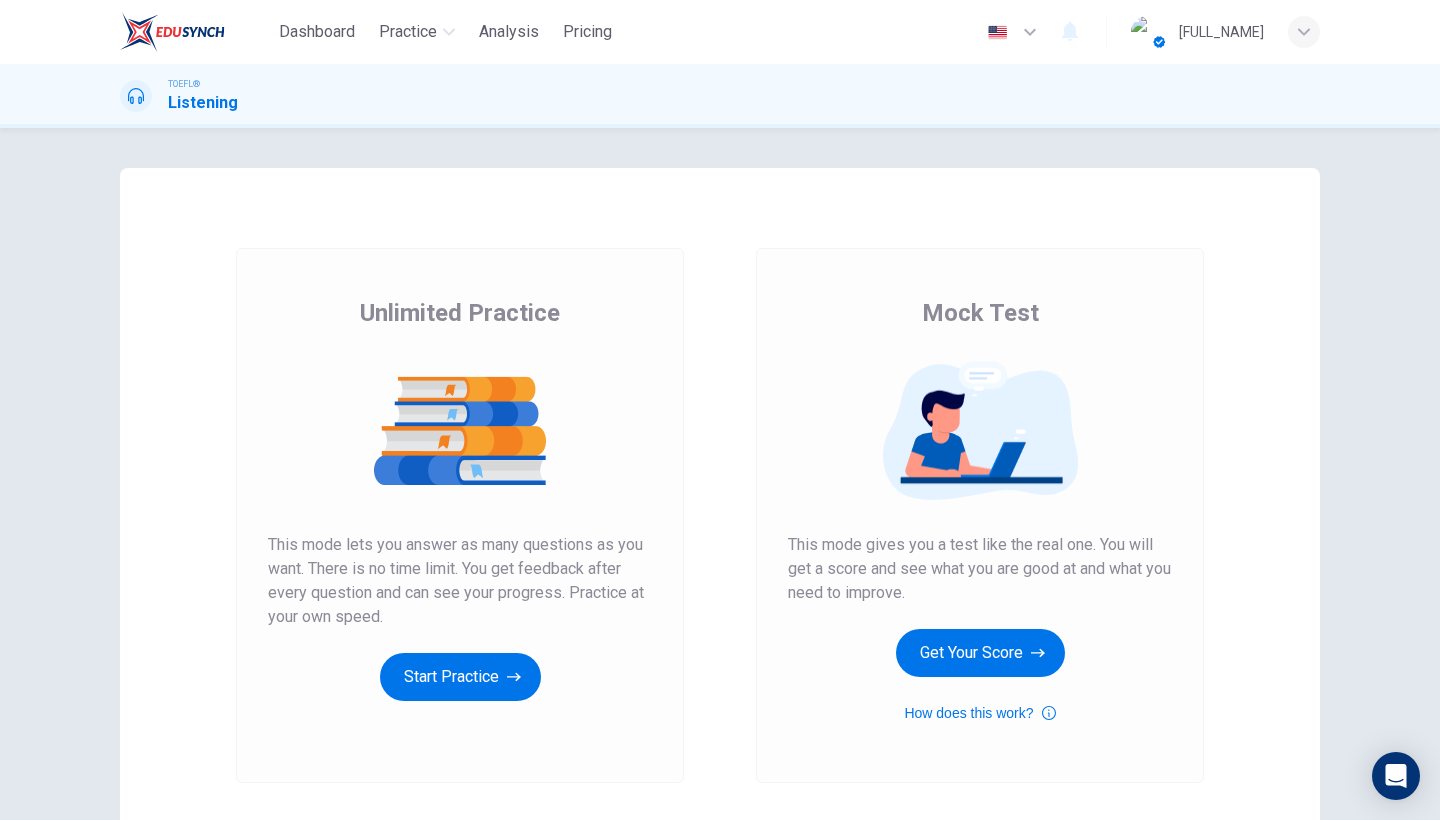 scroll, scrollTop: 0, scrollLeft: 0, axis: both 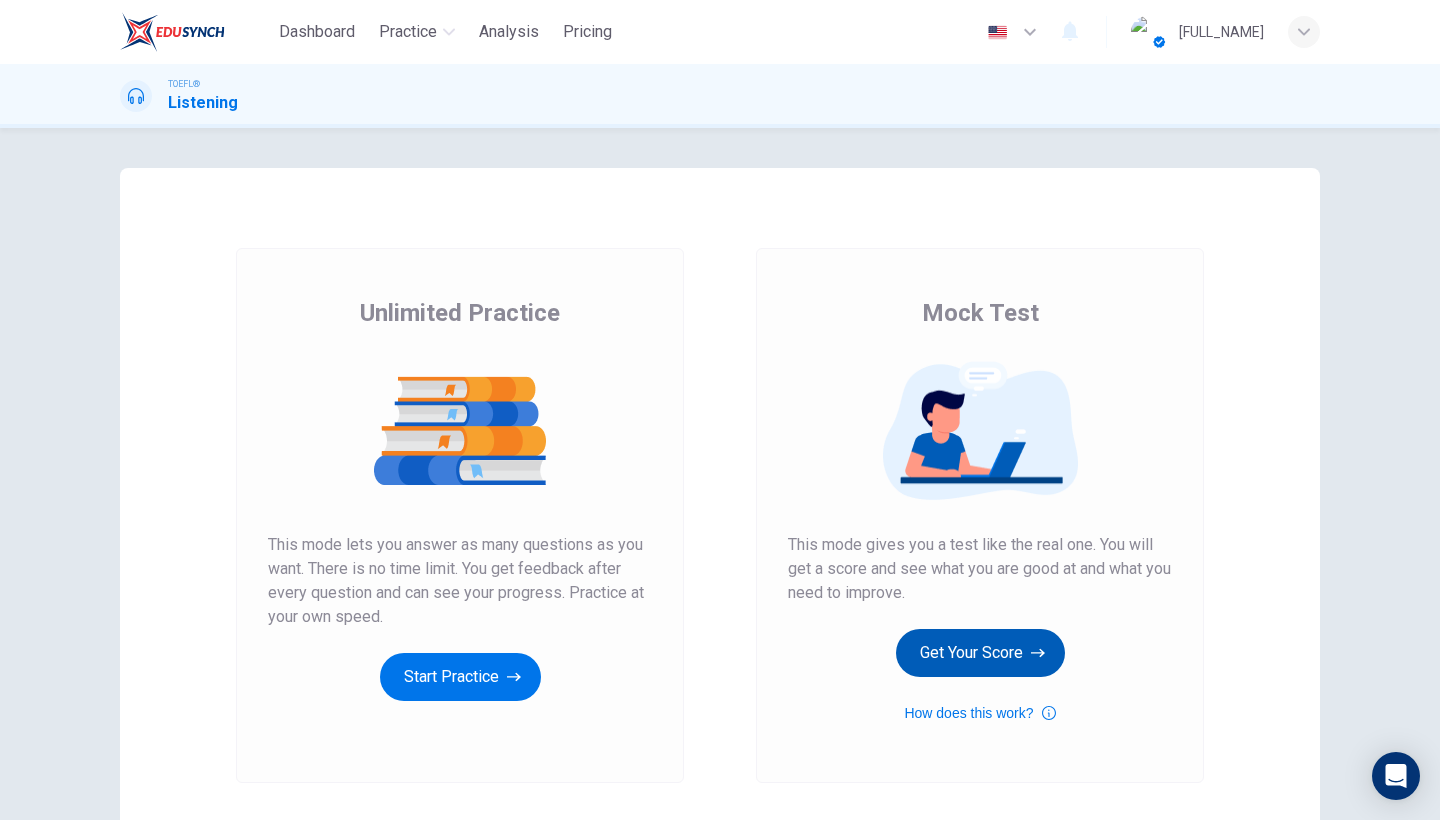 click on "Get Your Score" at bounding box center [460, 677] 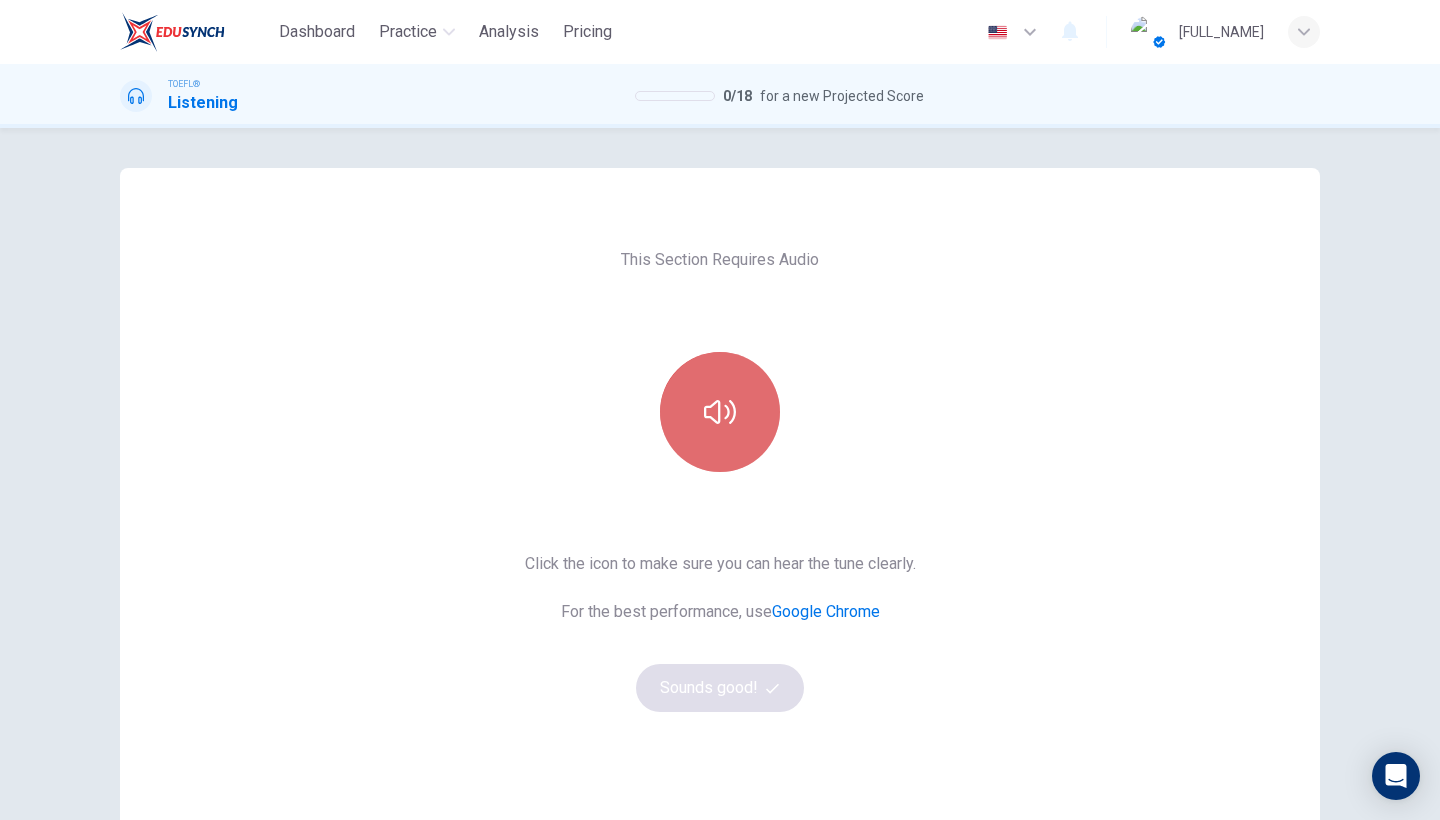 click at bounding box center [720, 412] 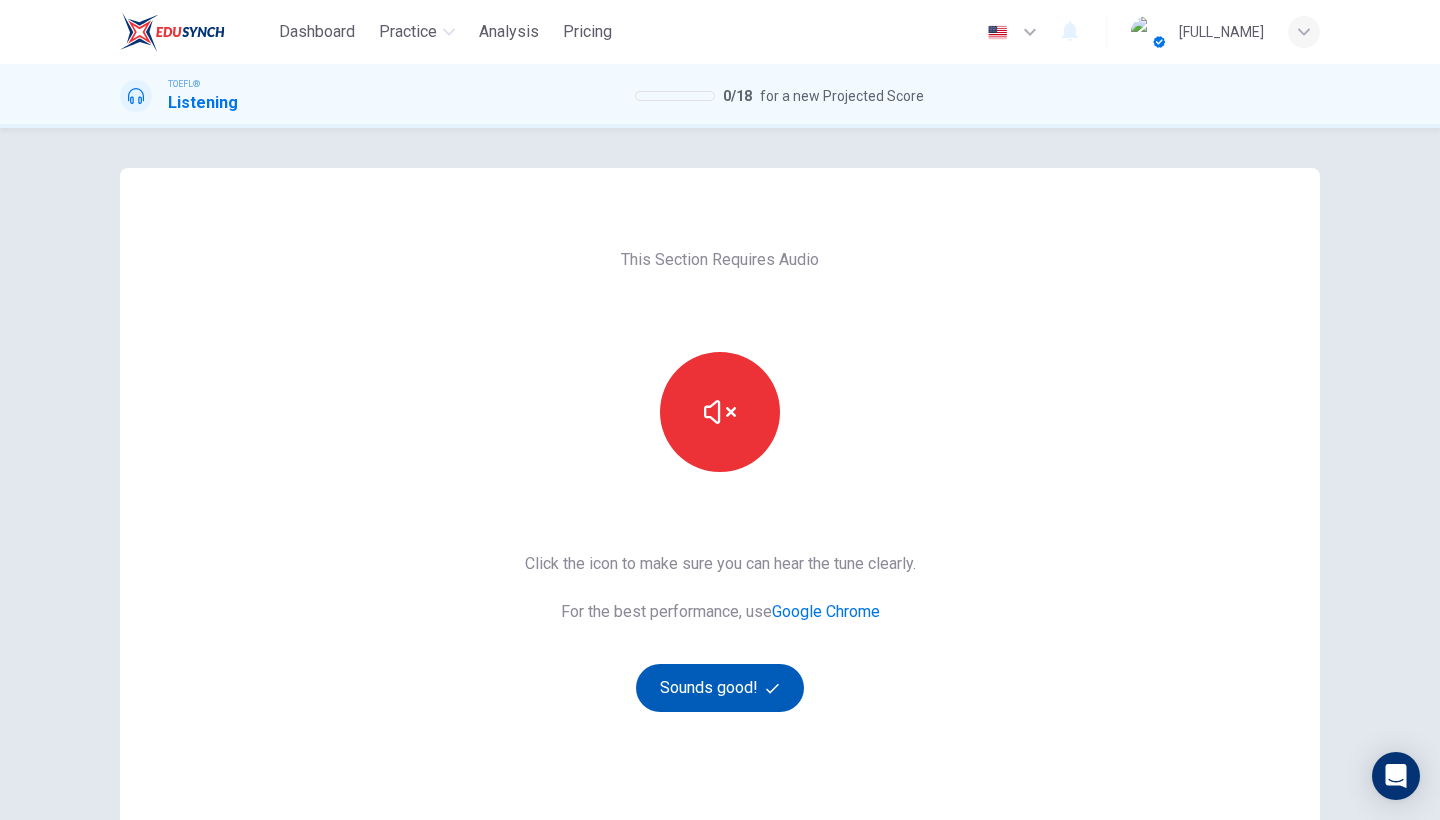 click on "Sounds good!" at bounding box center (720, 688) 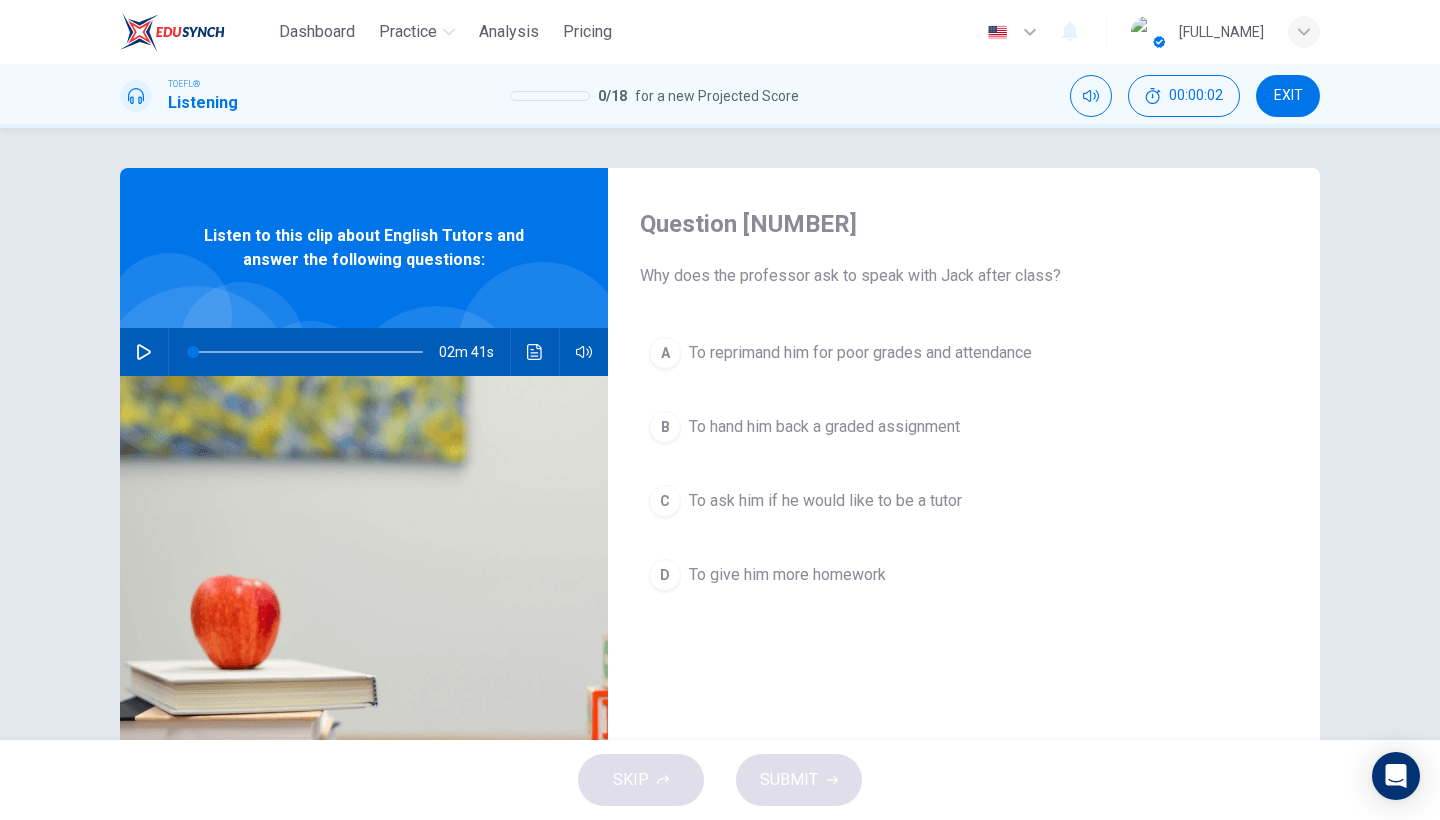 click at bounding box center [144, 352] 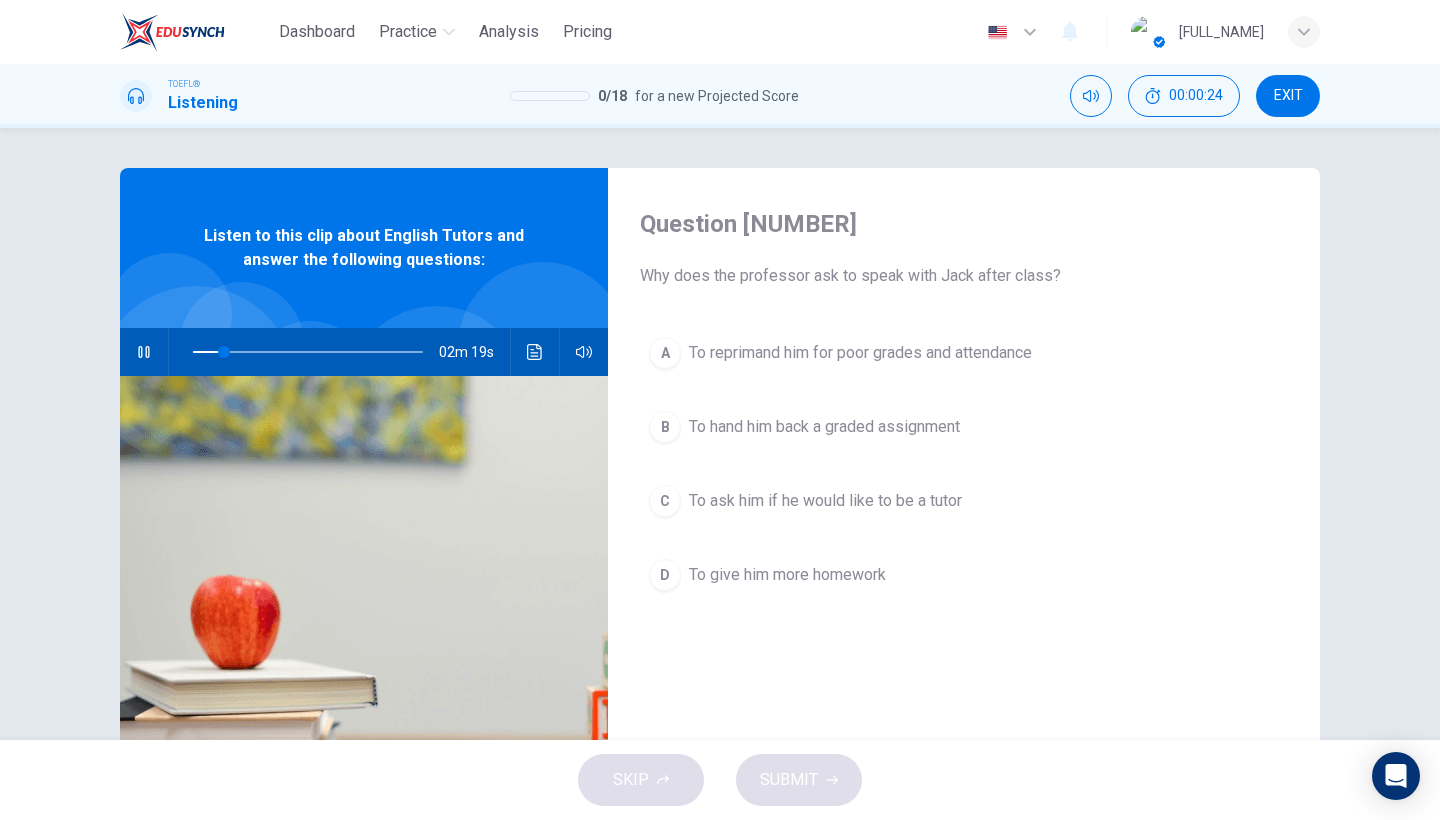 click on "To ask him if he would like to be a tutor" at bounding box center [860, 353] 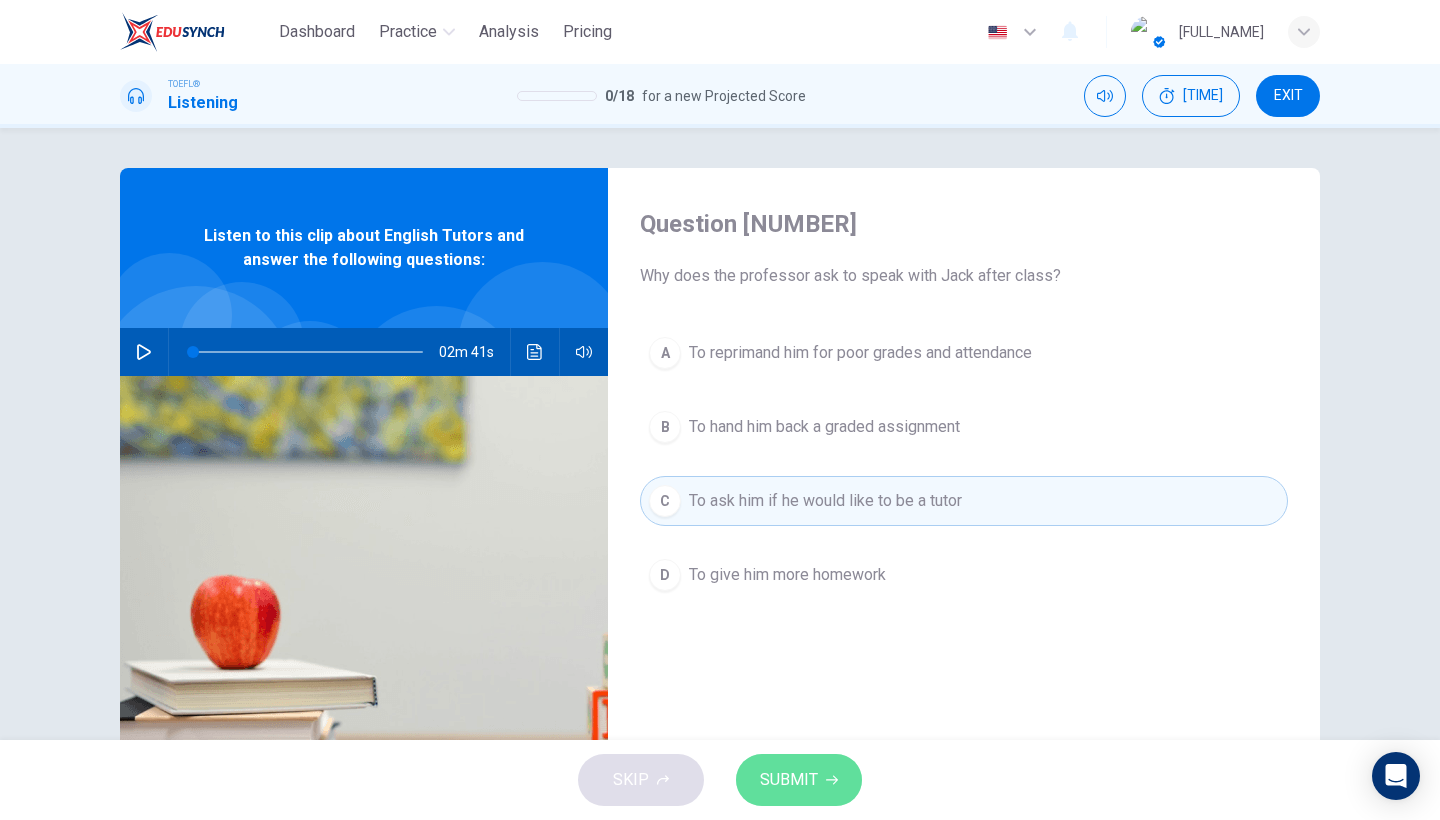 click on "SUBMIT" at bounding box center (789, 780) 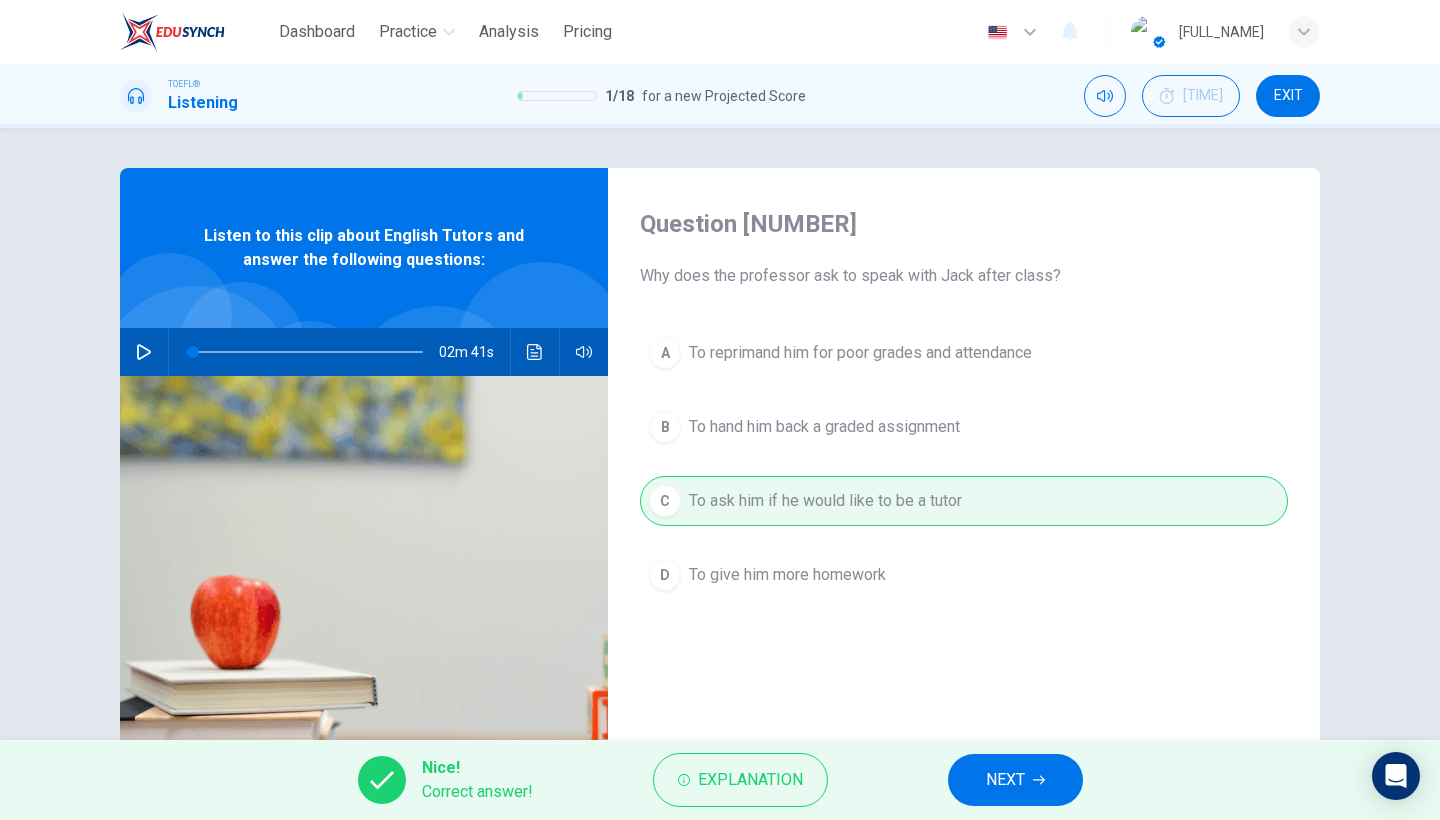 click on "NEXT" at bounding box center (1005, 780) 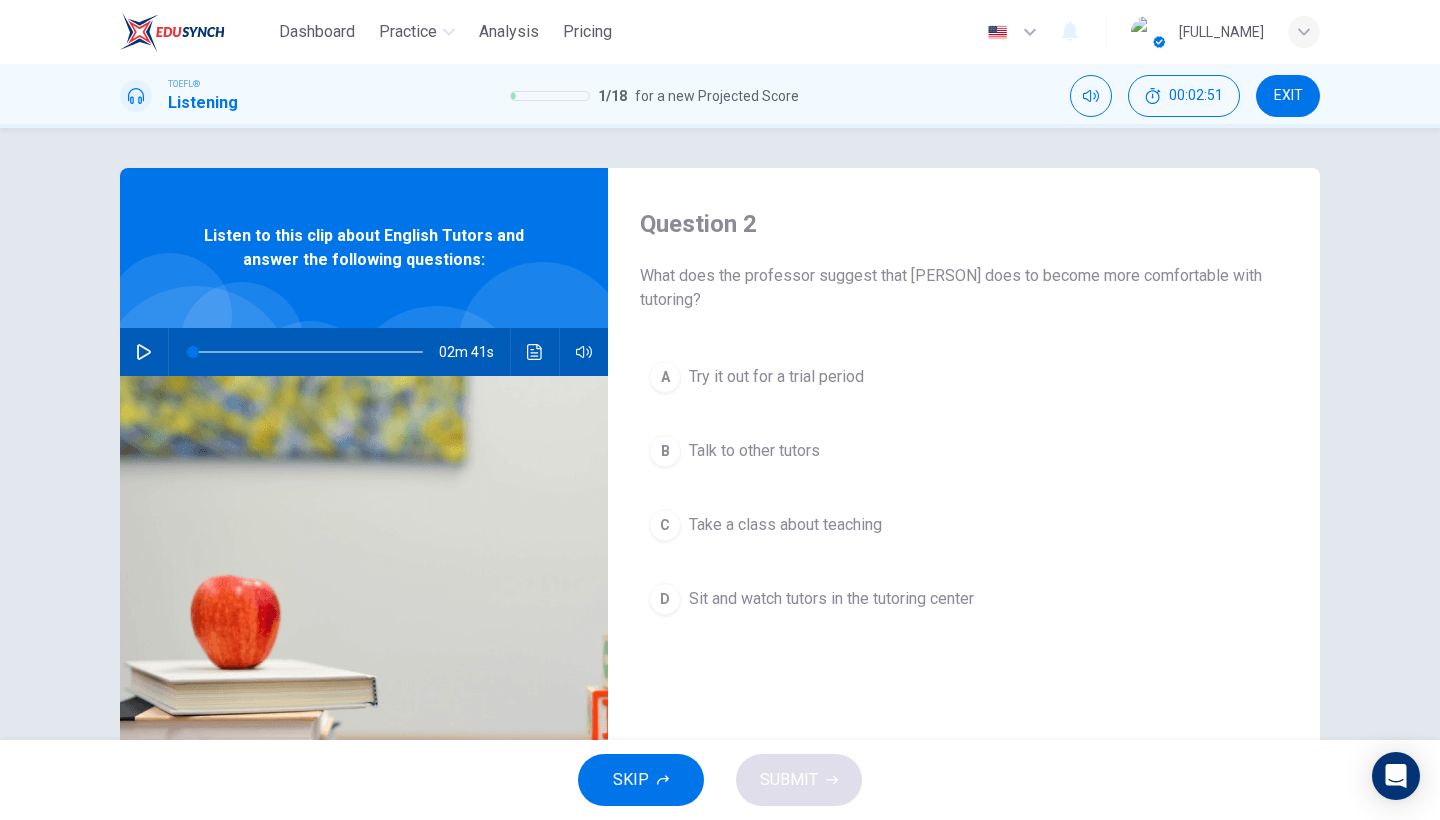 click on "Take a class about teaching" at bounding box center (776, 377) 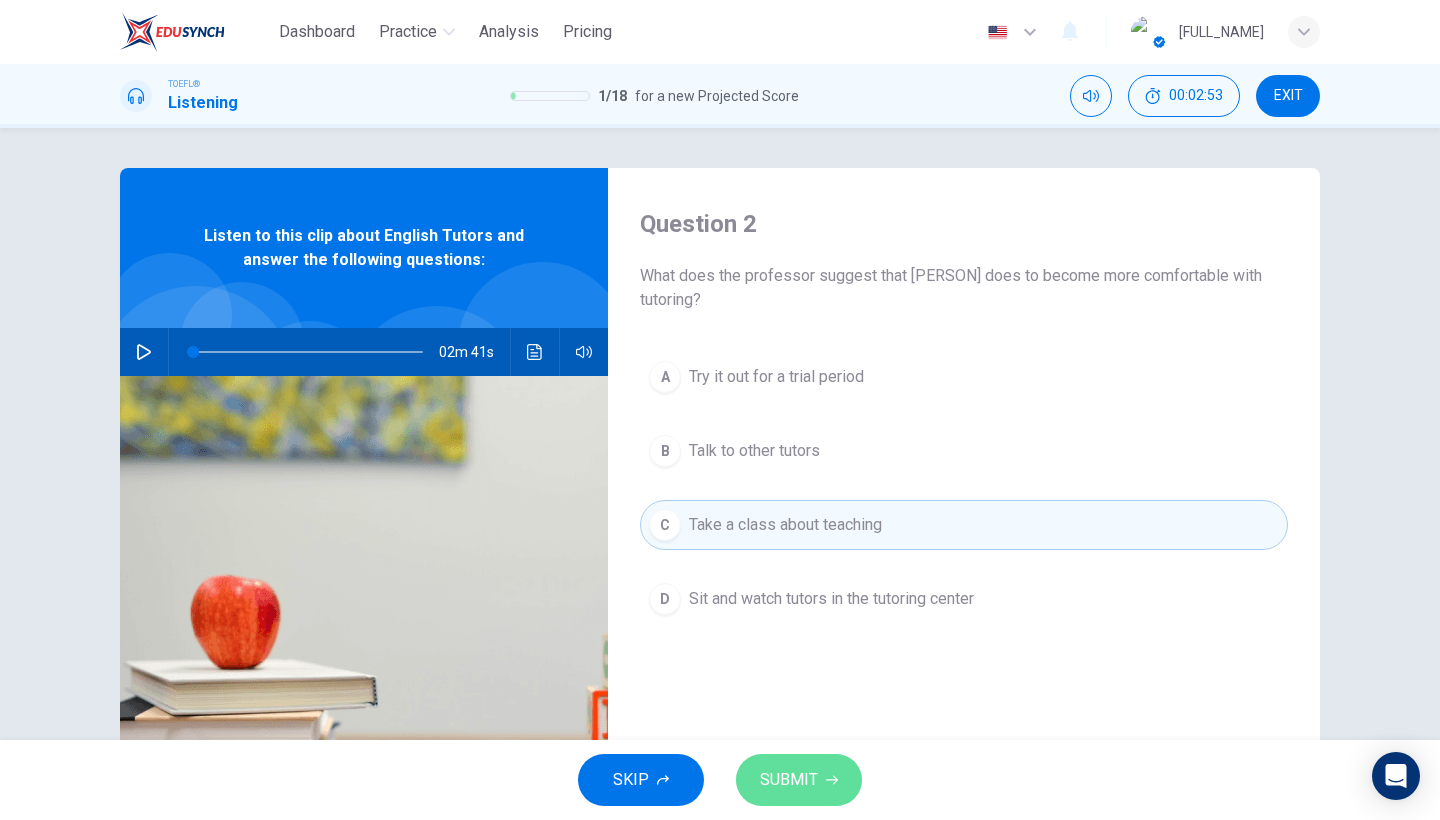 click on "SUBMIT" at bounding box center [789, 780] 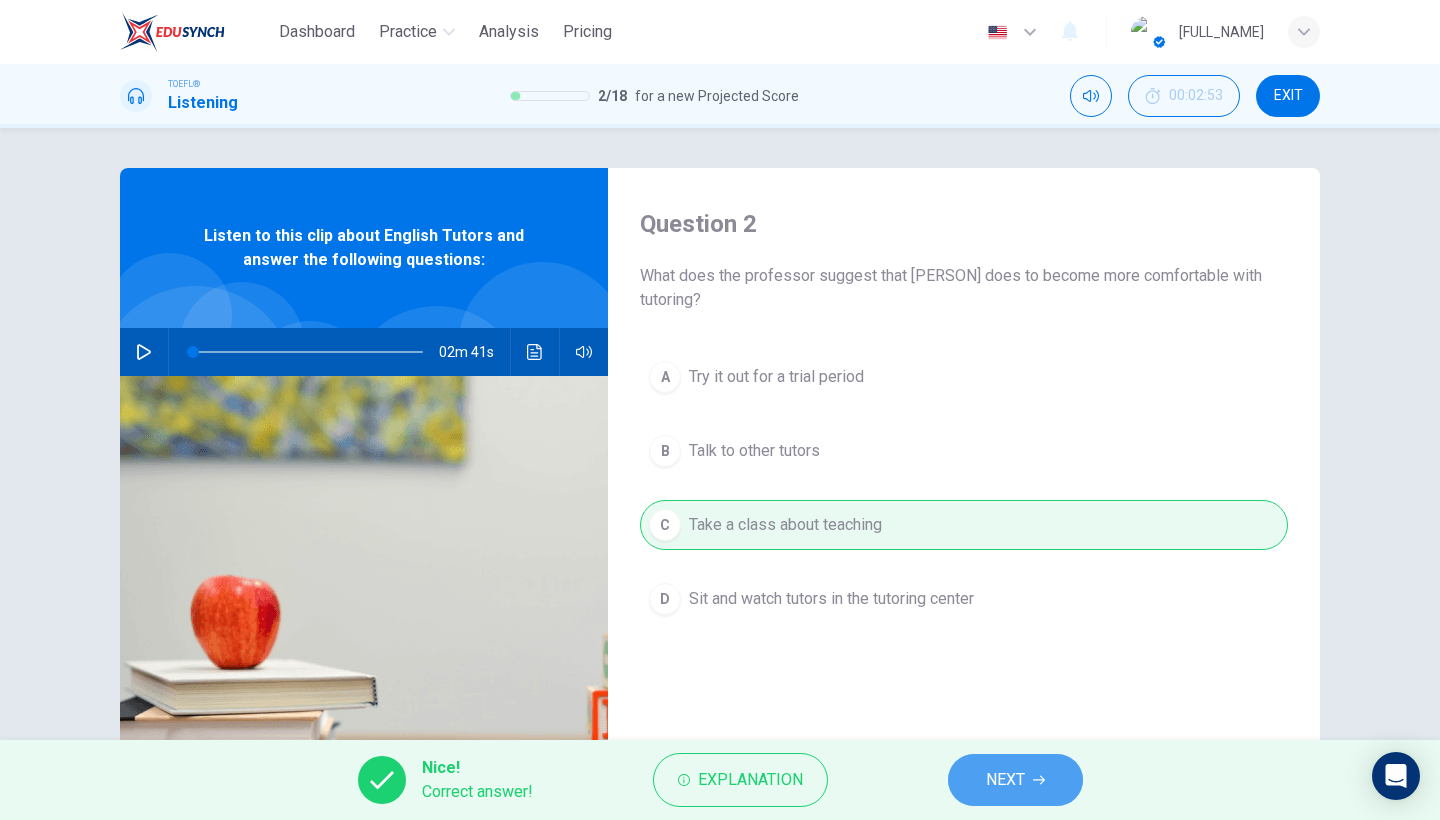 click on "NEXT" at bounding box center [1005, 780] 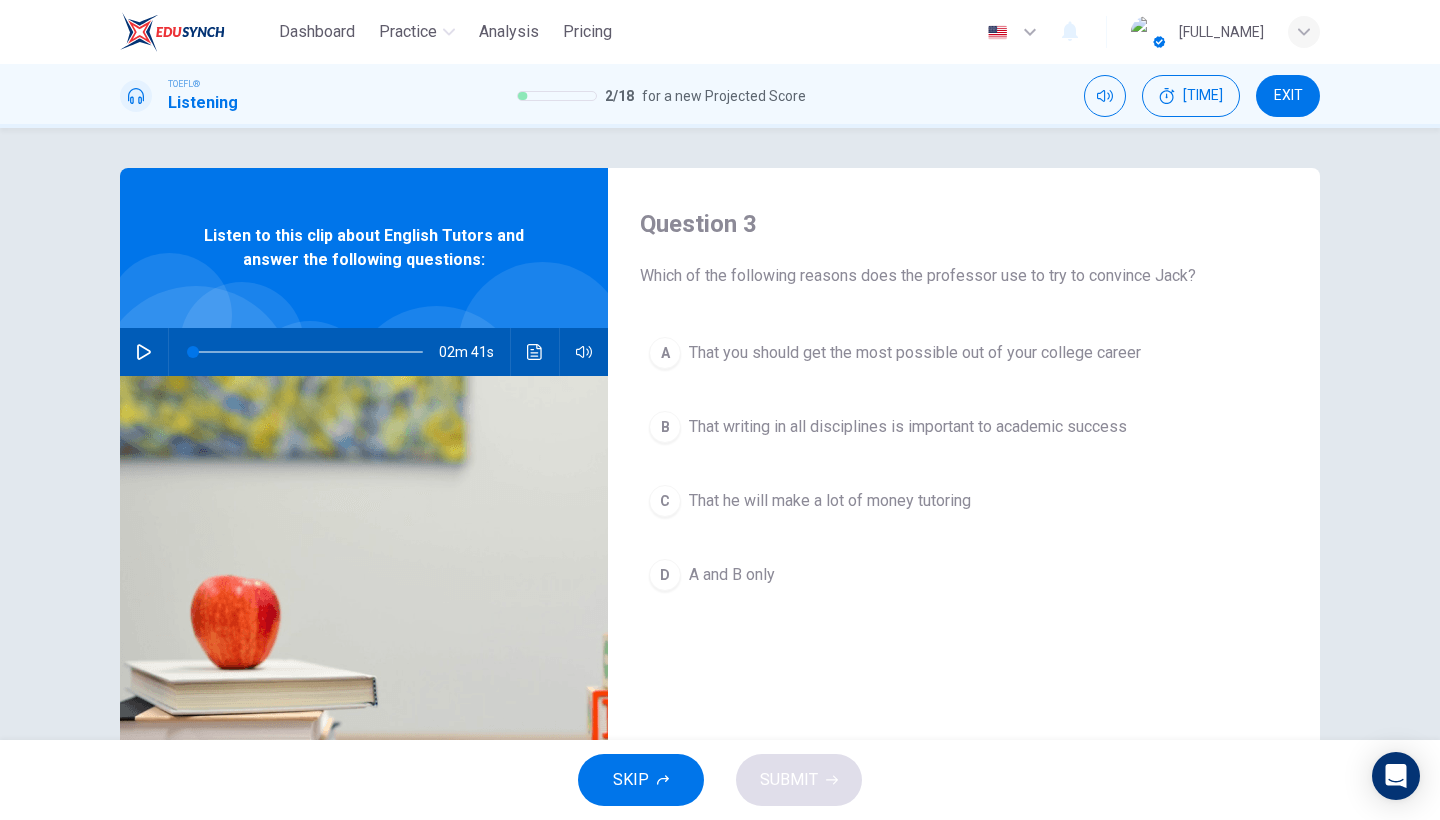click on "That writing in all disciplines is important to academic success" at bounding box center (915, 353) 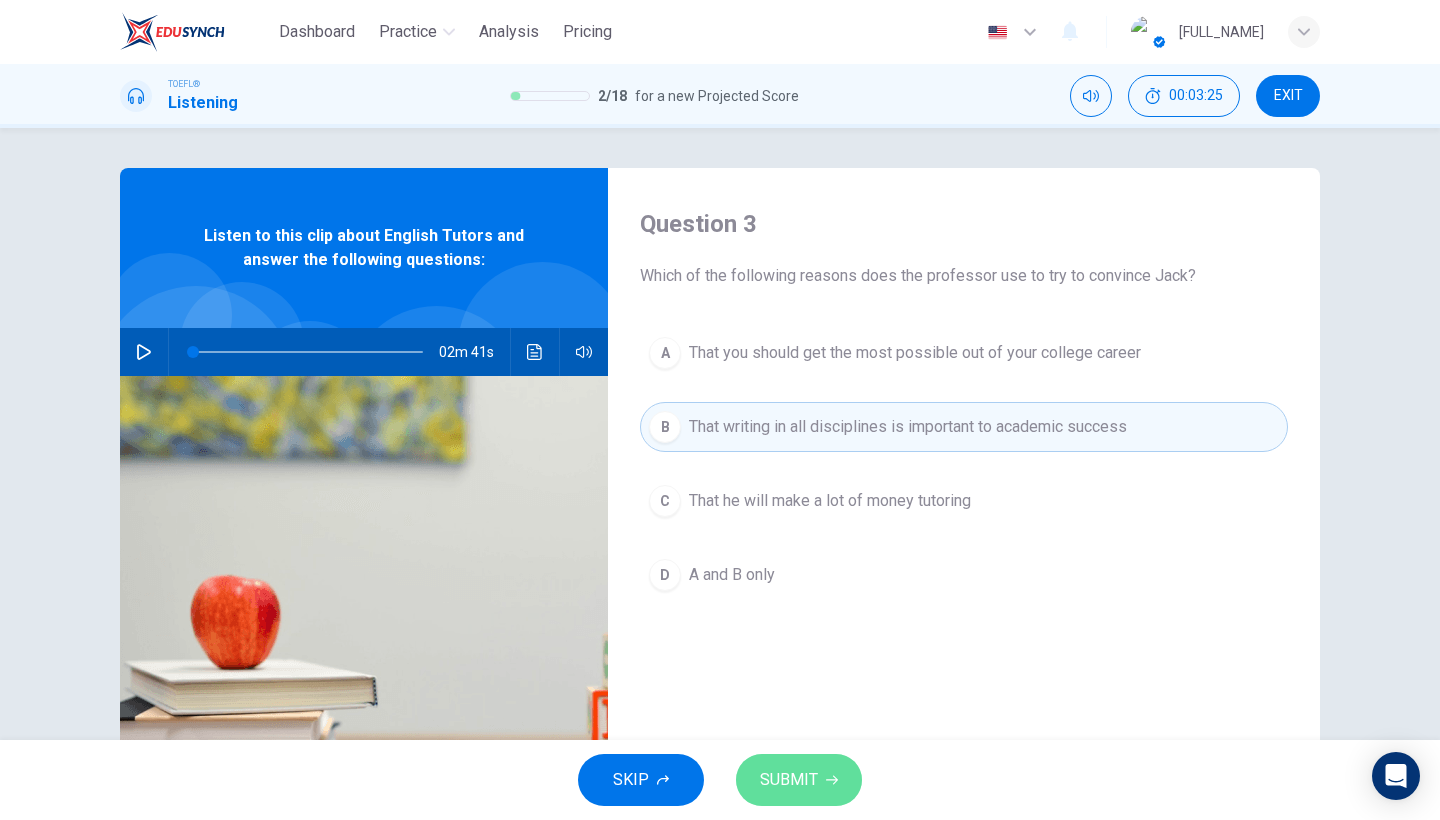 click on "SUBMIT" at bounding box center [789, 780] 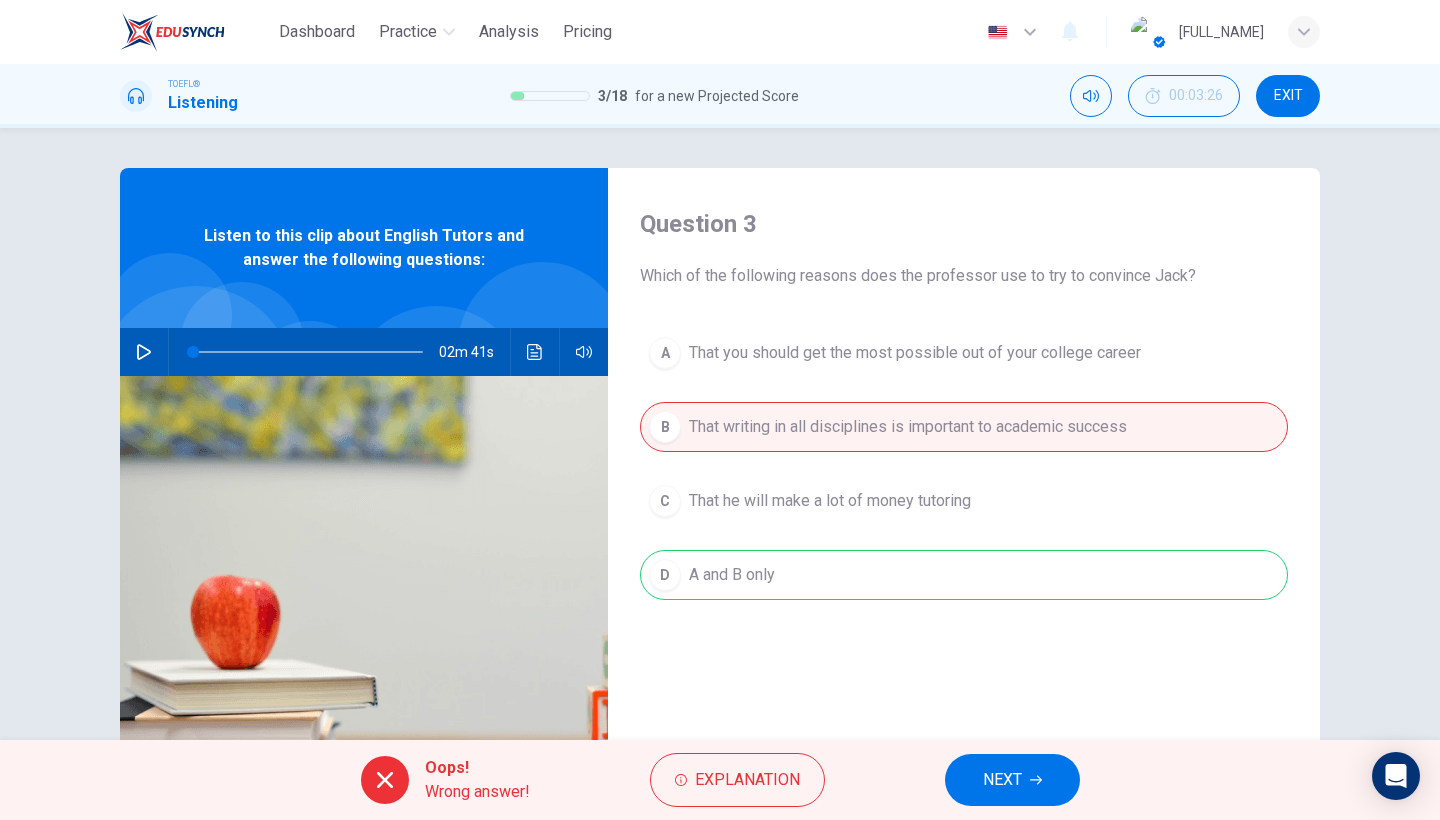 click on "NEXT" at bounding box center (1002, 780) 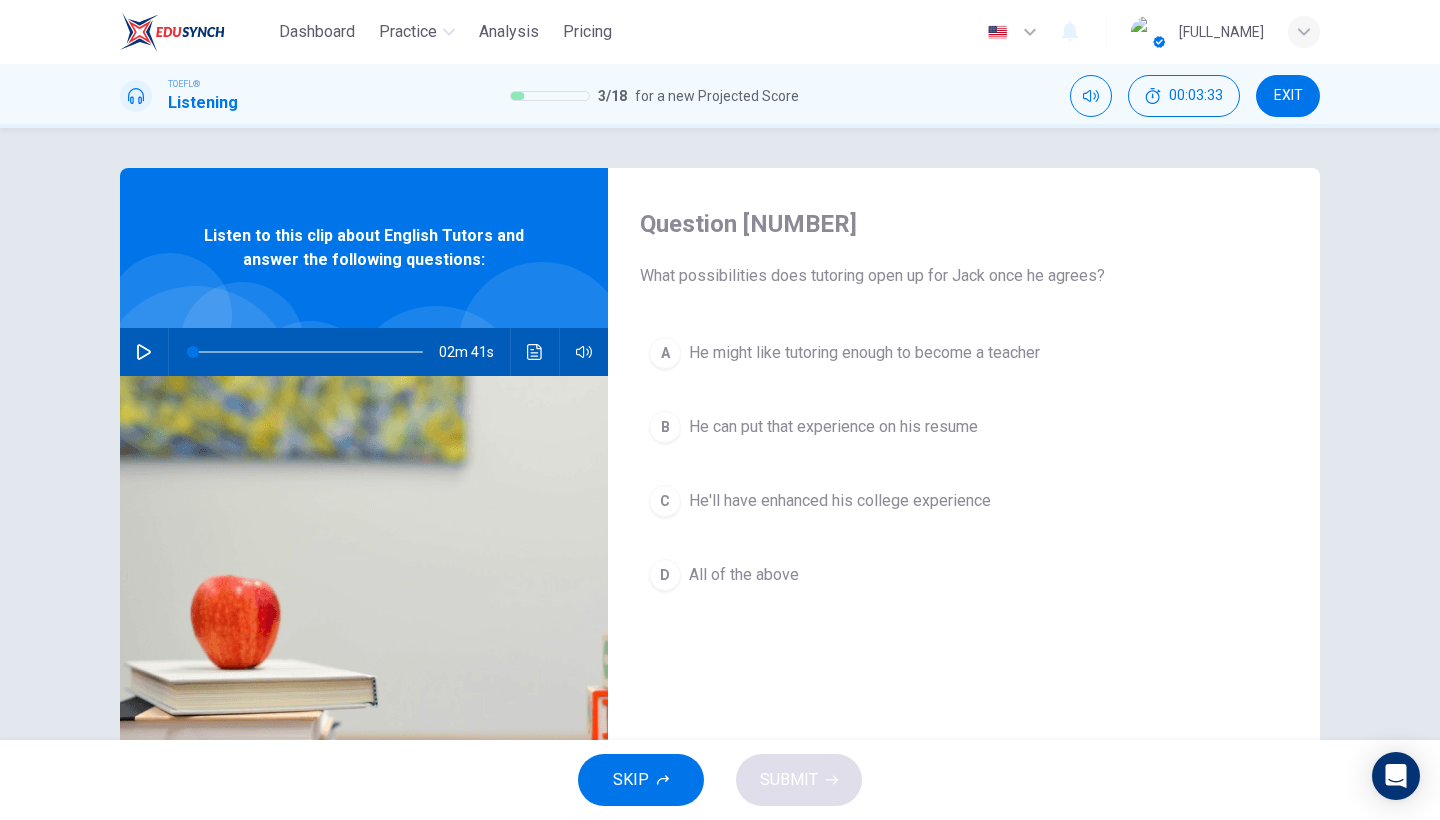 click on "He might like tutoring enough to become a teacher" at bounding box center [864, 353] 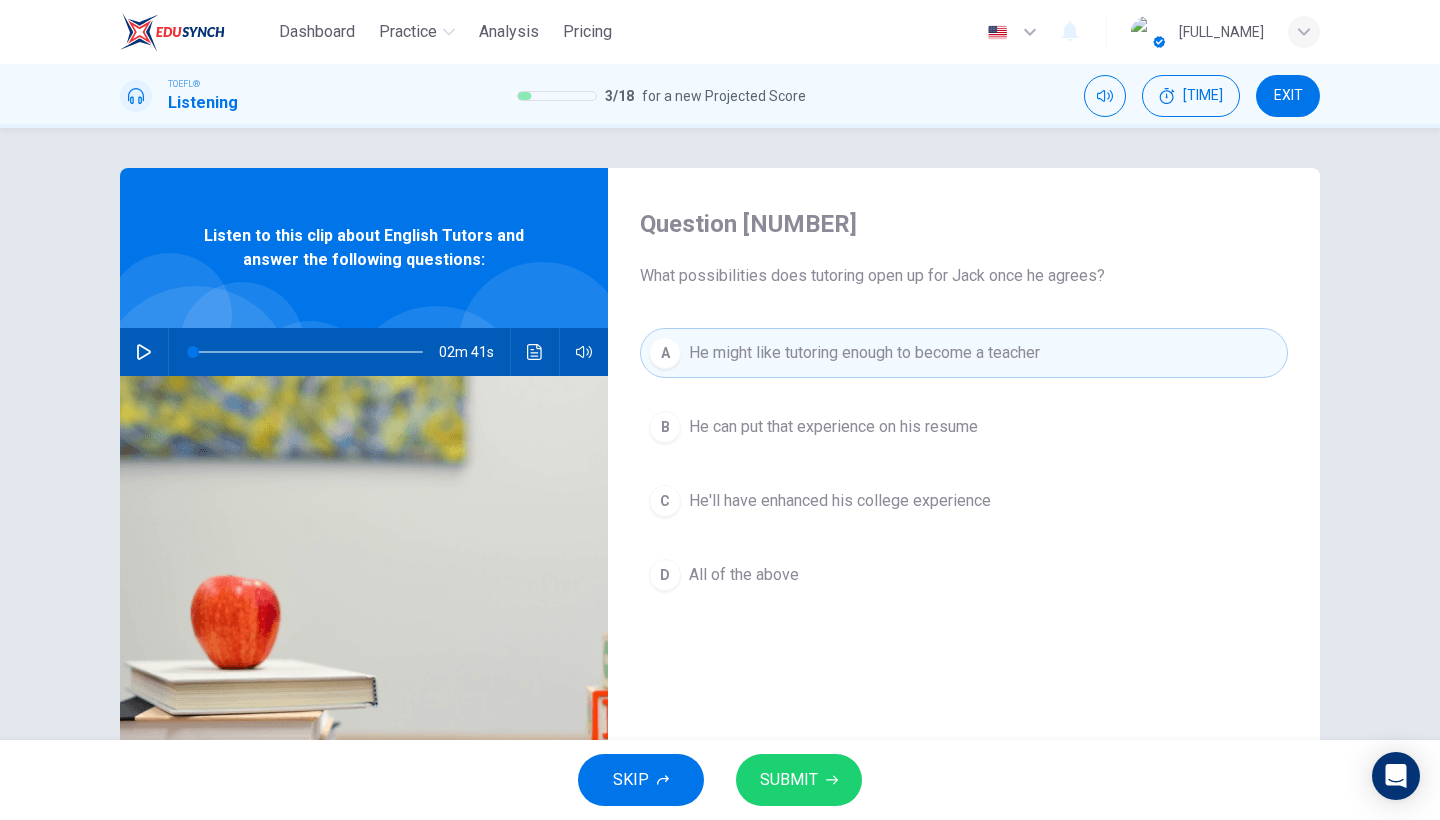 click at bounding box center [832, 780] 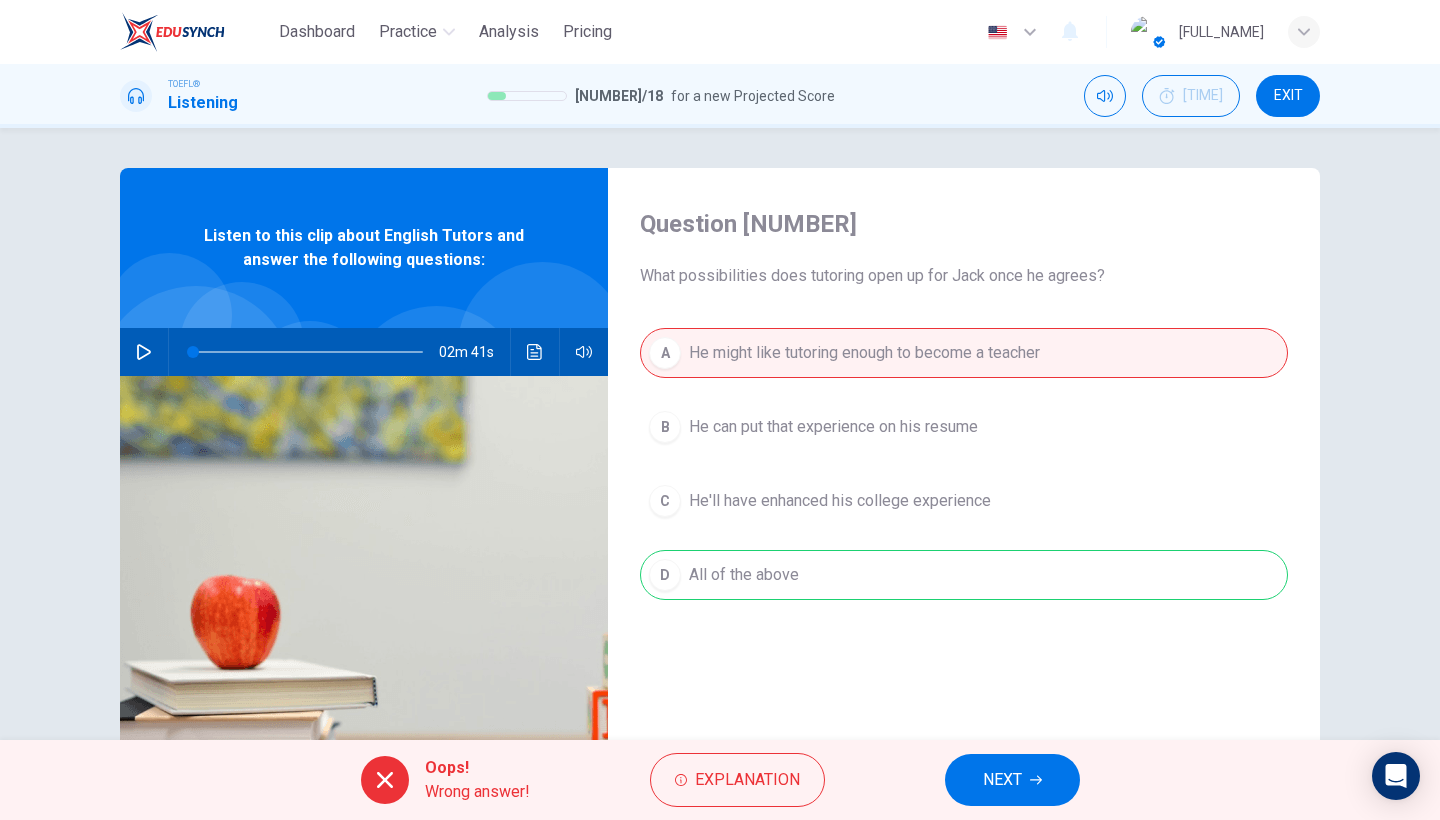 click at bounding box center [1036, 780] 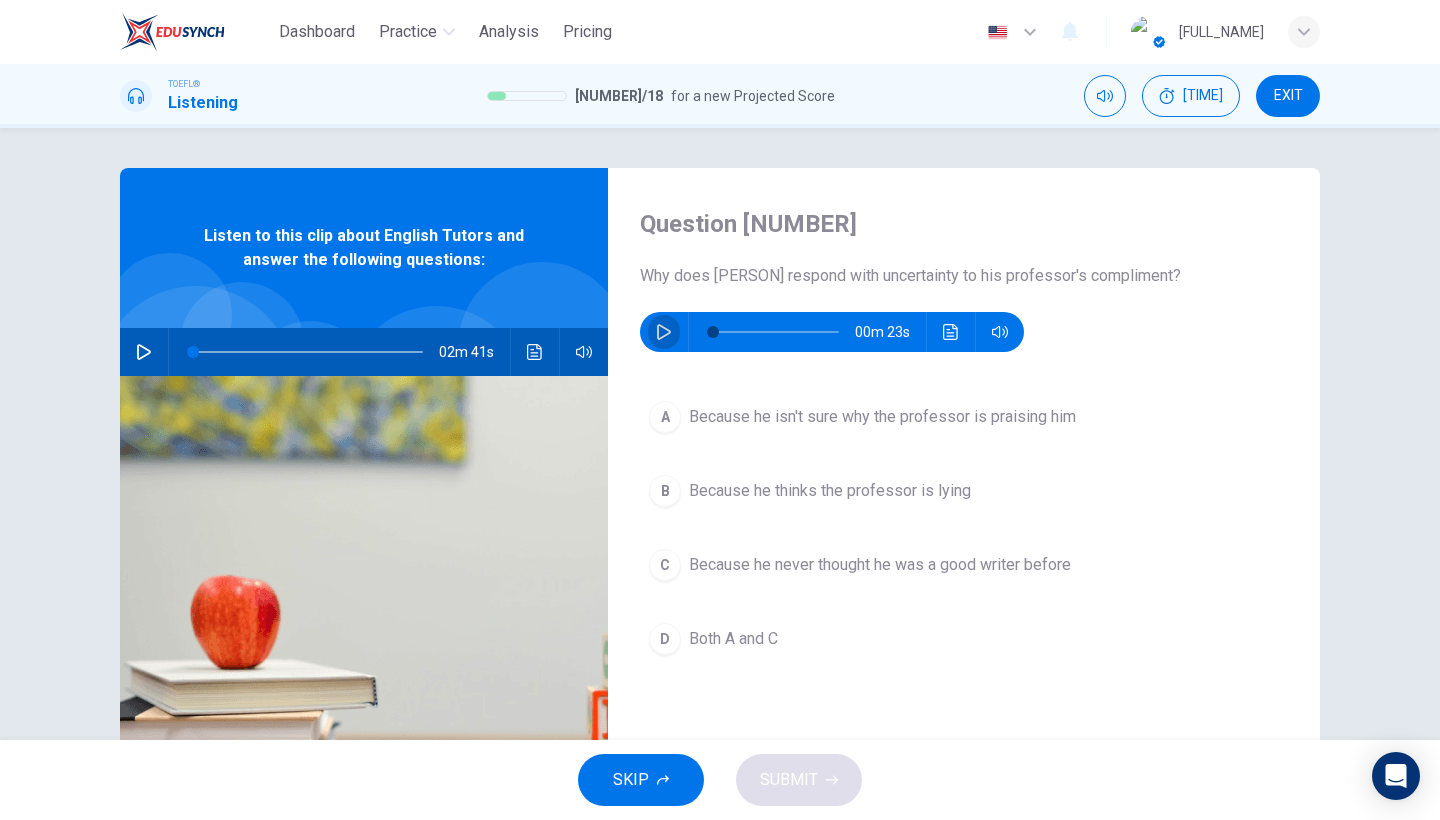 click at bounding box center (664, 332) 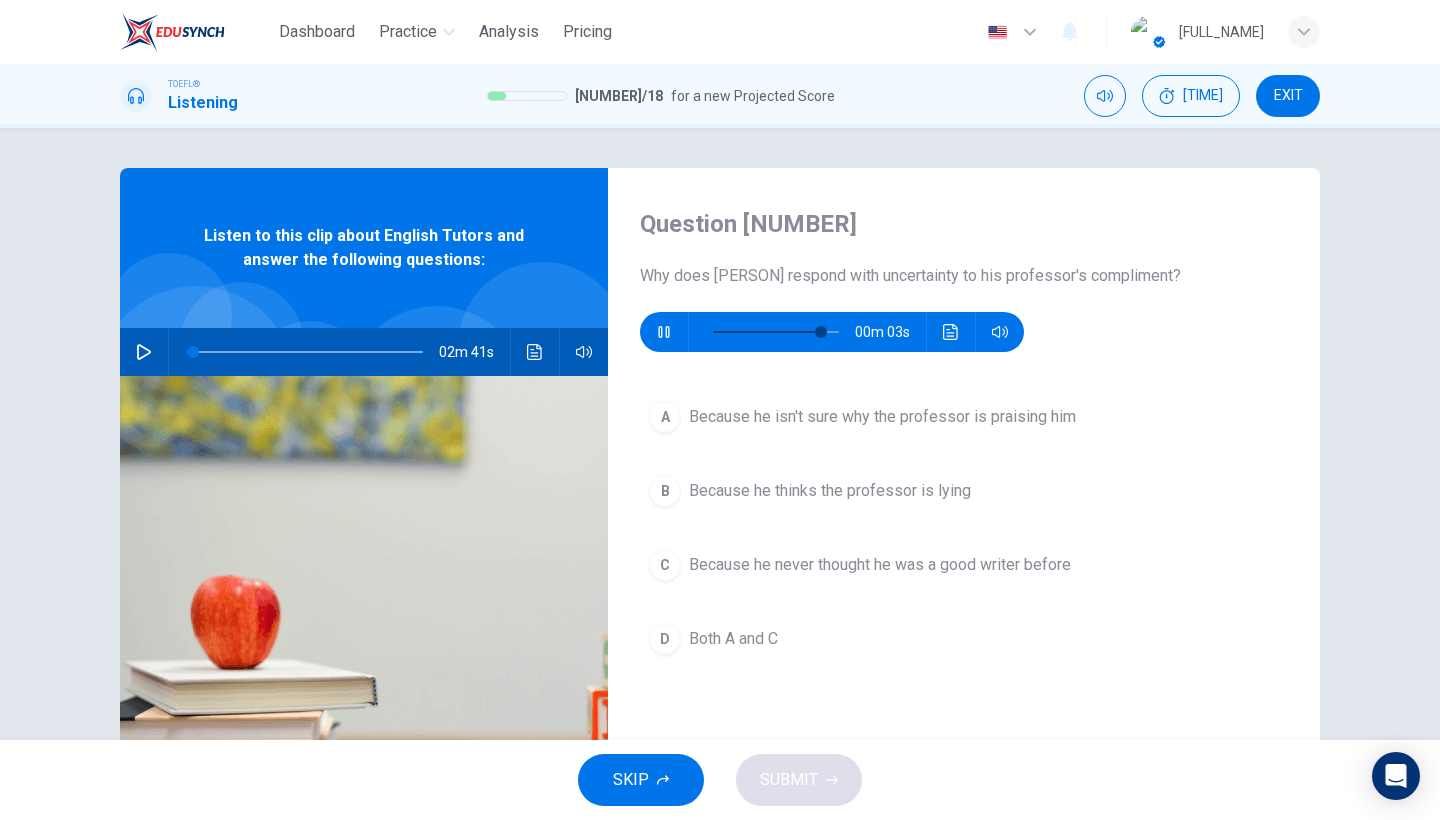 click on "Both A and C" at bounding box center (882, 417) 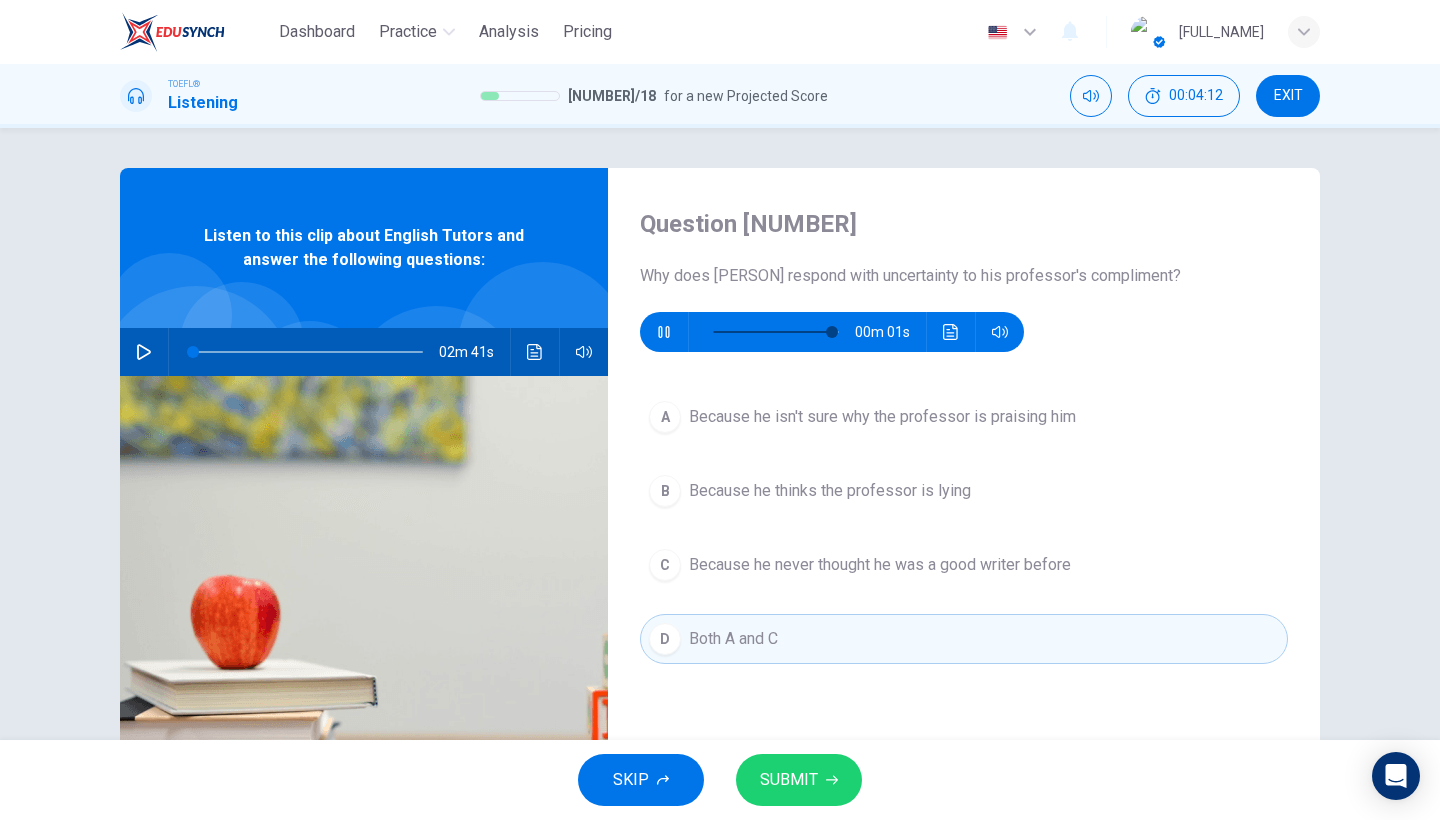 click on "SUBMIT" at bounding box center [799, 780] 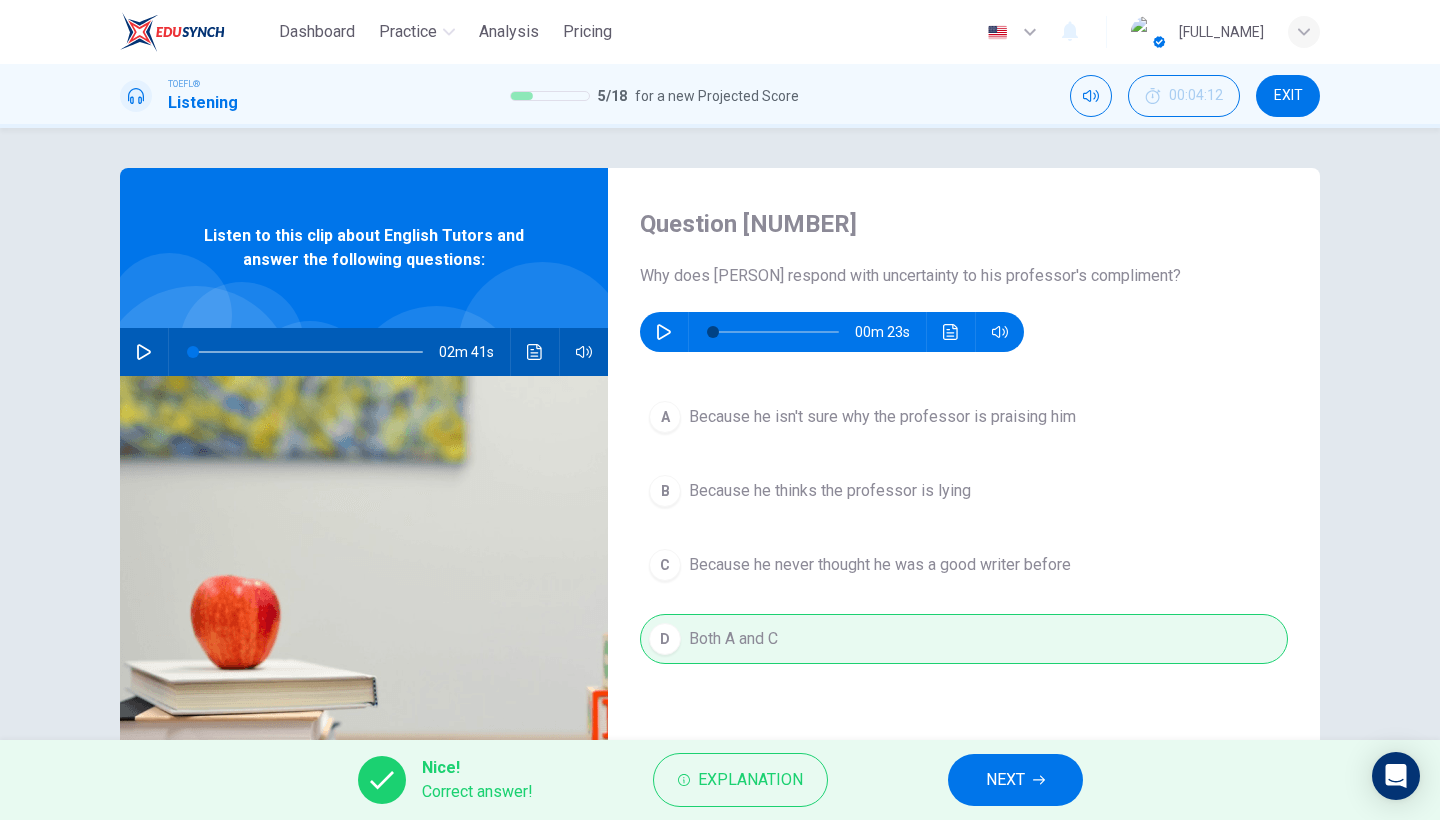 click on "NEXT" at bounding box center [1005, 780] 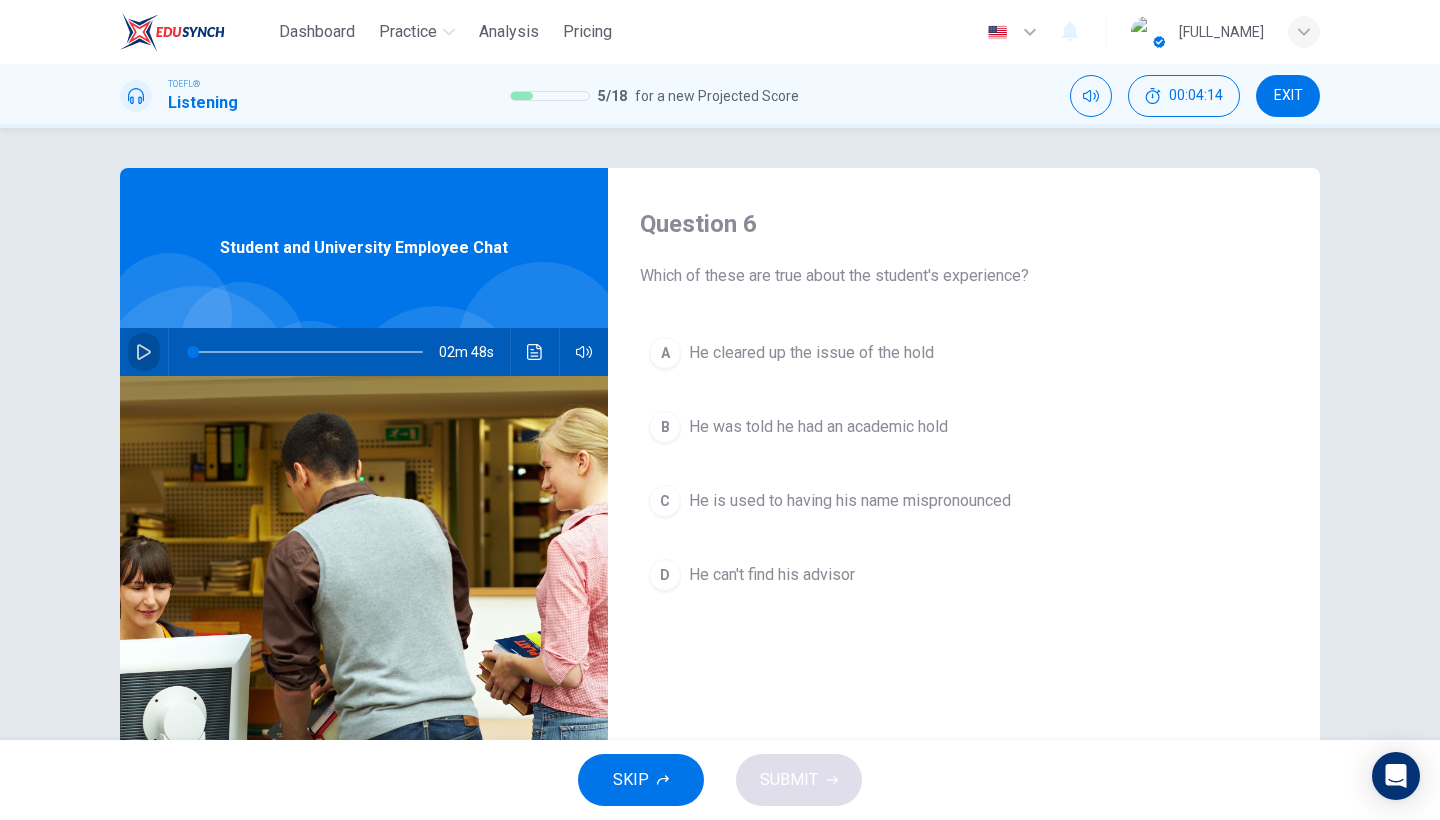 click at bounding box center [144, 352] 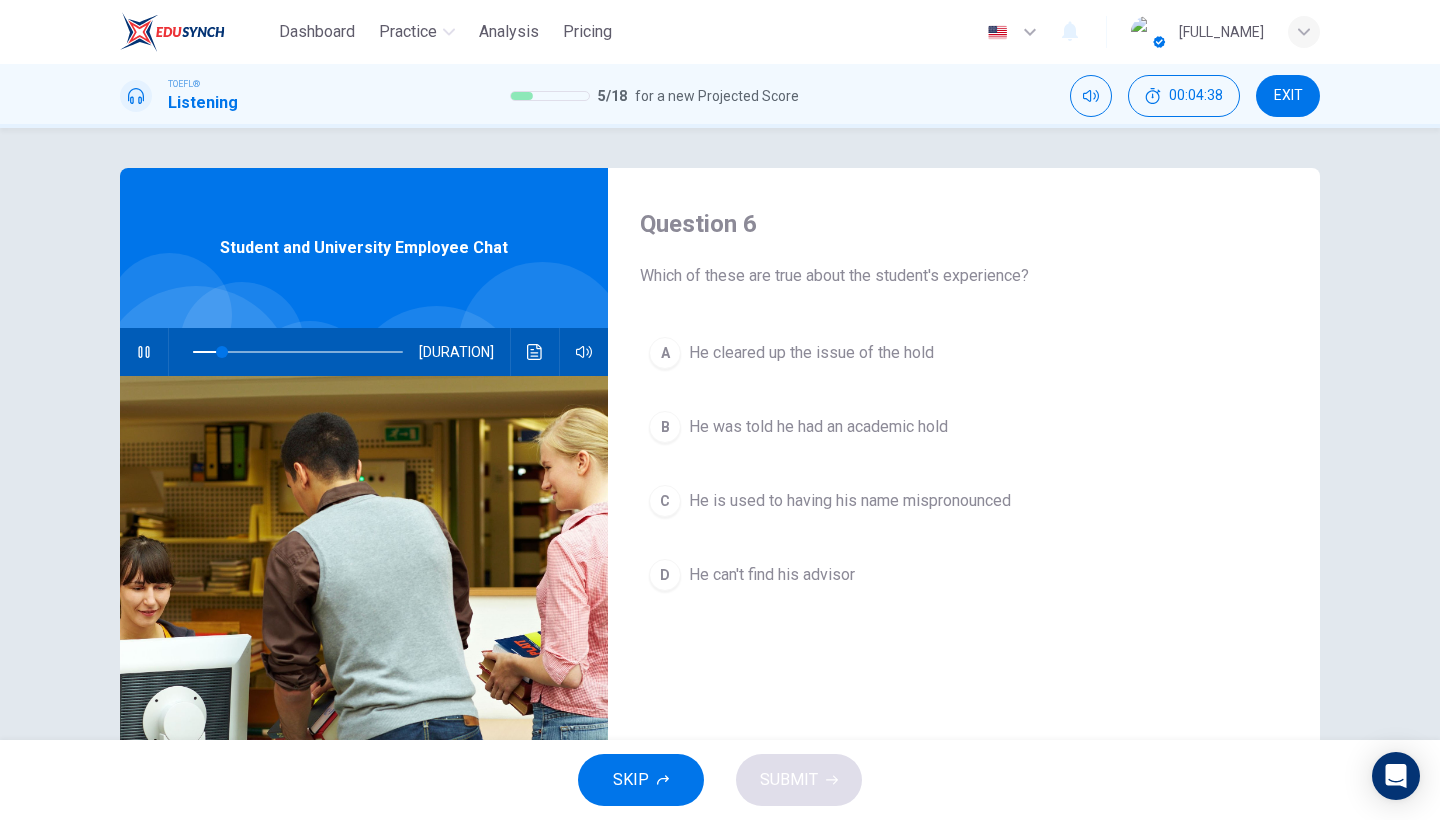click on "He was told he had an academic hold" at bounding box center (811, 353) 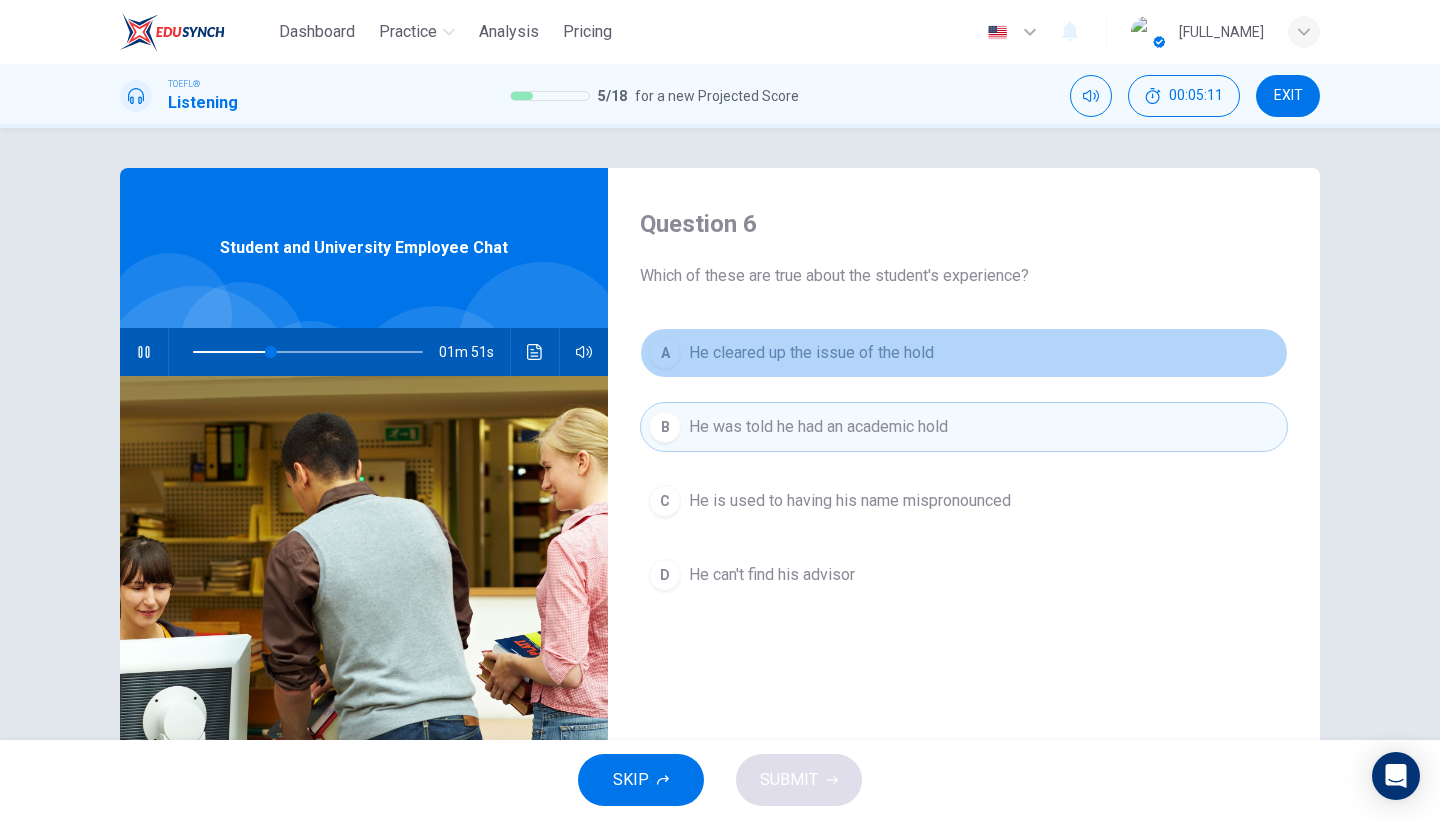 click on "He cleared up the issue of the hold" at bounding box center [811, 353] 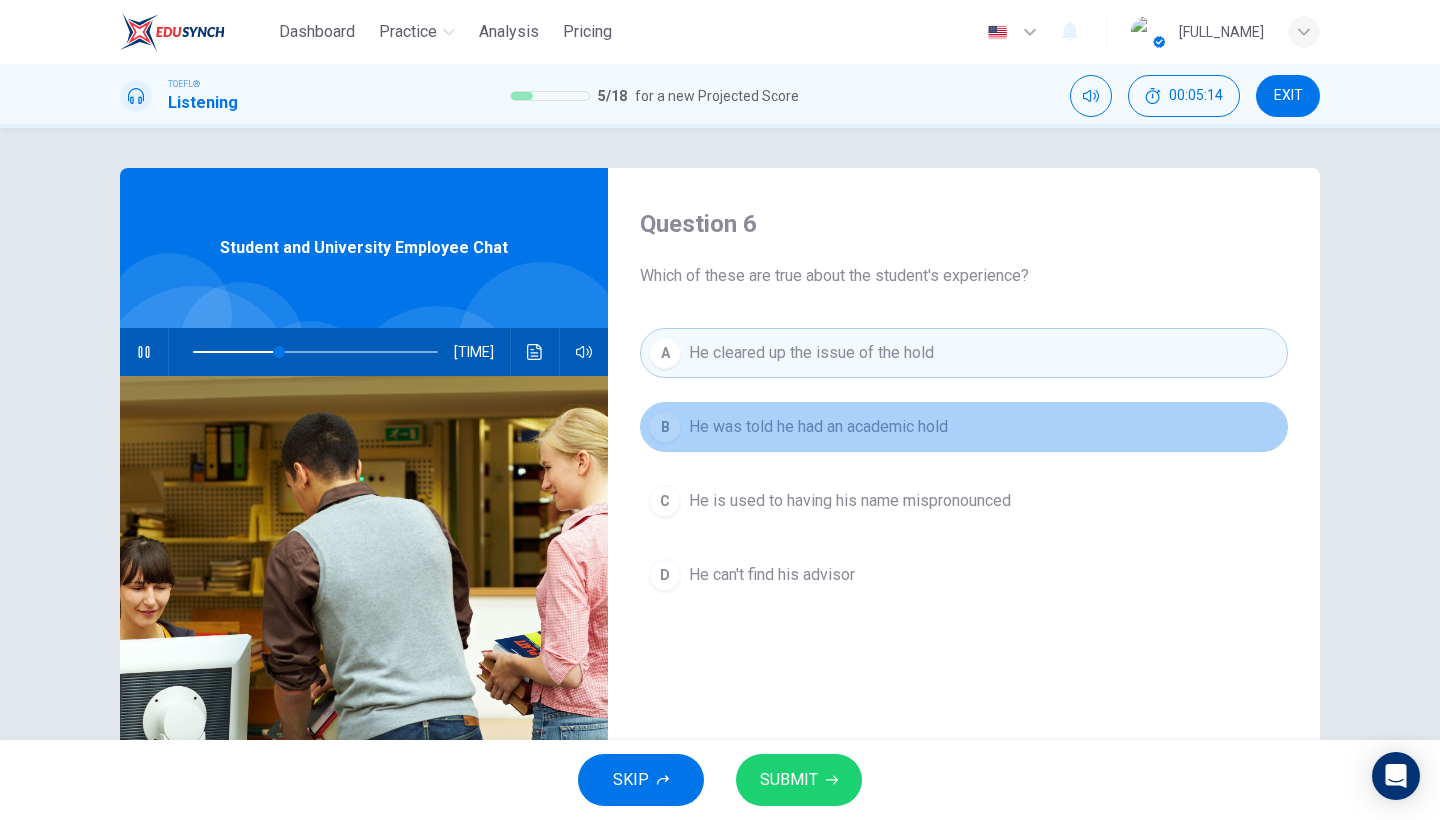 click on "B He was told he had an academic hold" at bounding box center [964, 427] 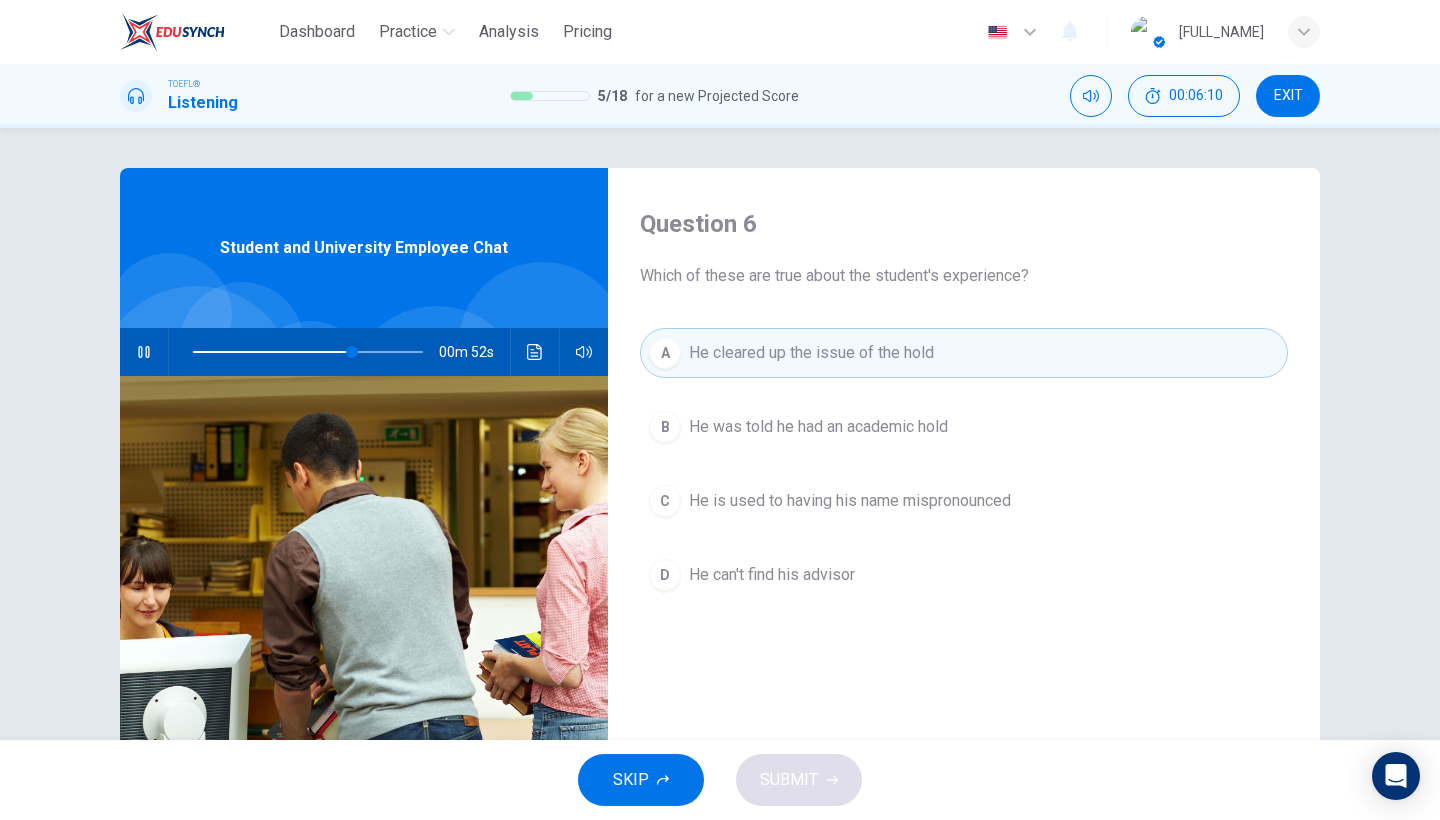 click on "He was told he had an academic hold" at bounding box center (818, 427) 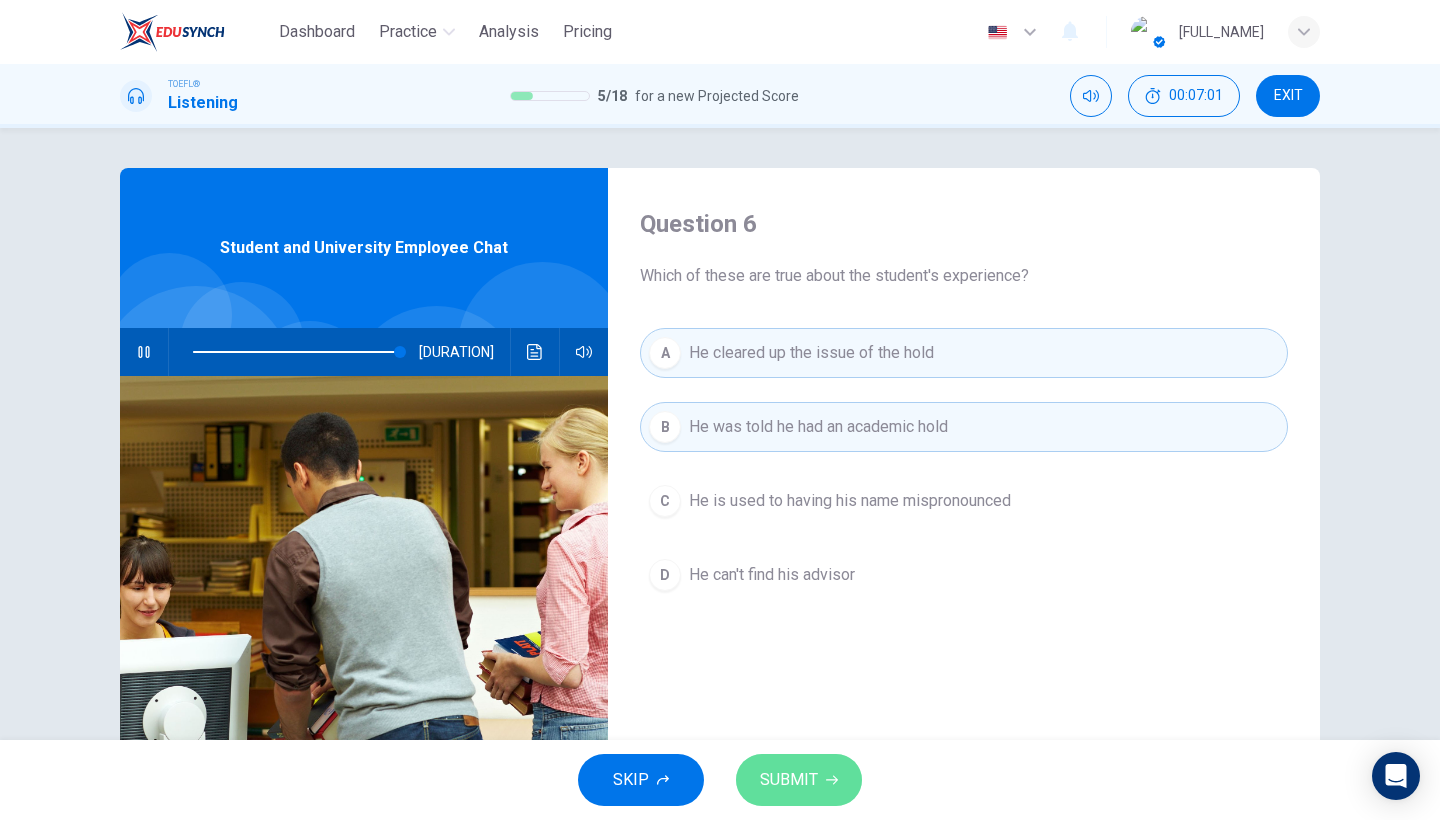 click on "SUBMIT" at bounding box center (799, 780) 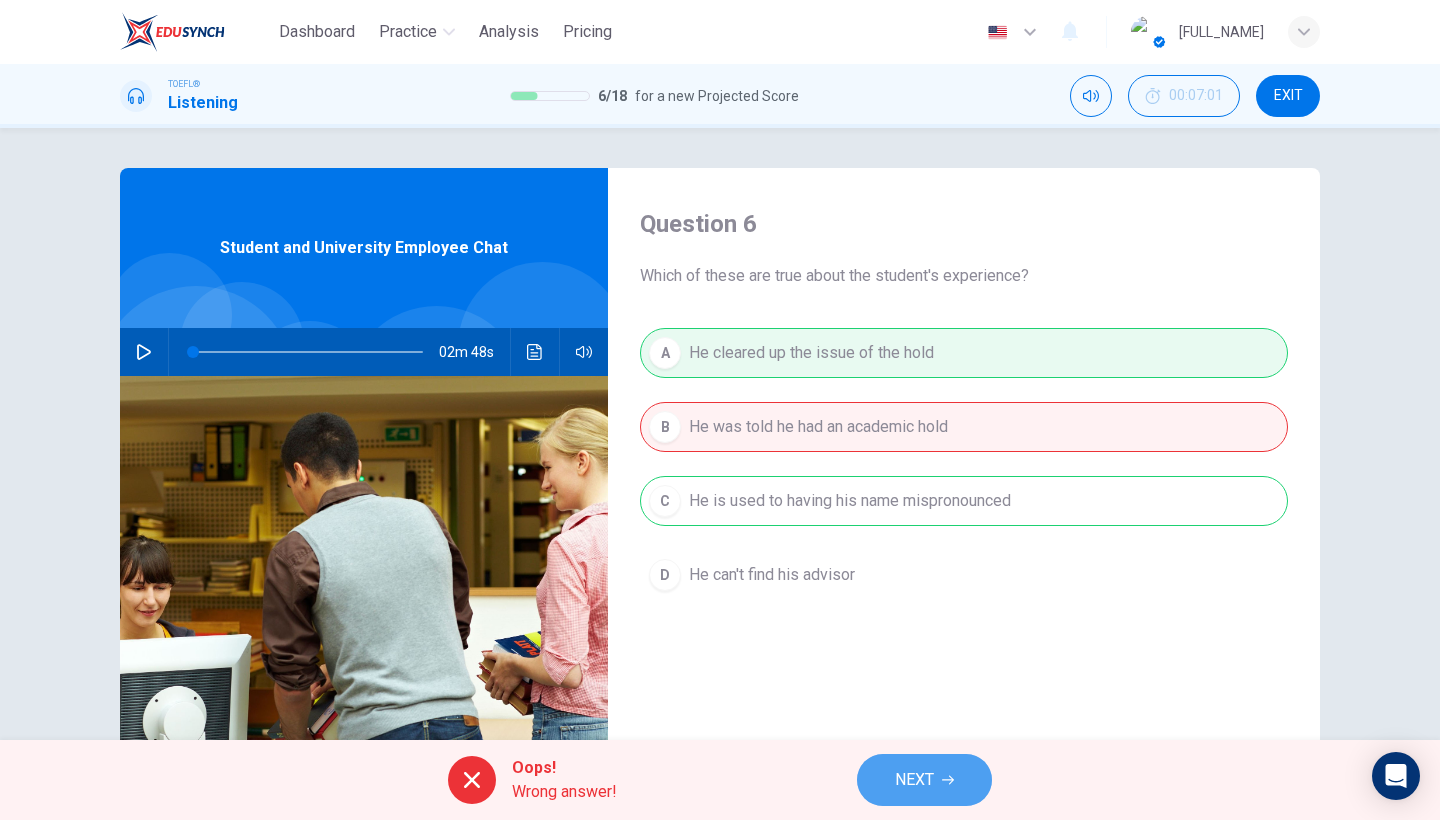 click on "NEXT" at bounding box center (924, 780) 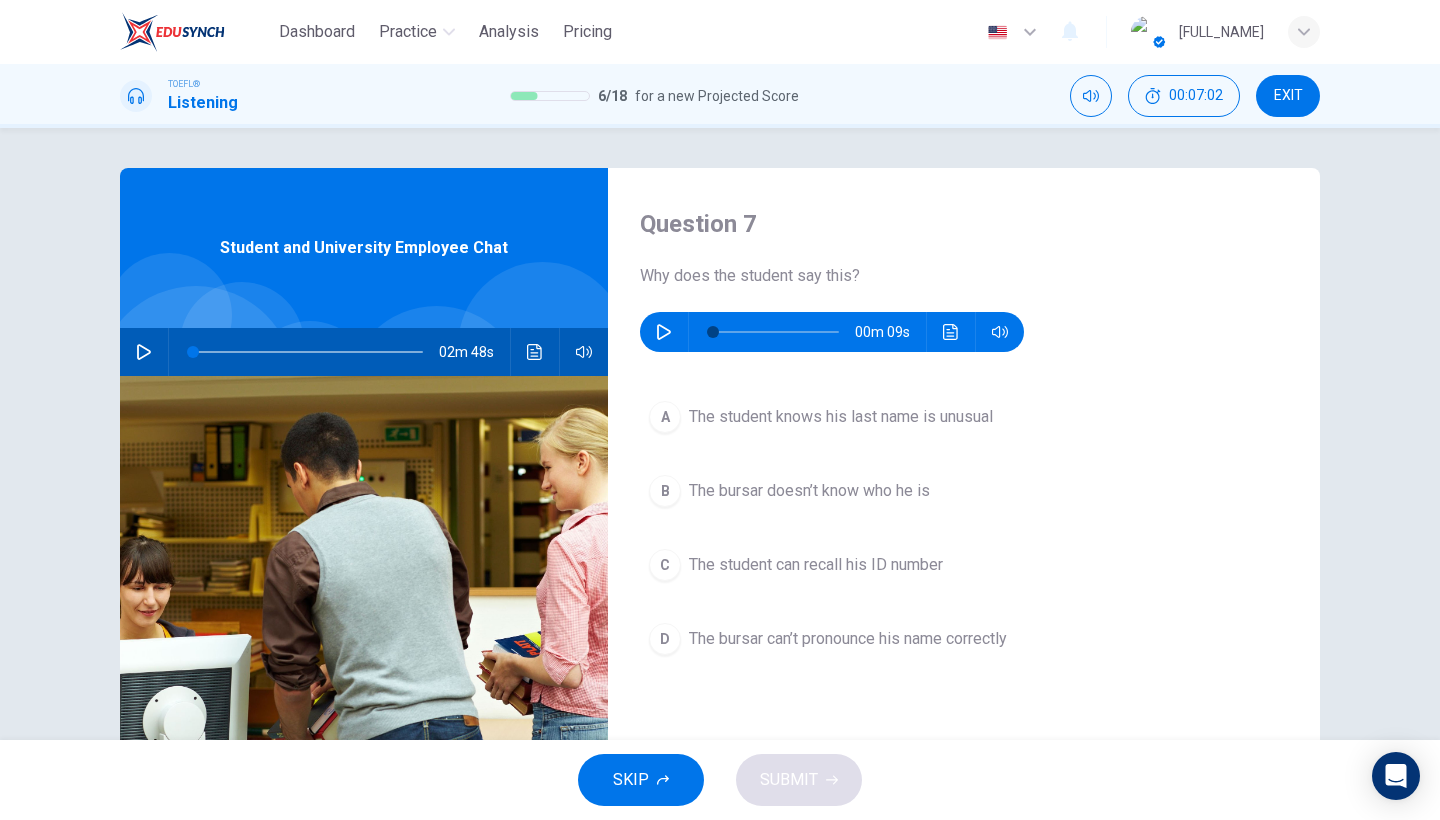 click at bounding box center [664, 332] 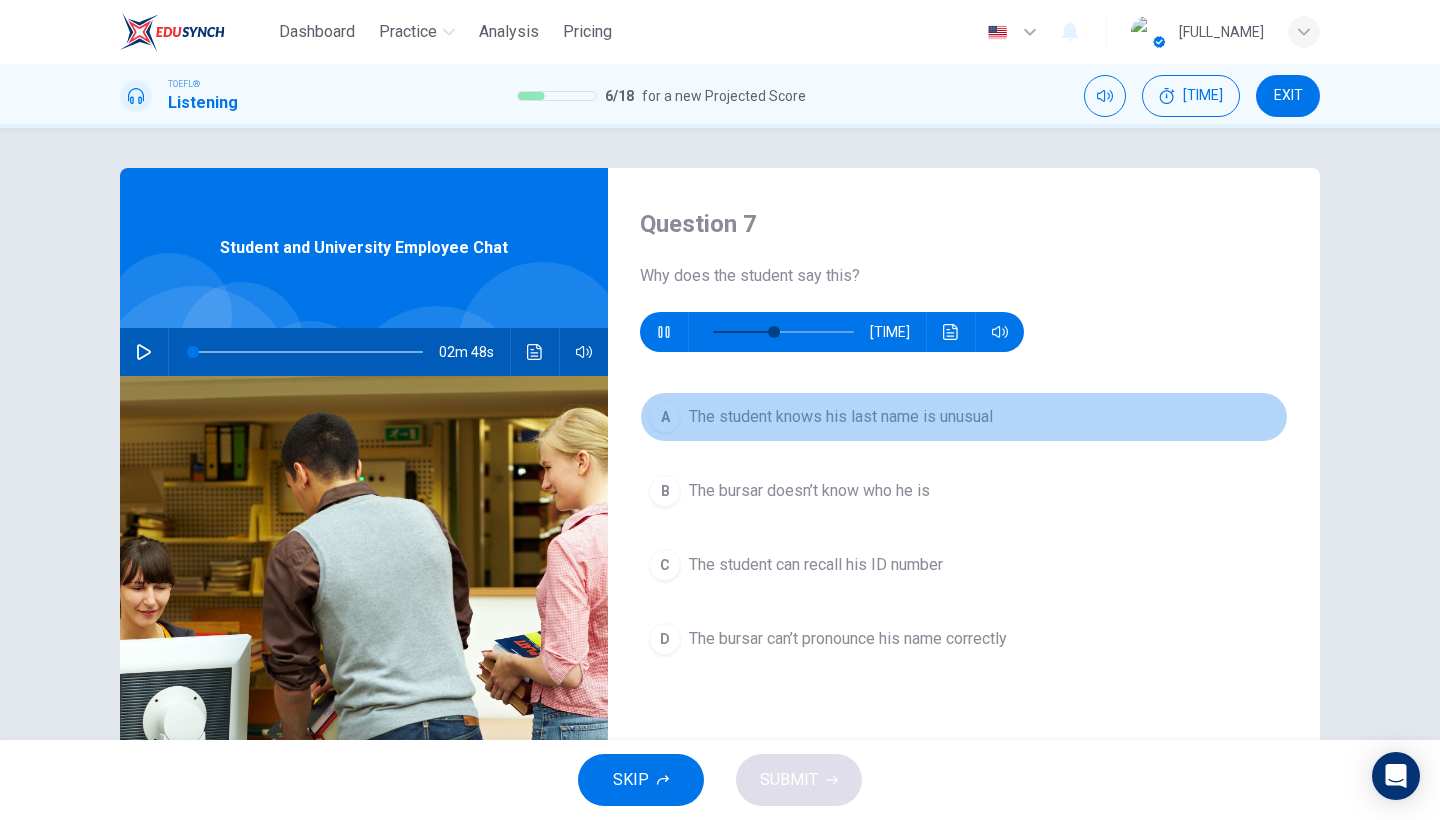 click on "The student knows his last name is unusual" at bounding box center [841, 417] 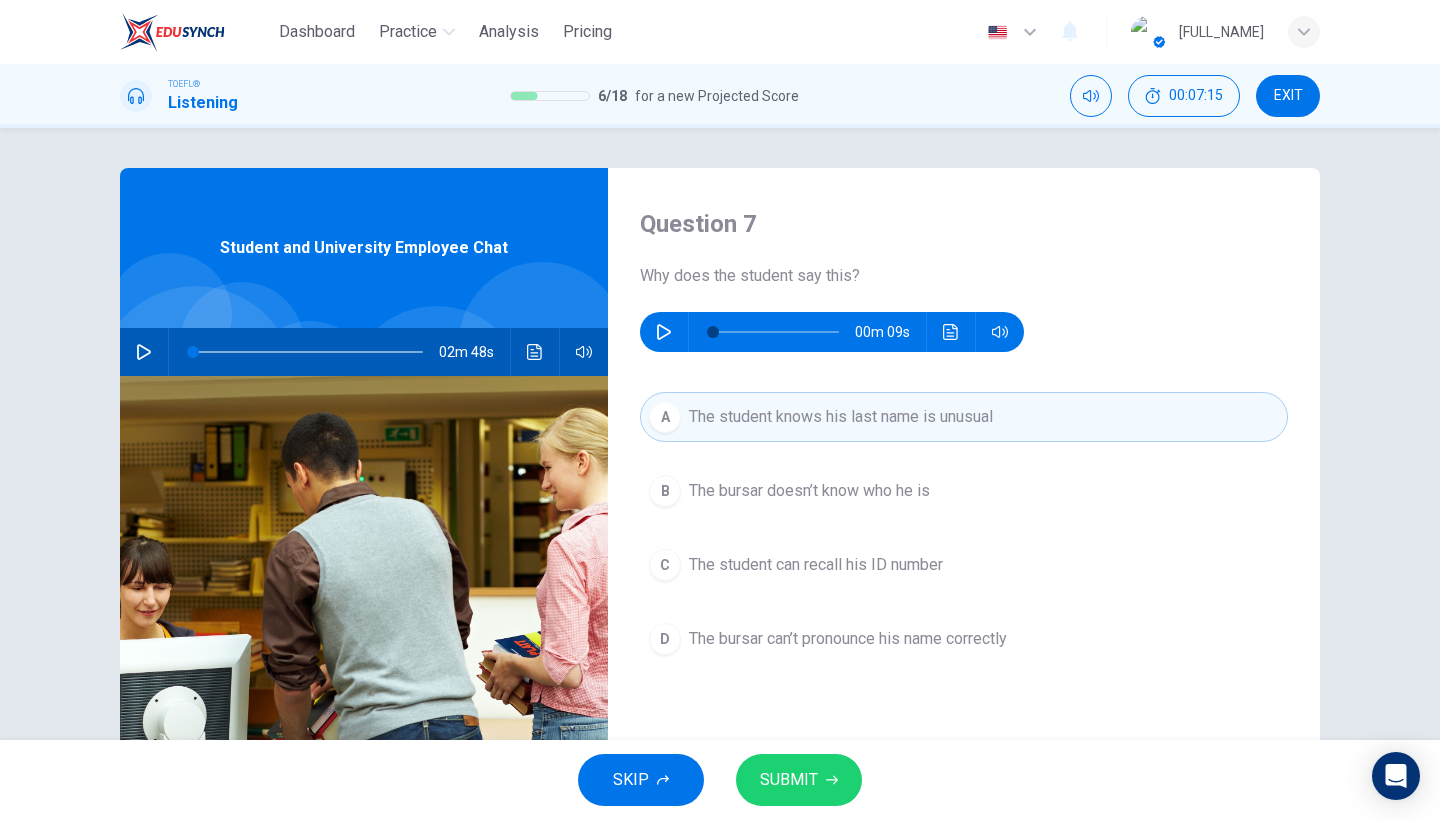 click on "SUBMIT" at bounding box center (799, 780) 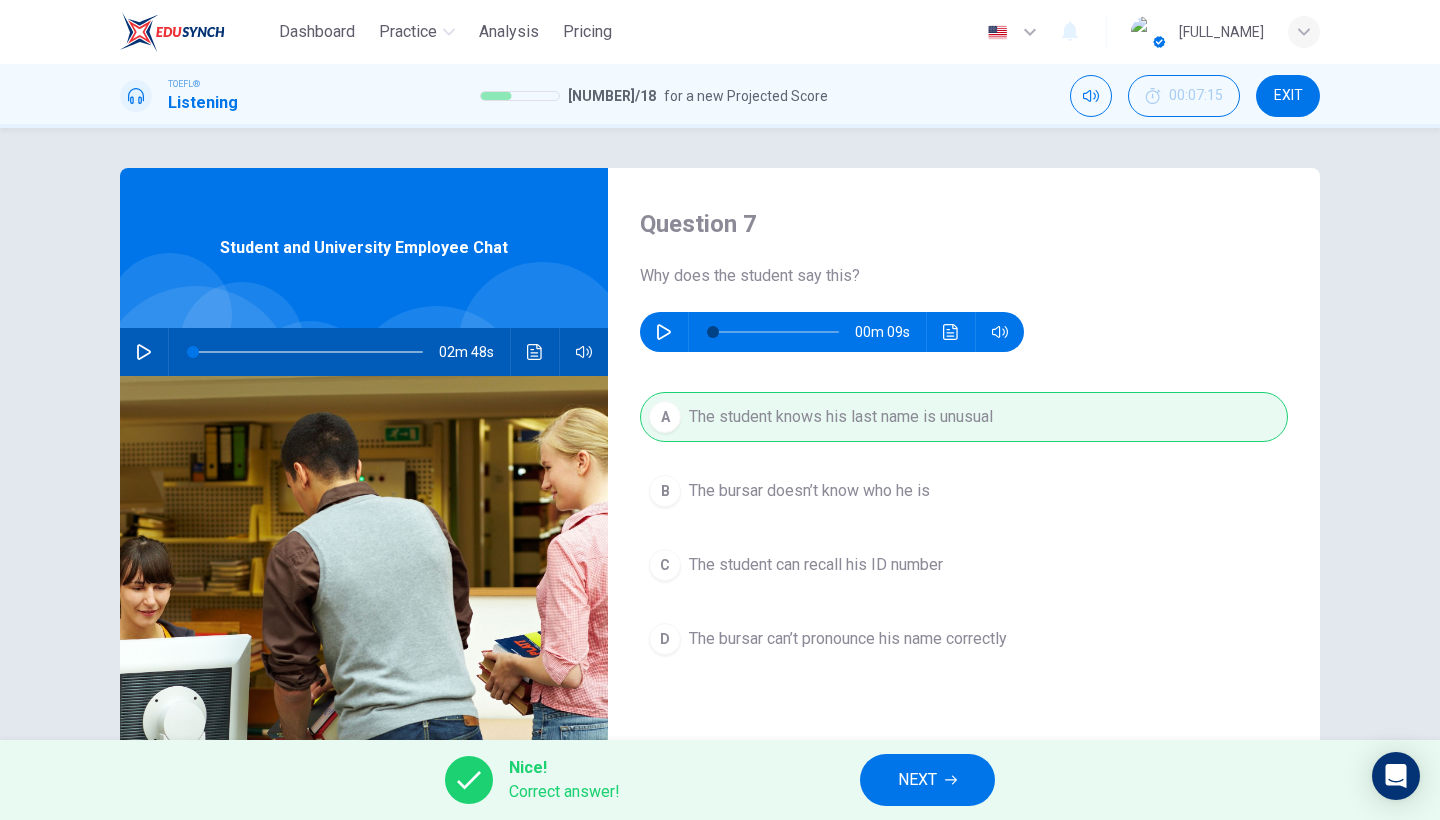 click on "NEXT" at bounding box center (917, 780) 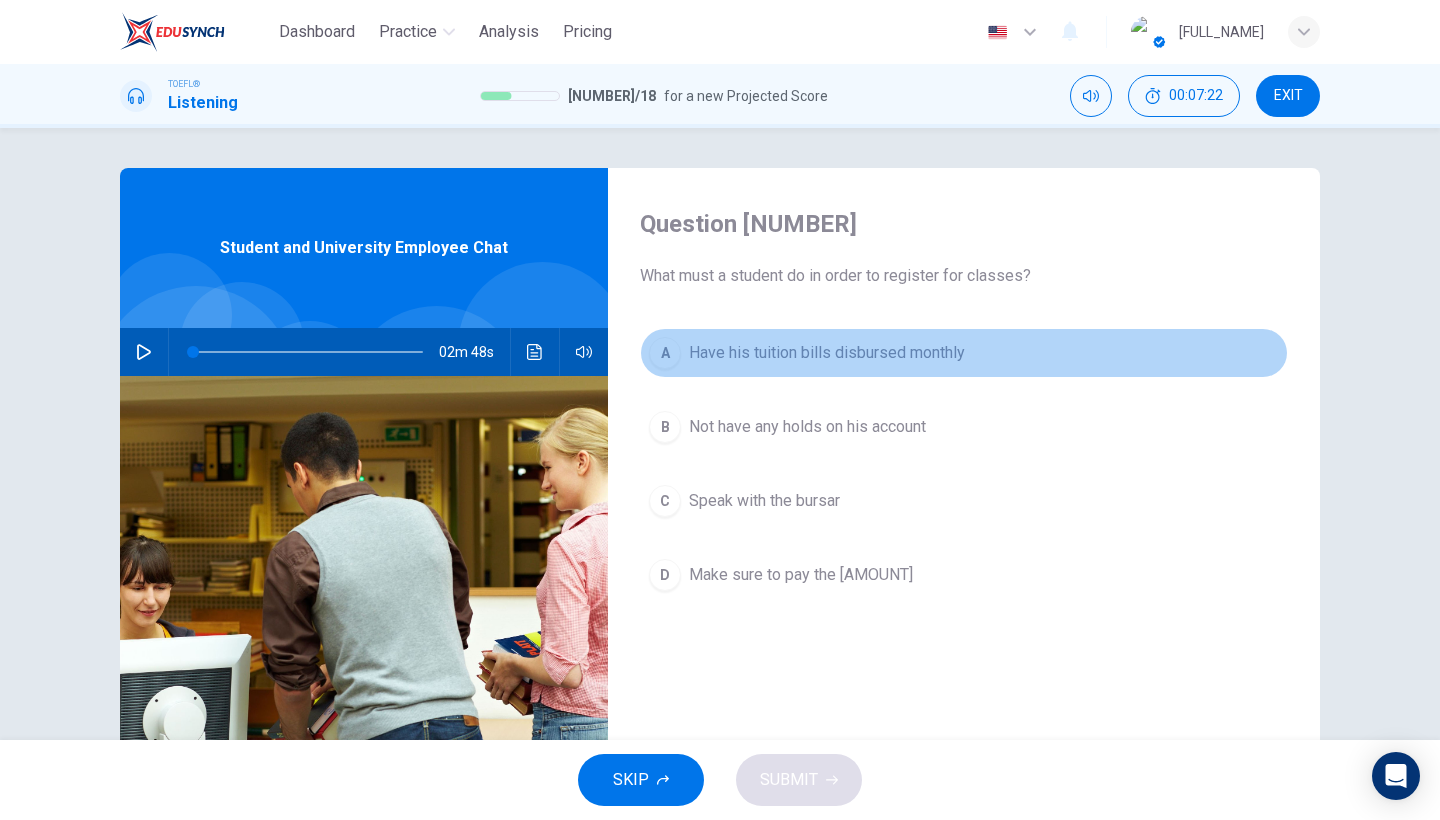 click on "Have his tuition bills disbursed monthly" at bounding box center [827, 353] 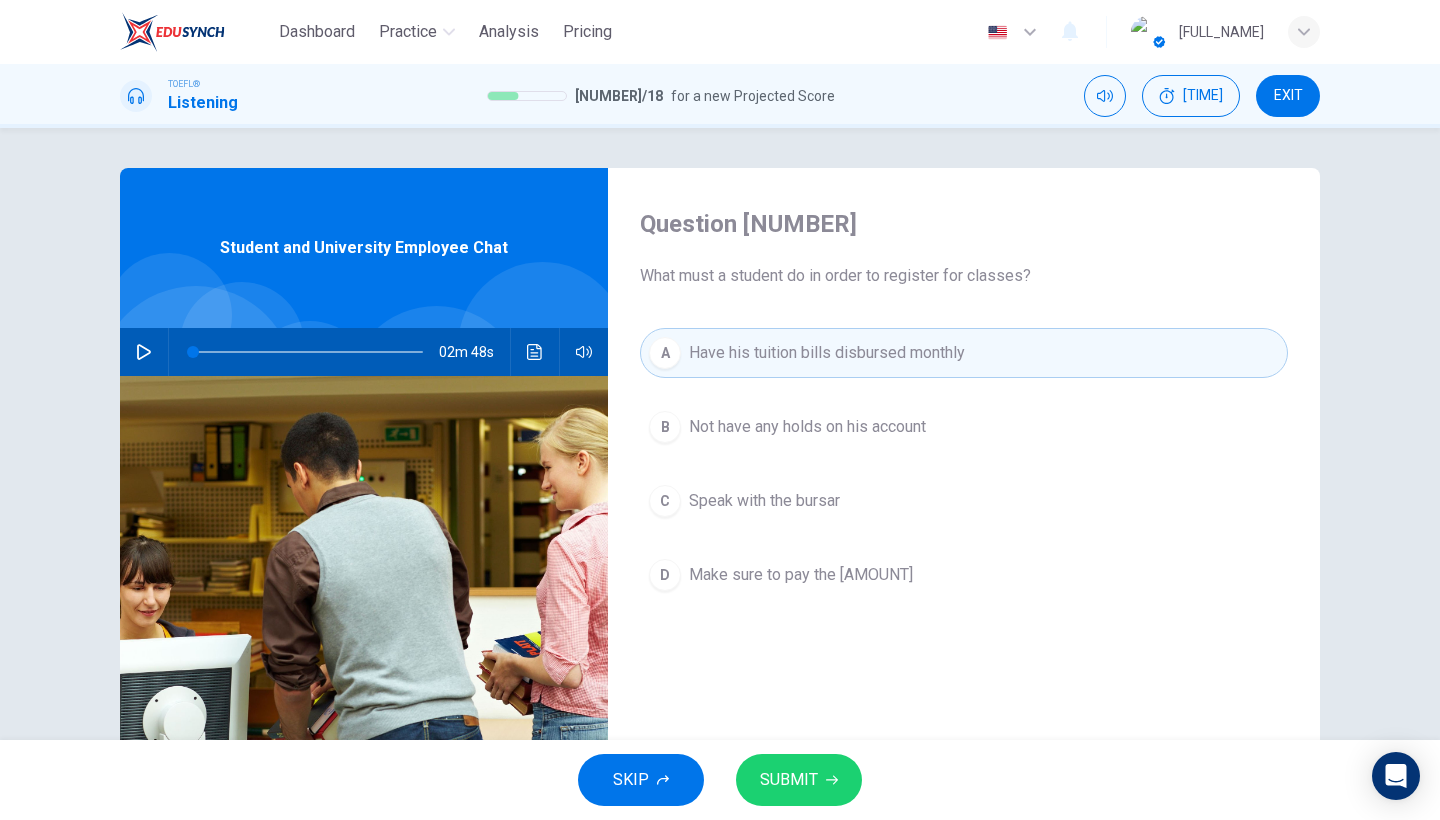 click on "Make sure to pay the ninety dollars" at bounding box center (807, 427) 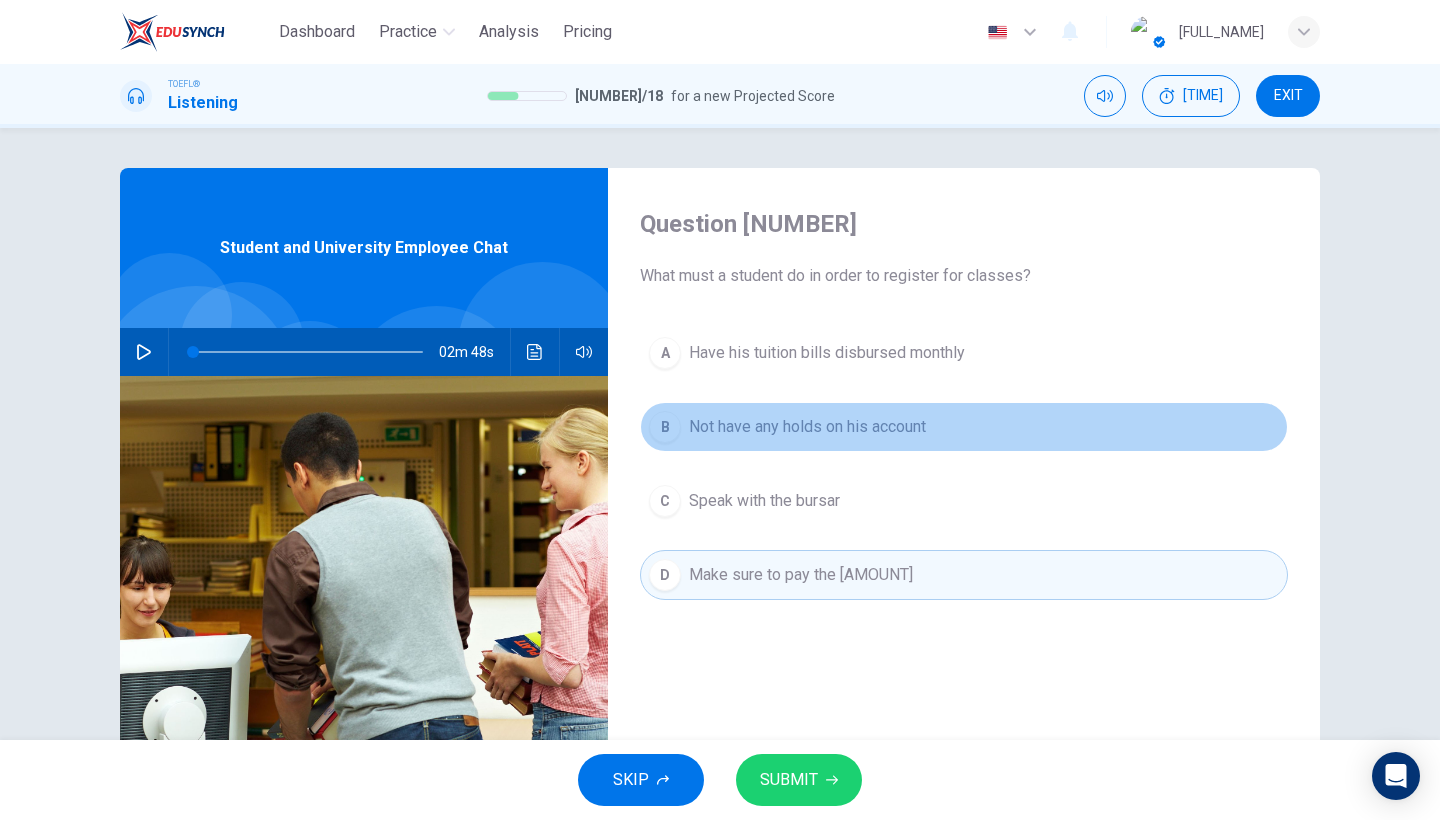 click on "Not have any holds on his account" at bounding box center [827, 353] 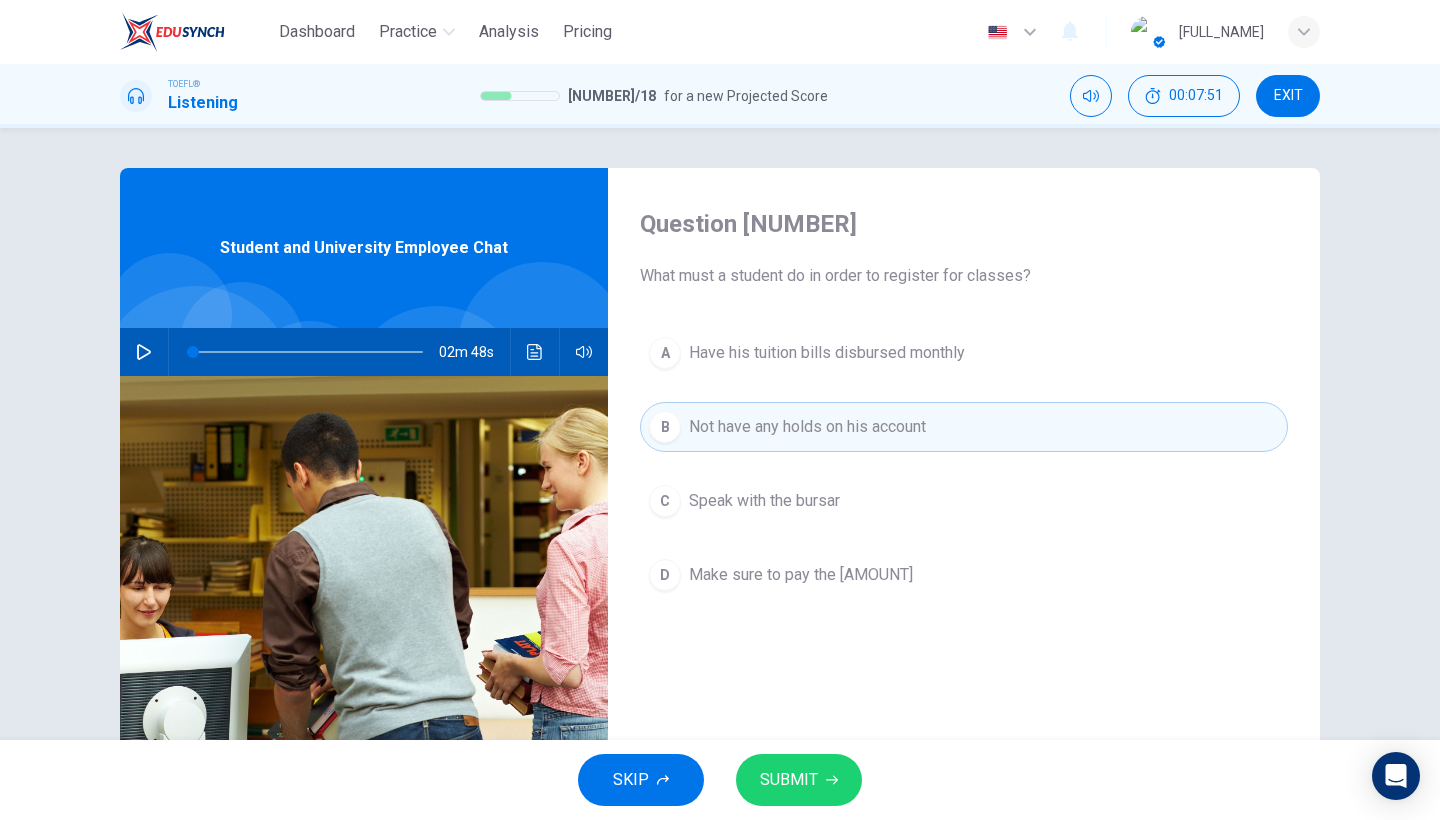 click on "SUBMIT" at bounding box center [789, 780] 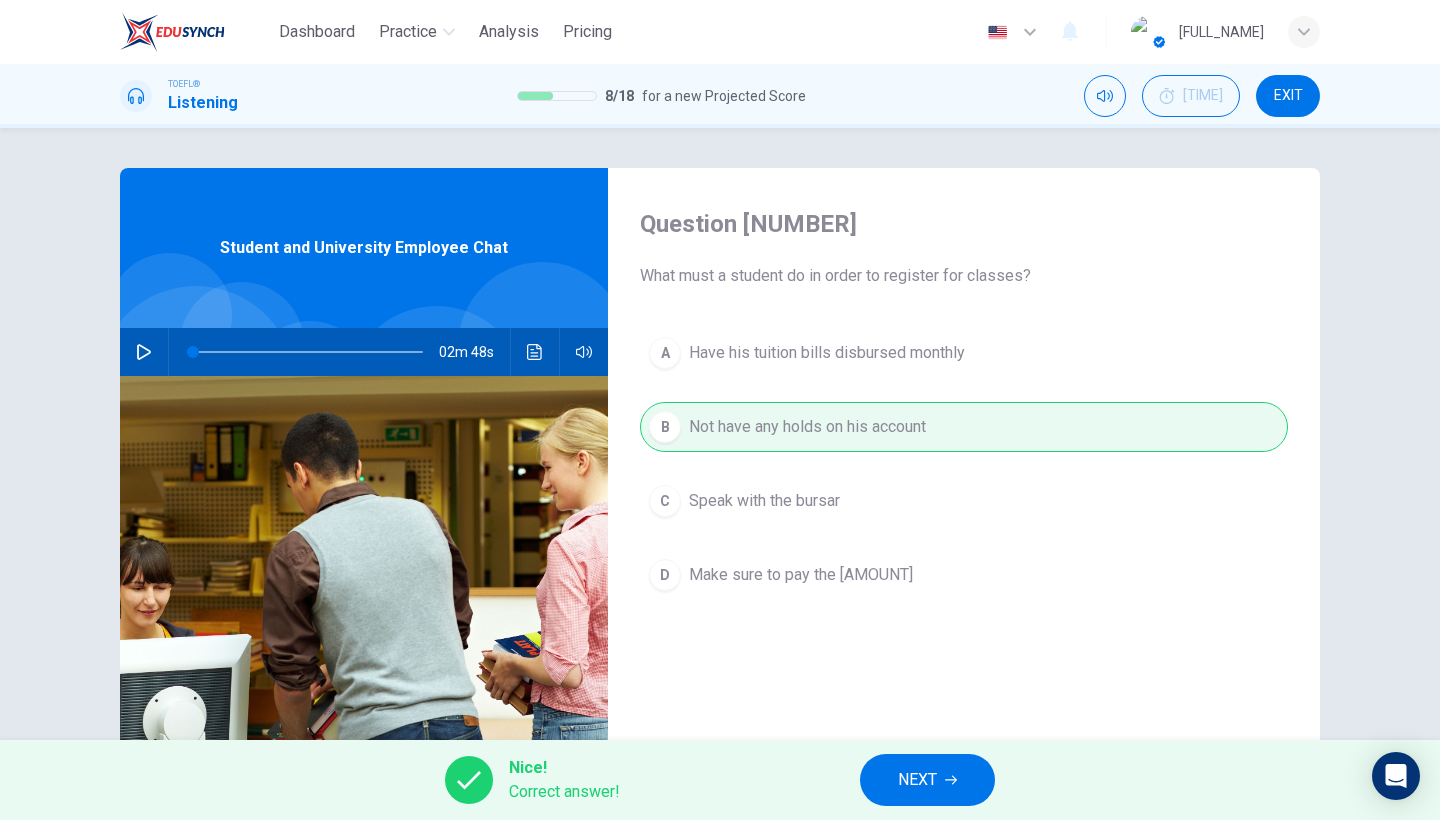 click on "NEXT" at bounding box center [917, 780] 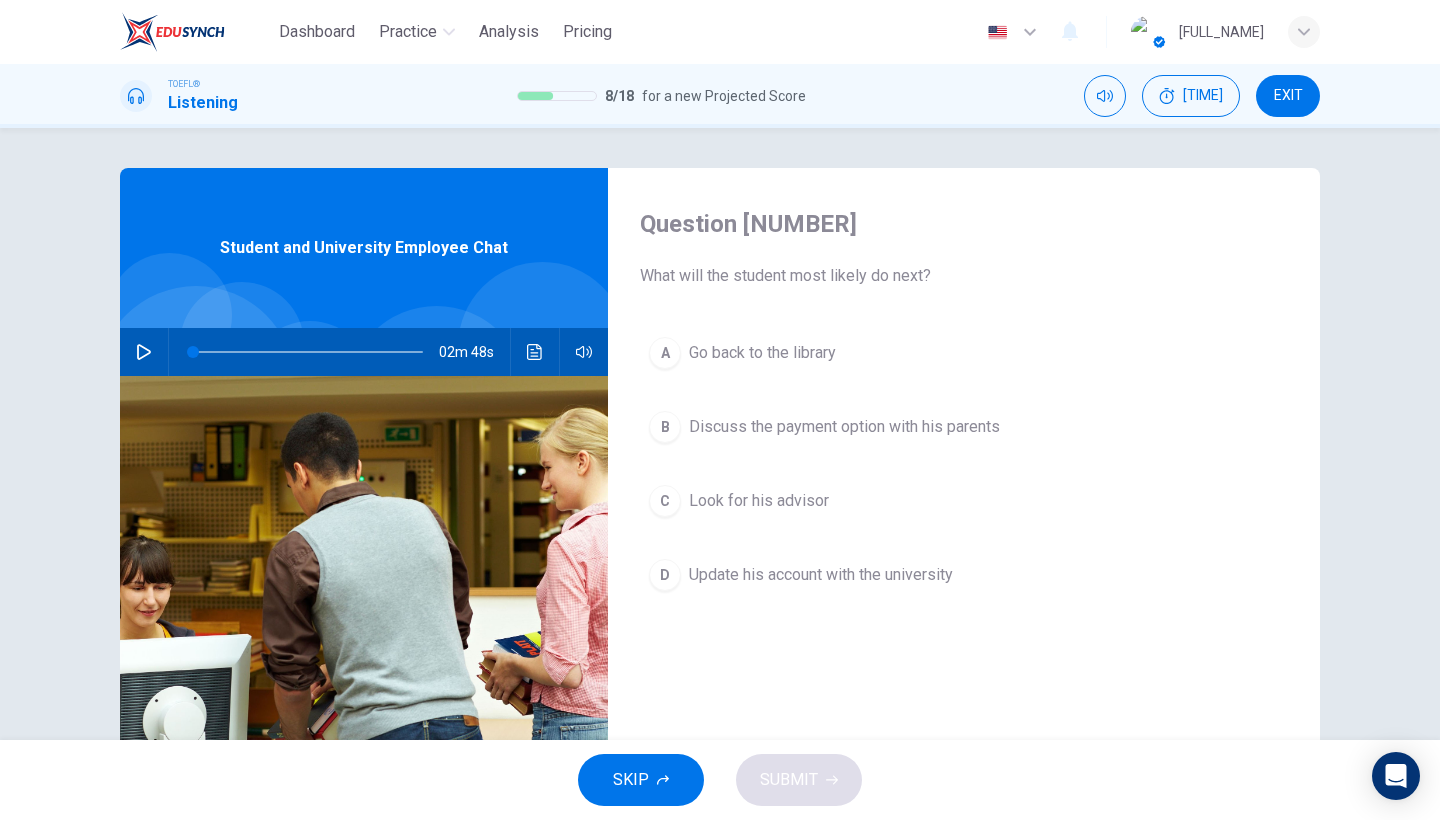 click on "Discuss the payment option with his parents" at bounding box center [762, 353] 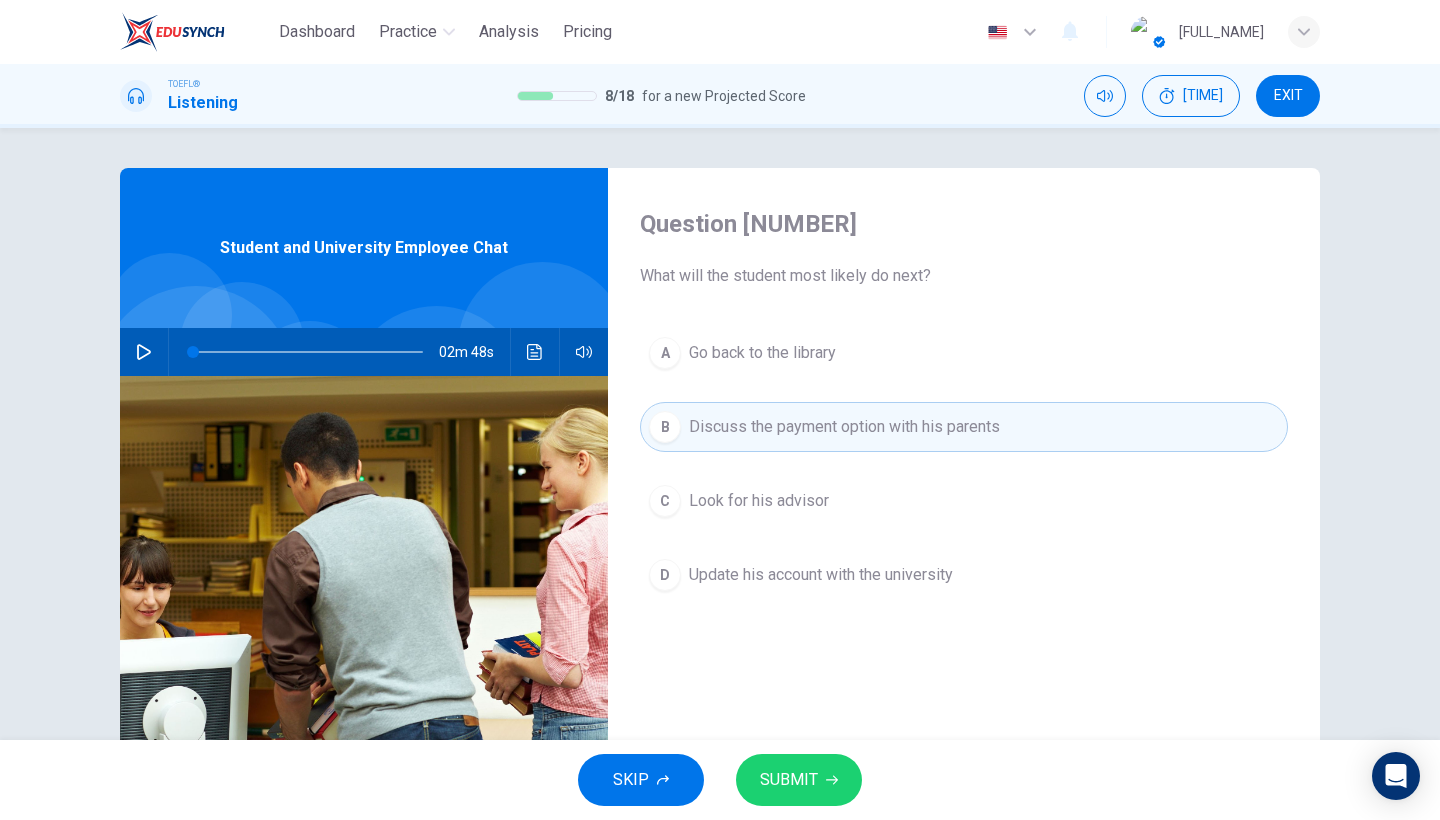 click on "SUBMIT" at bounding box center (799, 780) 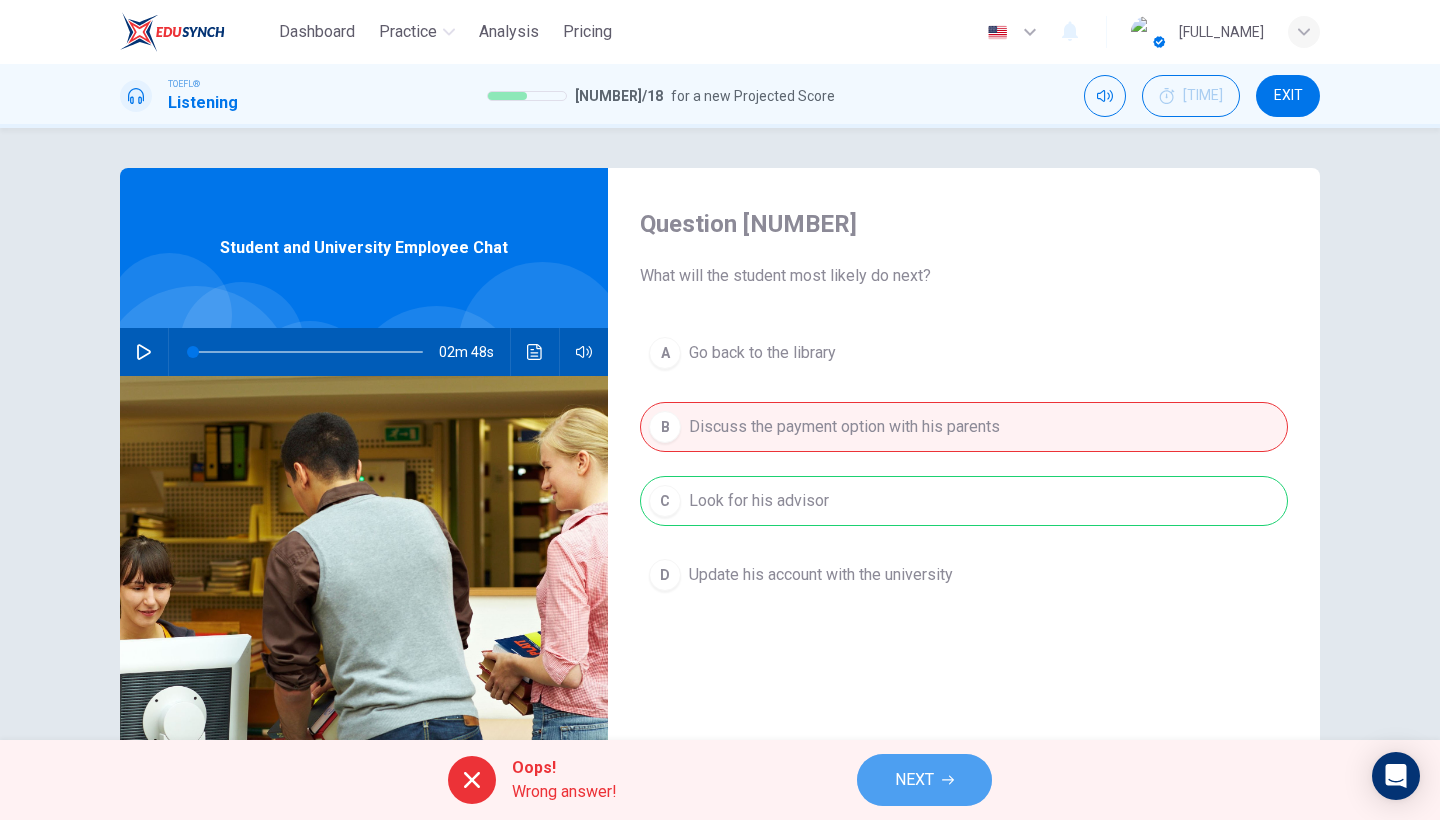 click on "NEXT" at bounding box center [914, 780] 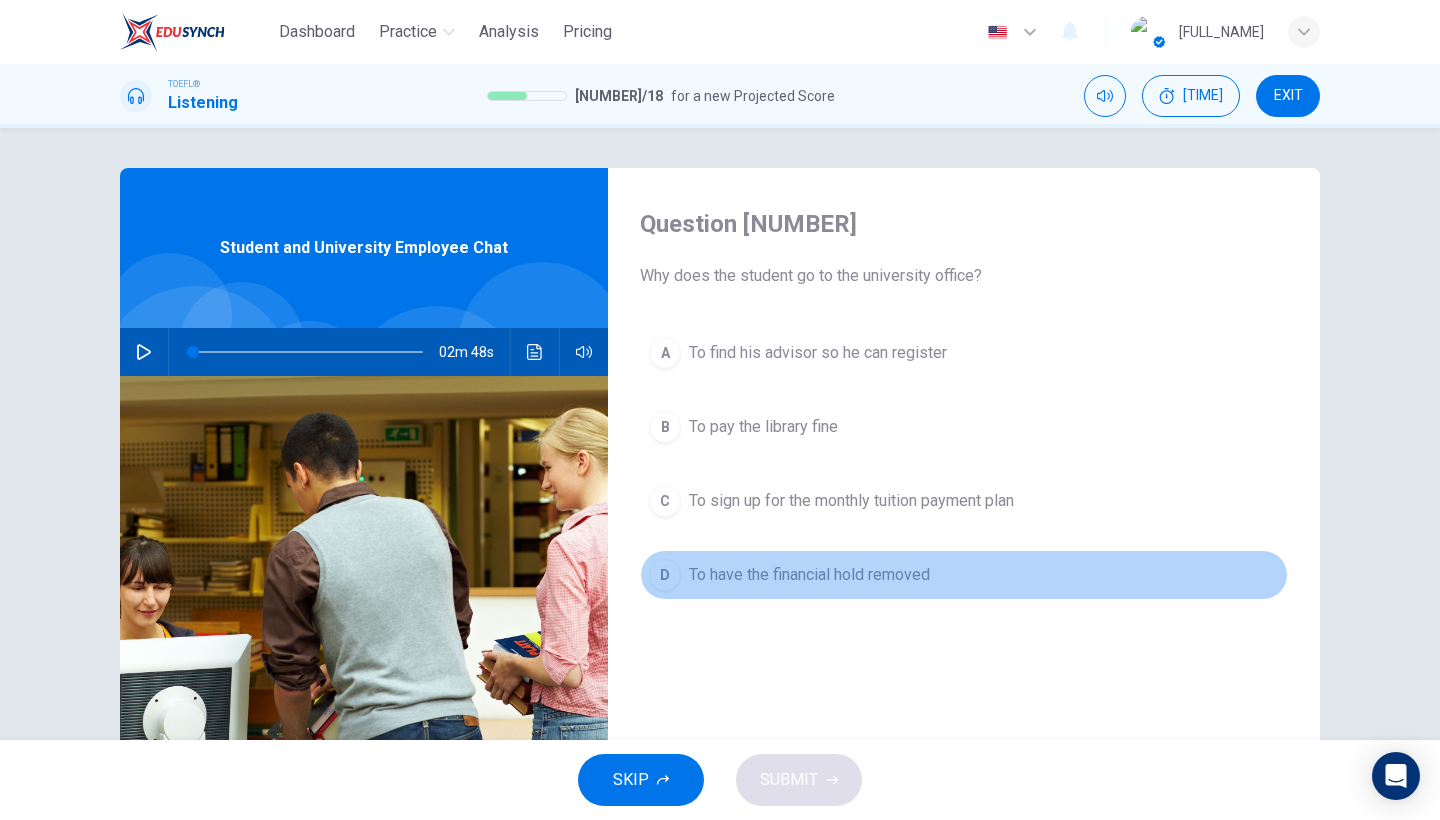 click on "To have the financial hold removed" at bounding box center [818, 353] 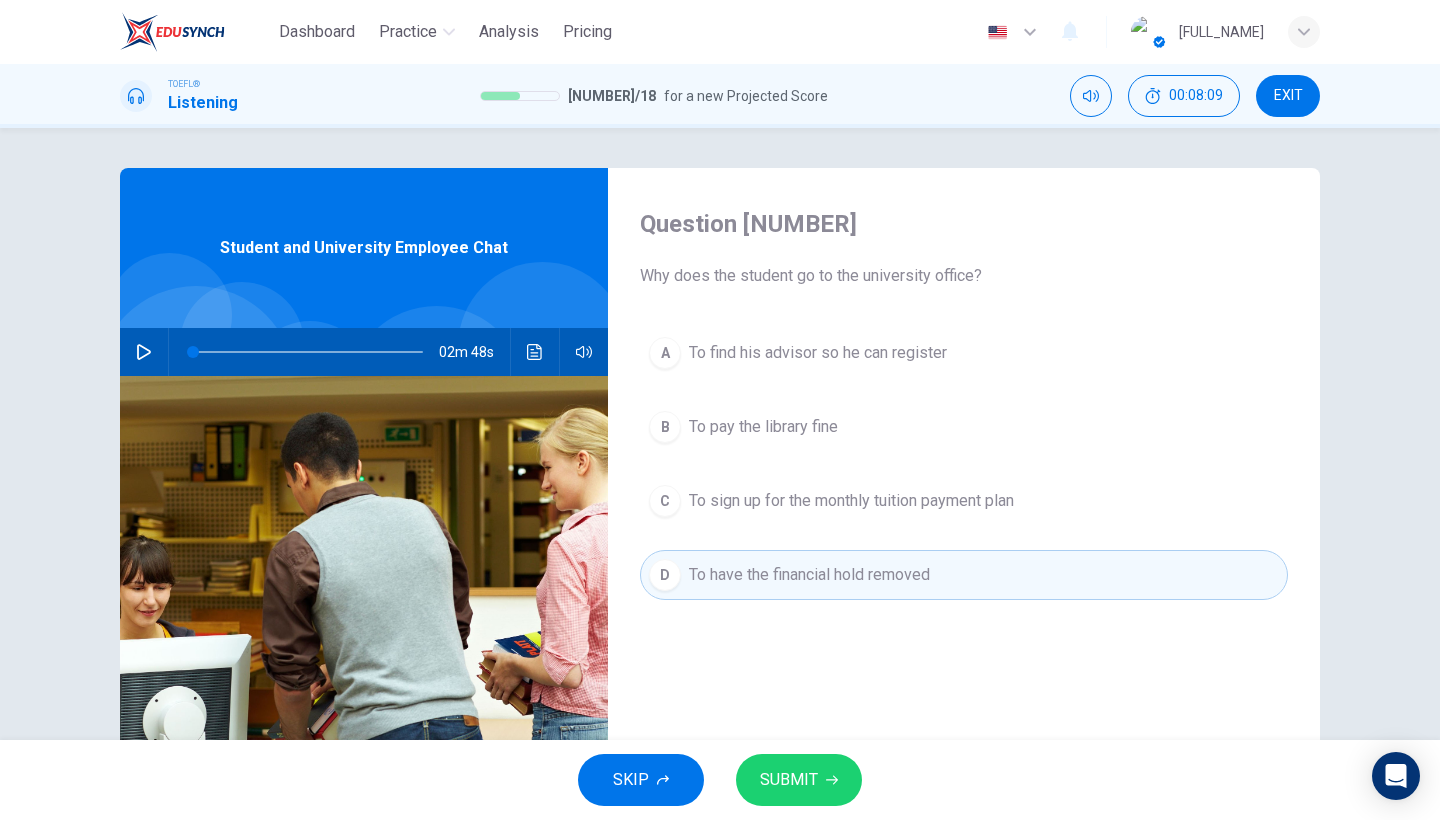click on "SUBMIT" at bounding box center [799, 780] 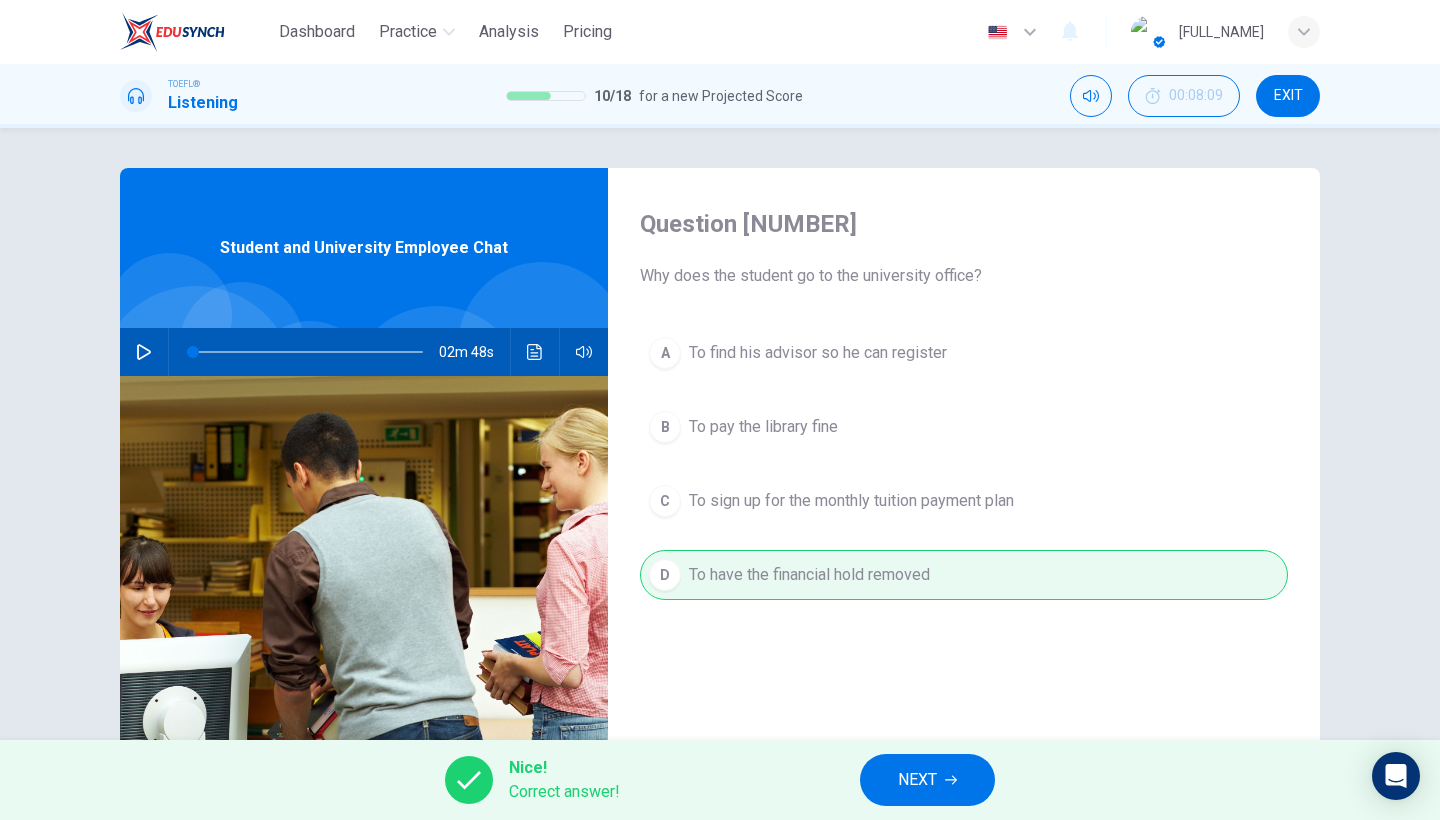 click on "NEXT" at bounding box center [927, 780] 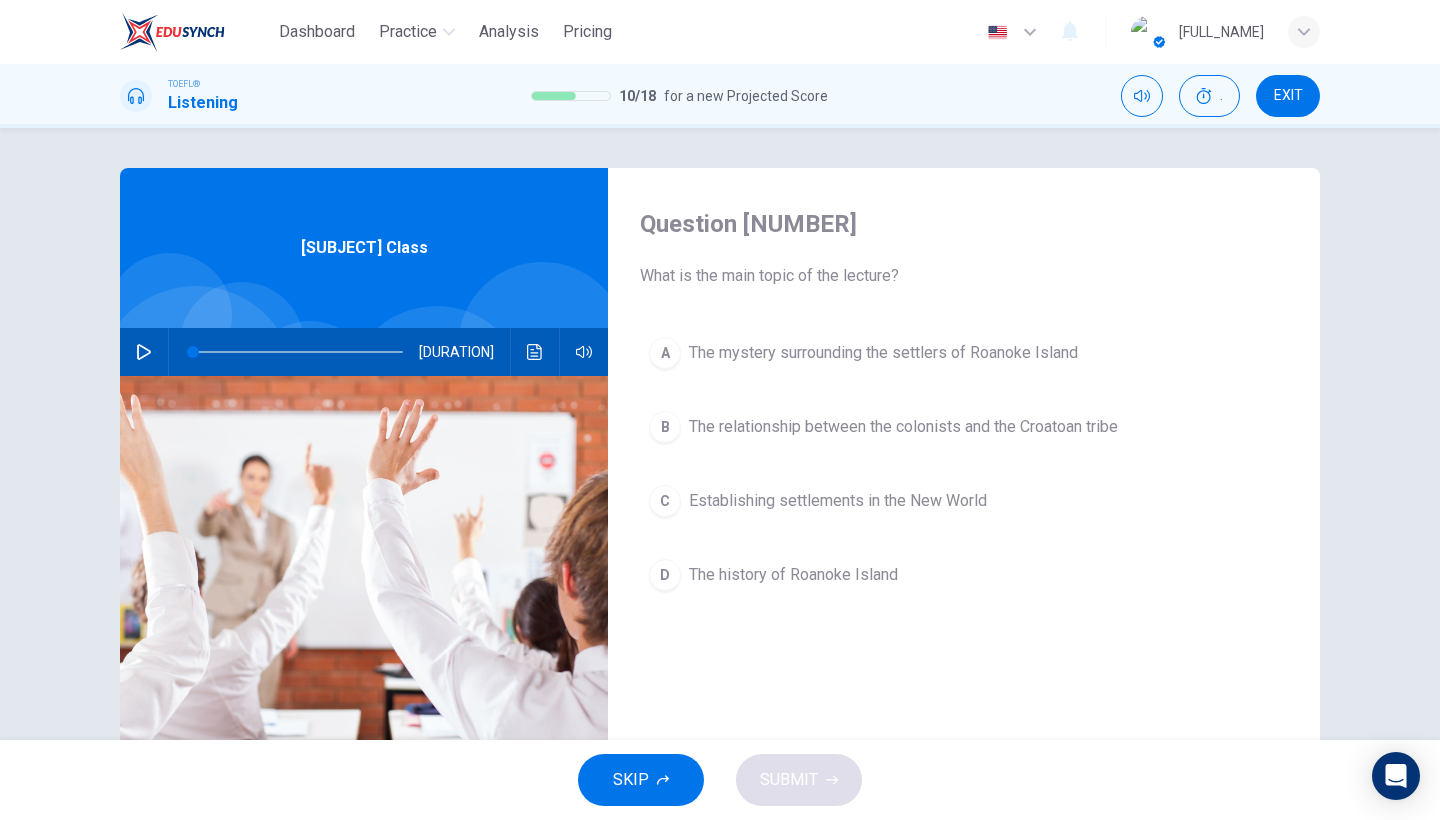 click at bounding box center [144, 352] 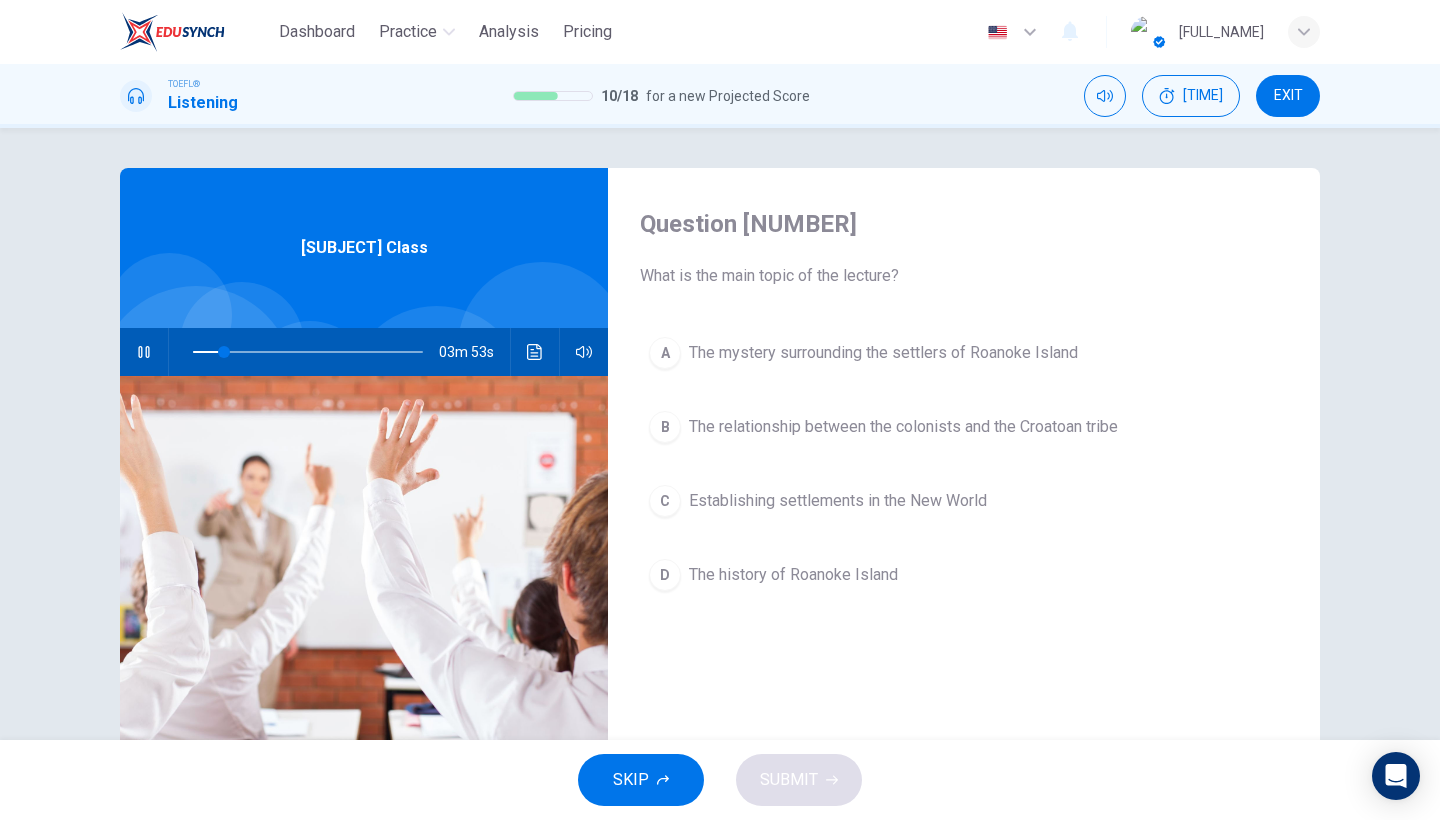 click on "The mystery surrounding the settlers of Roanoke Island" at bounding box center [883, 353] 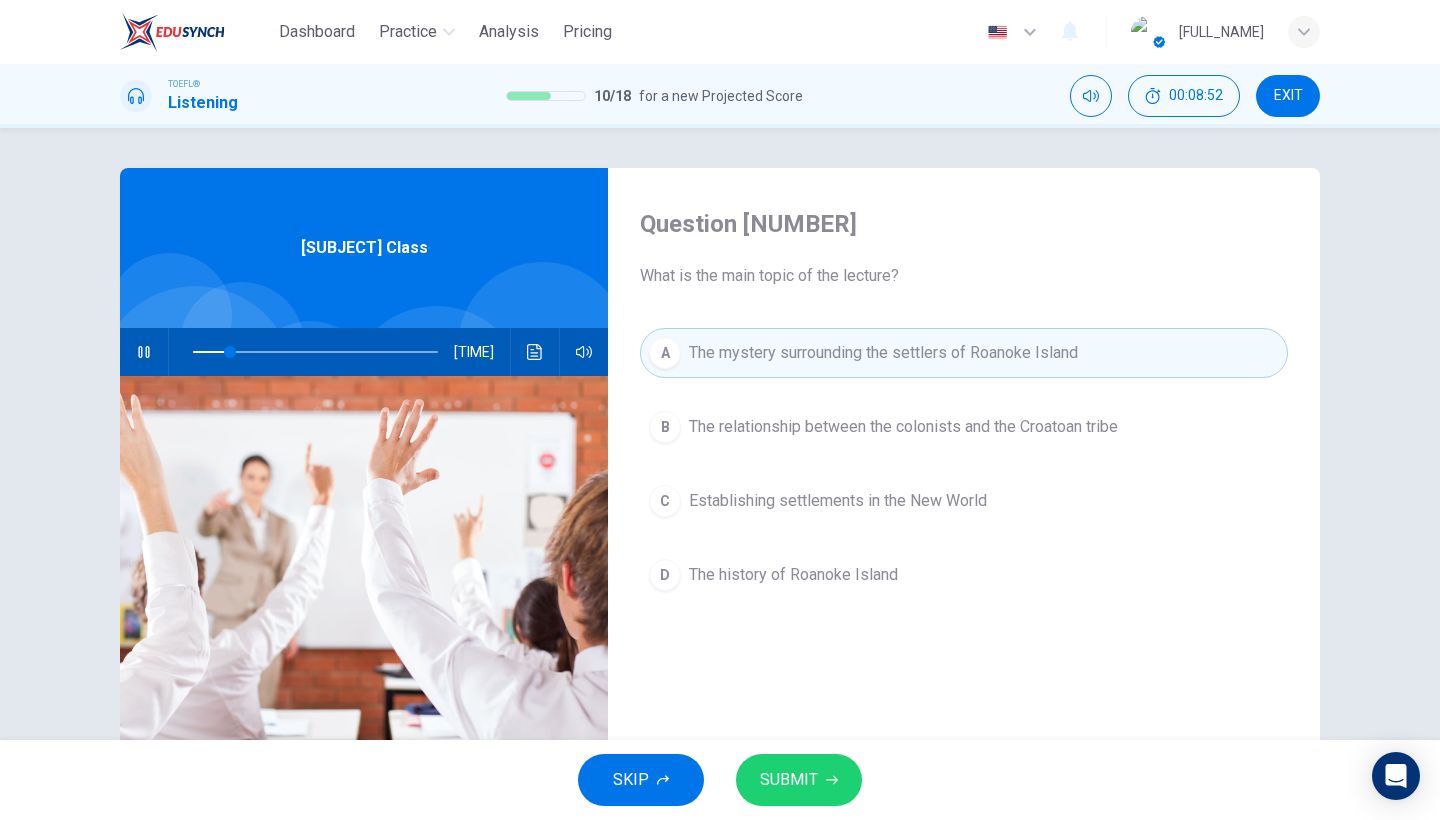 click on "The relationship between the colonists and the Croatoan tribe" at bounding box center (903, 427) 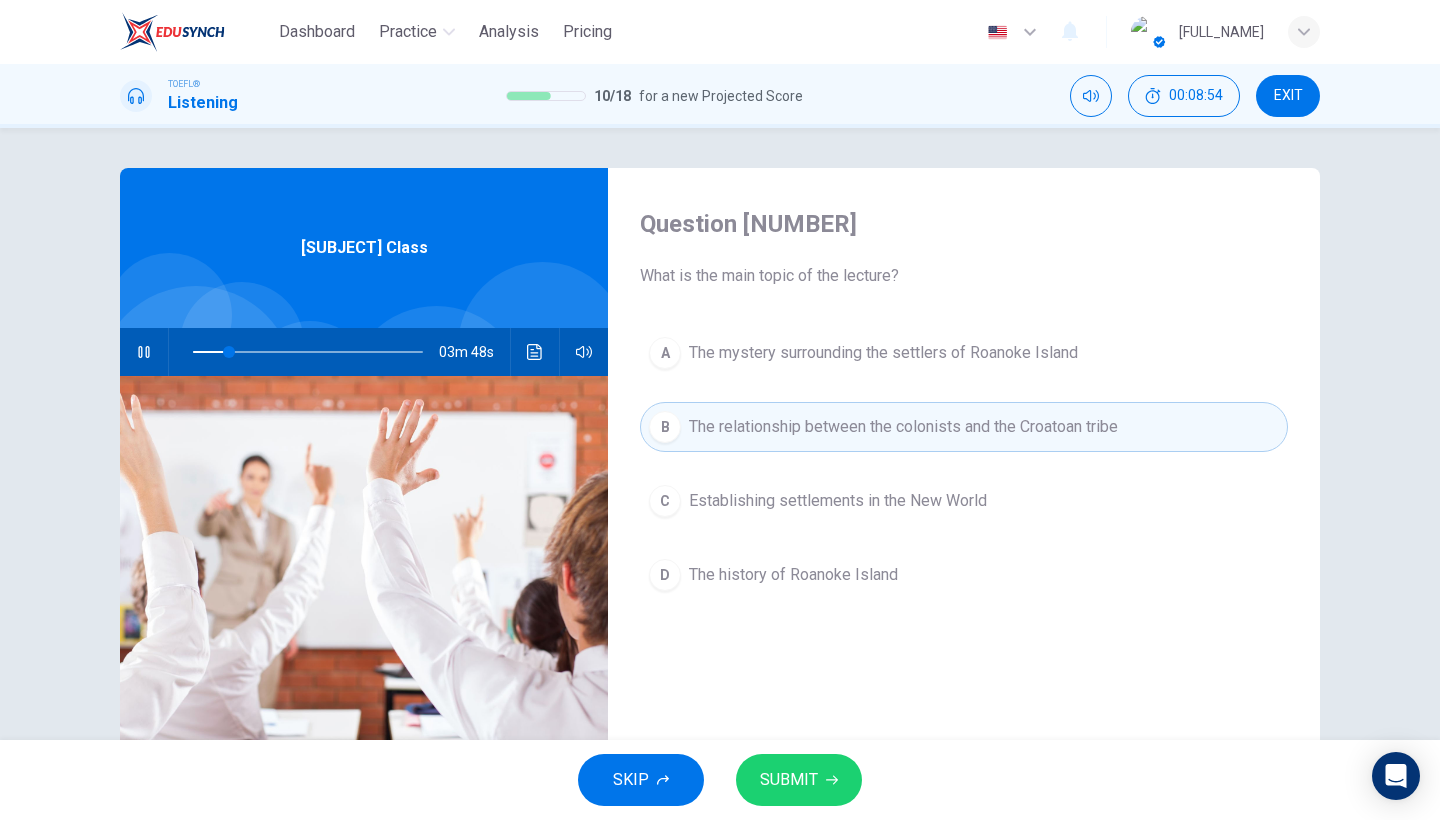 click on "The mystery surrounding the settlers of Roanoke Island" at bounding box center (883, 353) 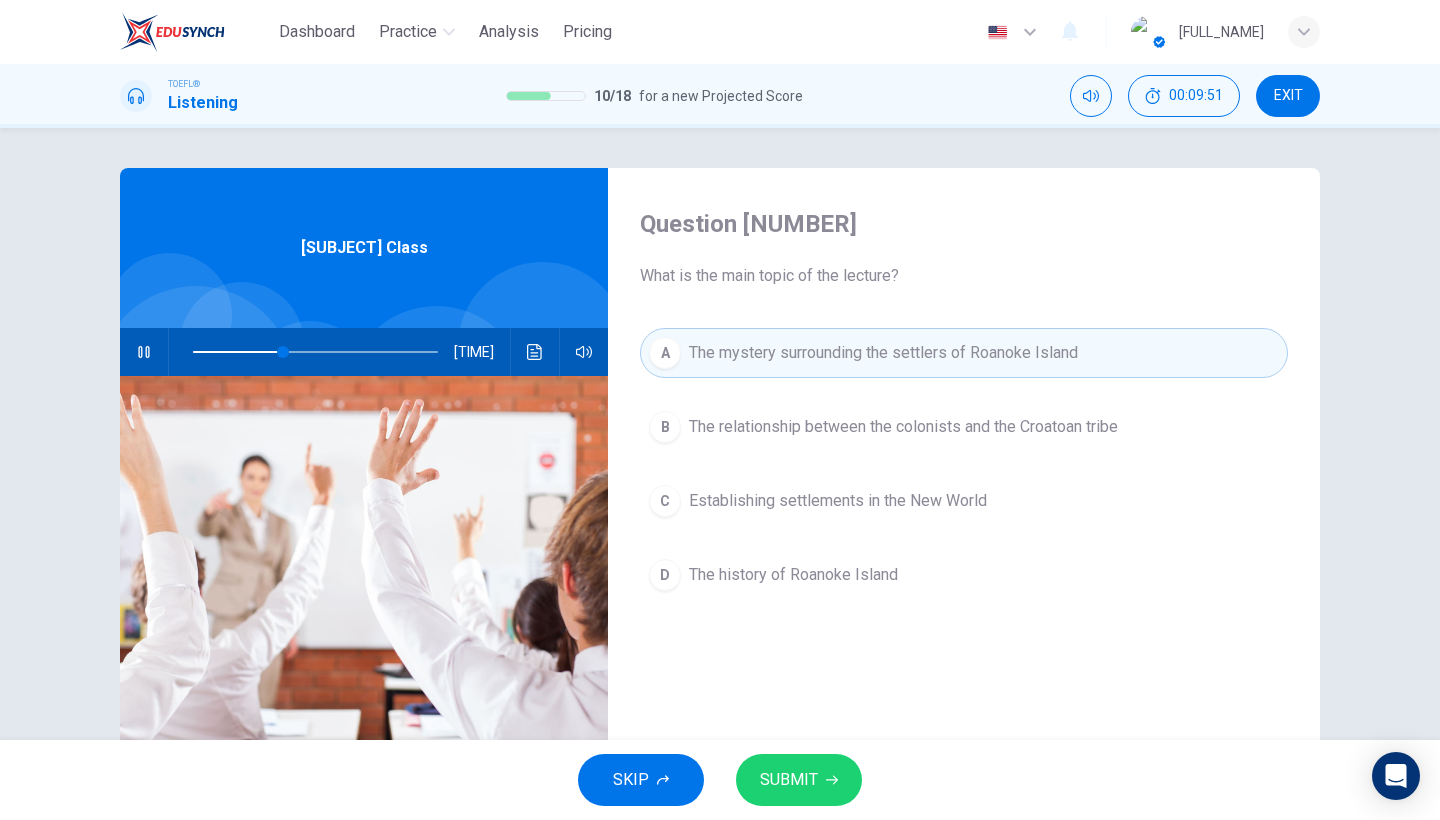 click at bounding box center [144, 352] 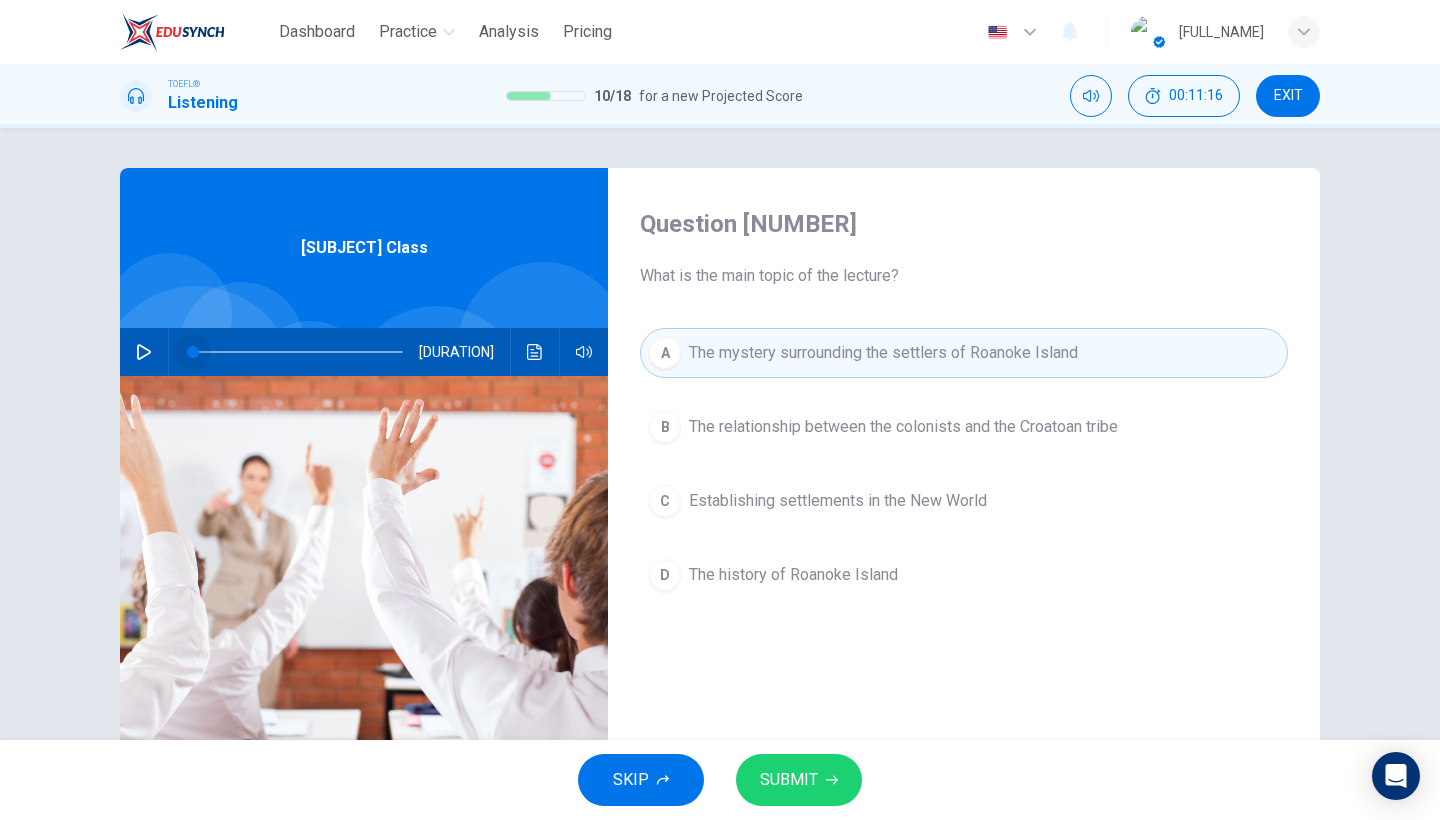 drag, startPoint x: 270, startPoint y: 351, endPoint x: 182, endPoint y: 334, distance: 89.62701 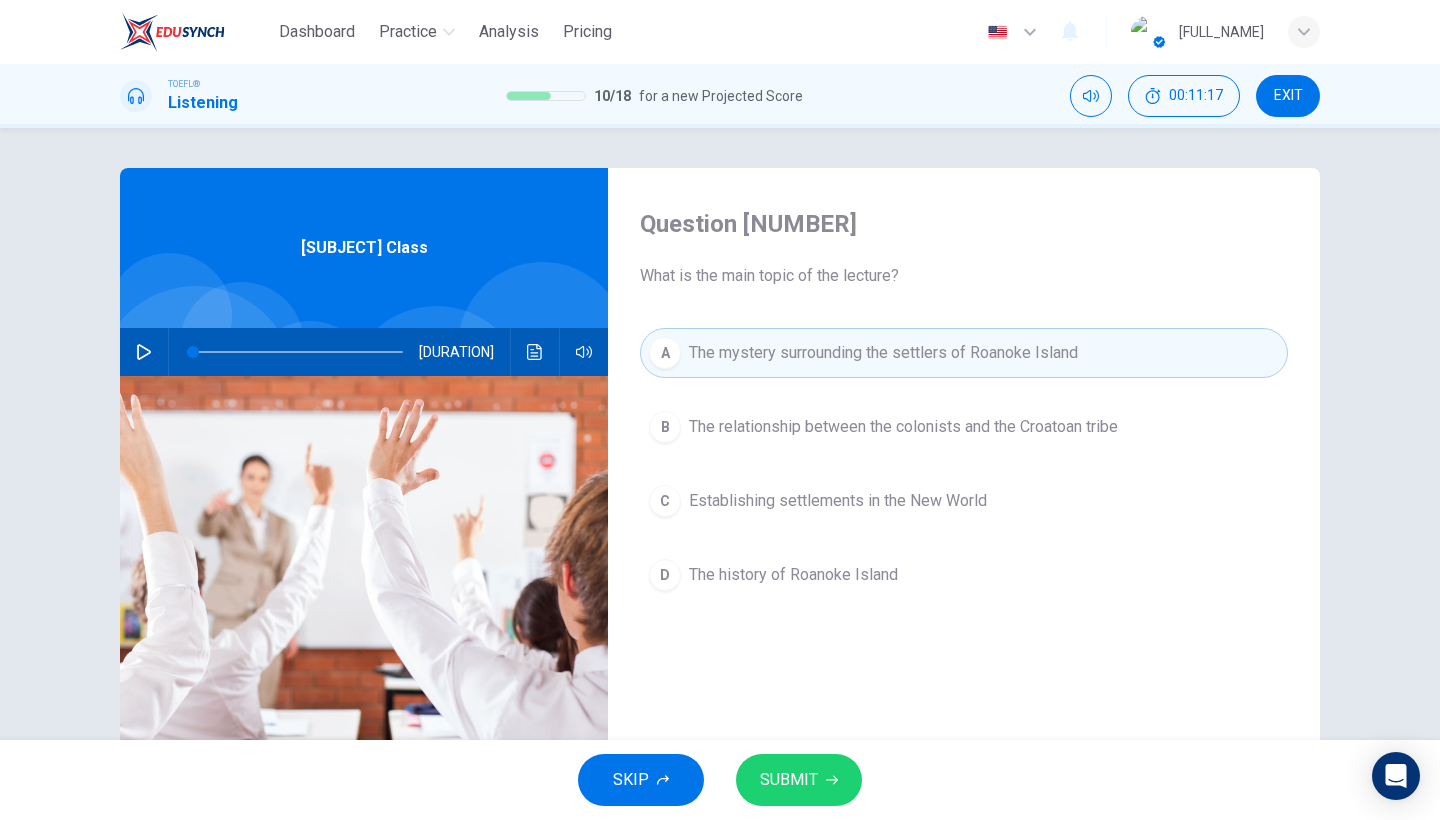 click at bounding box center [144, 352] 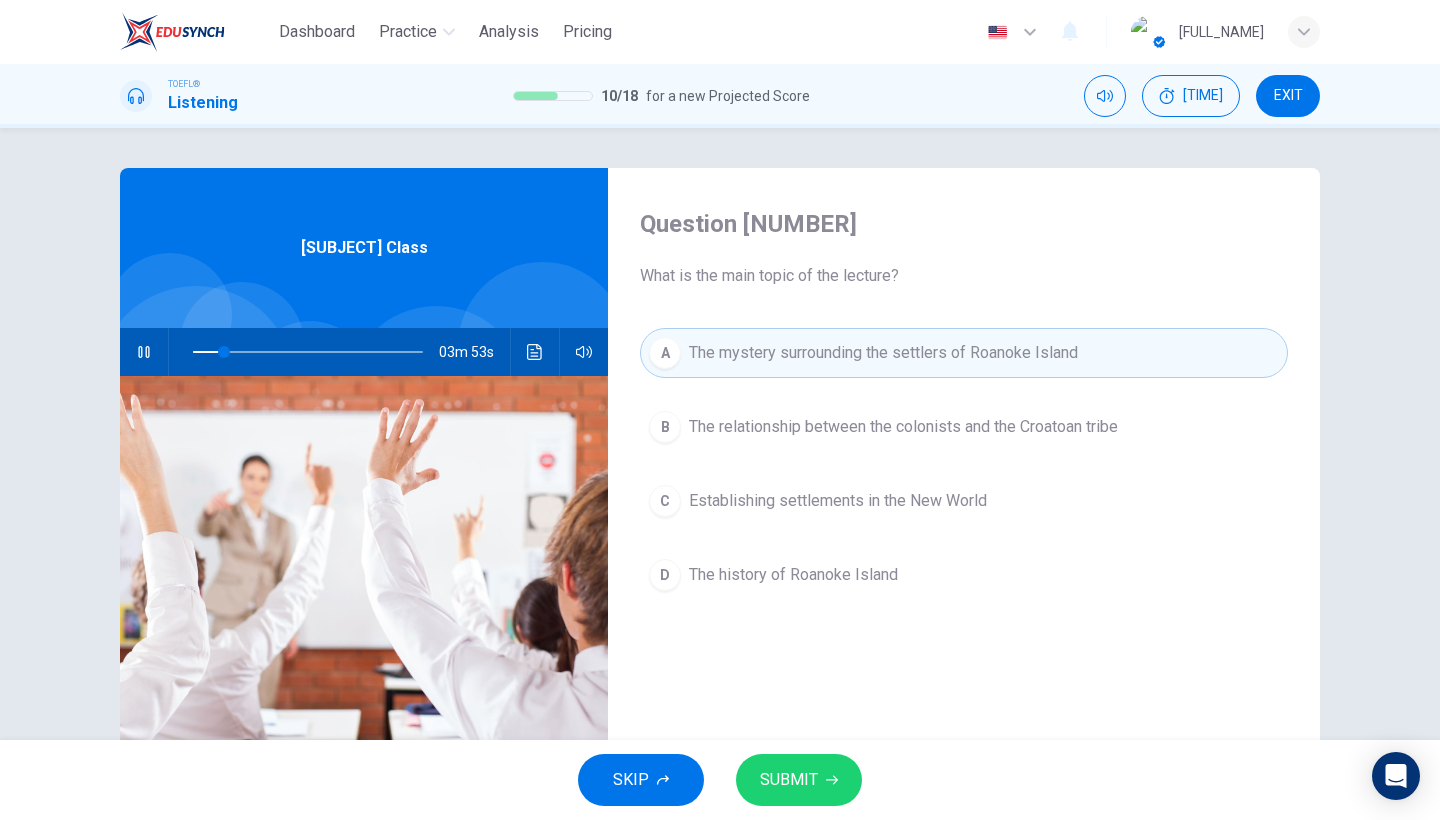 click on "SUBMIT" at bounding box center [799, 780] 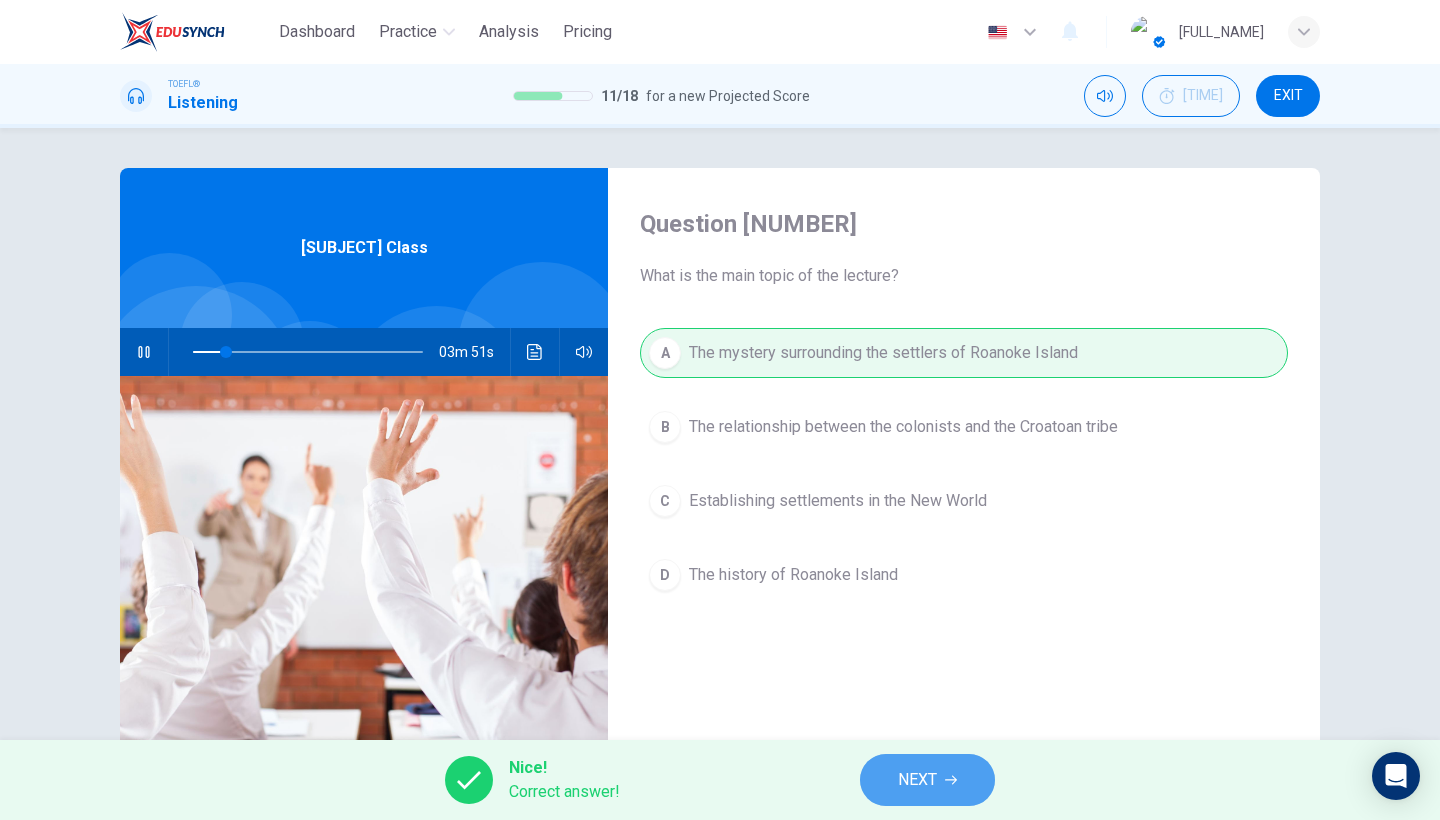 click on "NEXT" at bounding box center (917, 780) 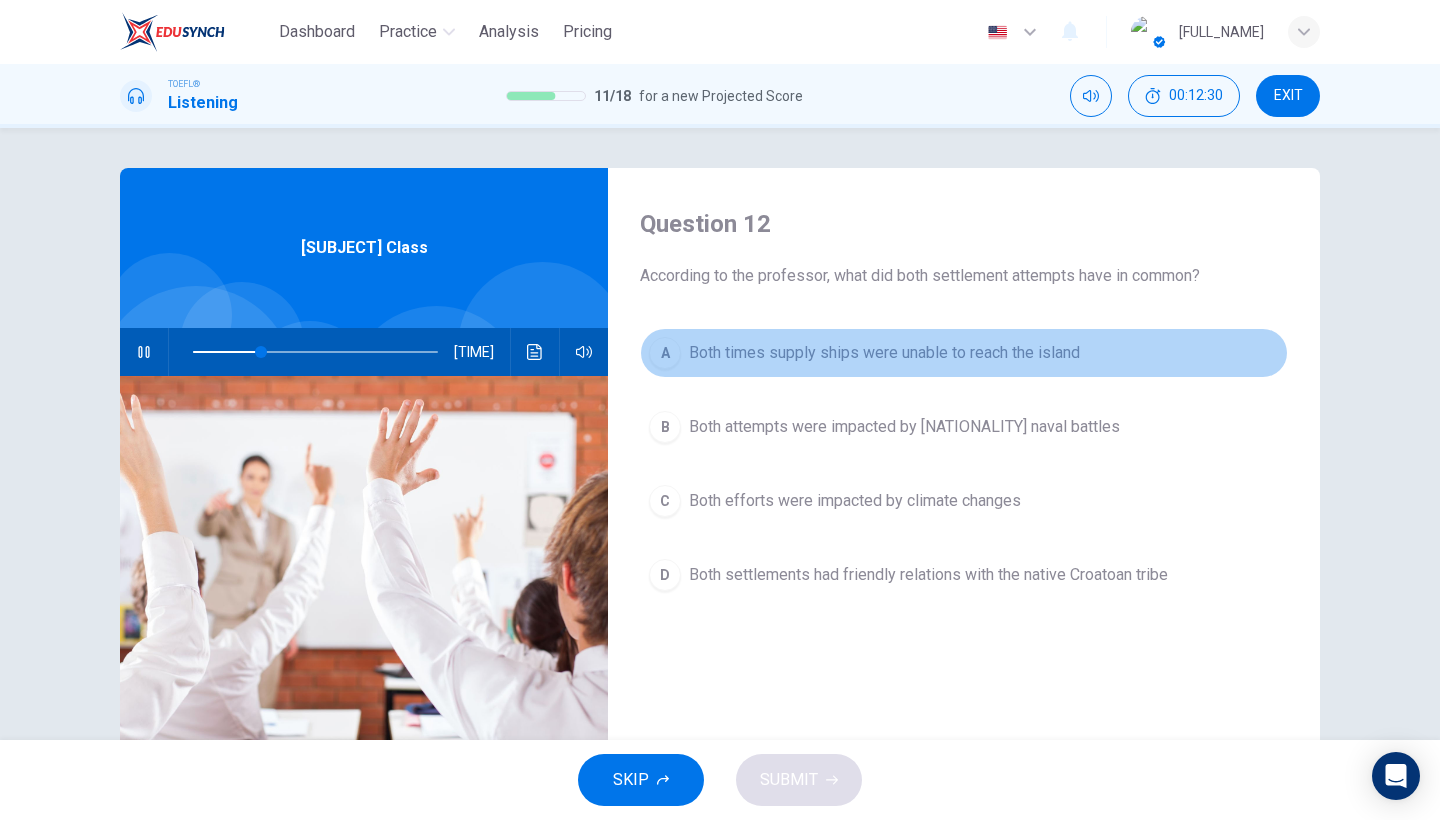 click on "Both times supply ships were unable to reach the island" at bounding box center (884, 353) 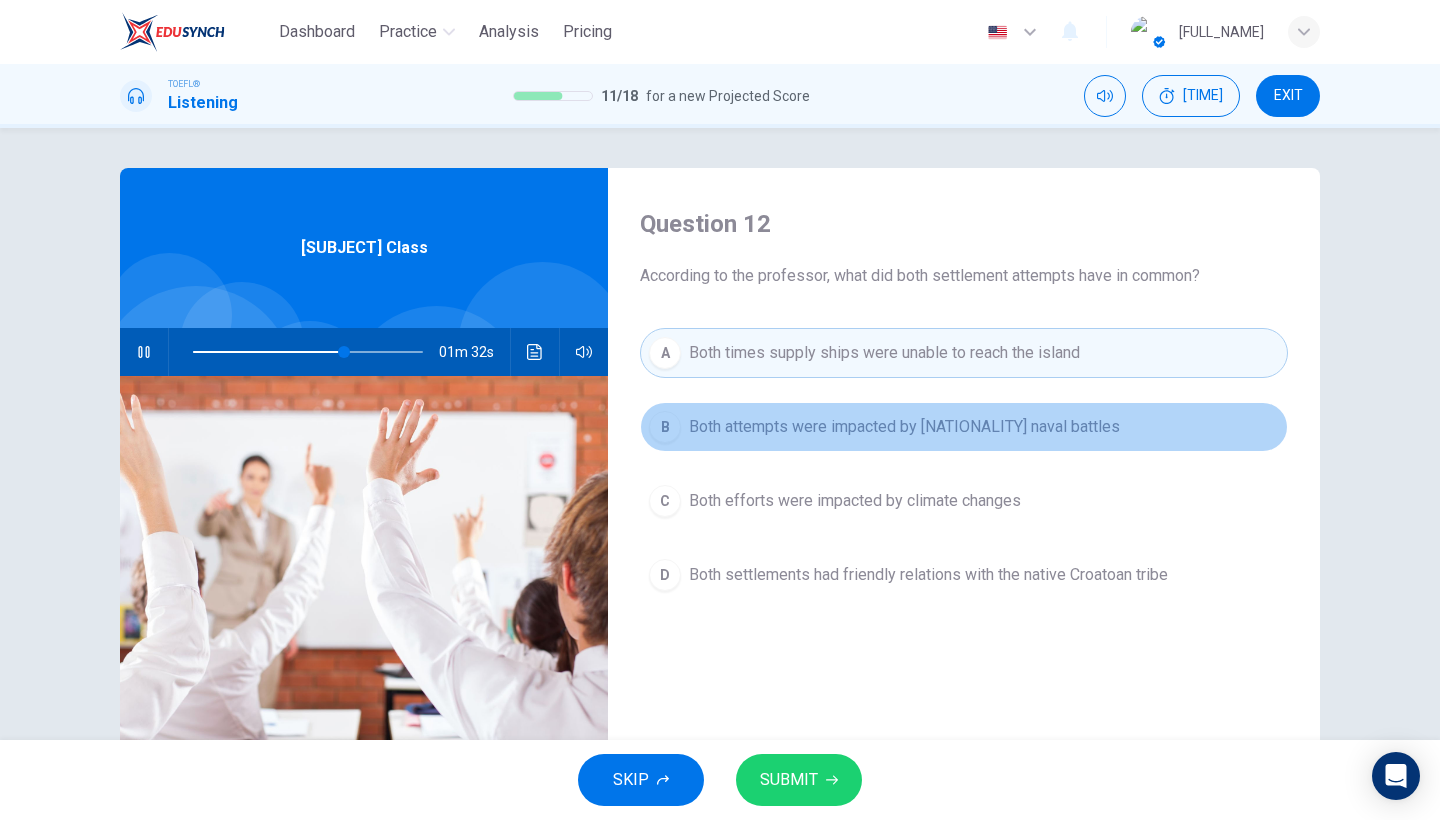 click on "B Both attempts were impacted by British naval battles" at bounding box center (964, 427) 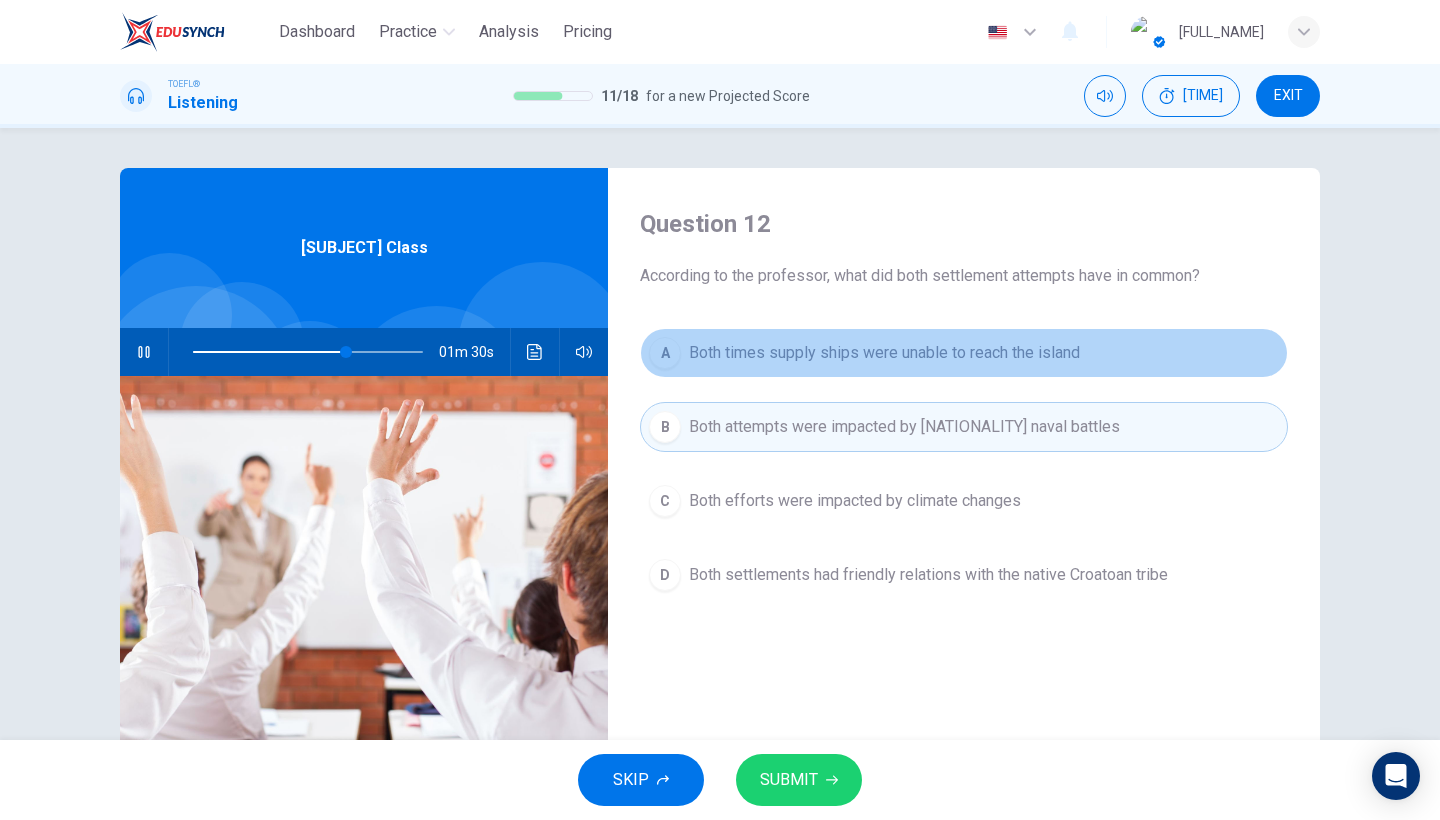 click on "Both times supply ships were unable to reach the island" at bounding box center (884, 353) 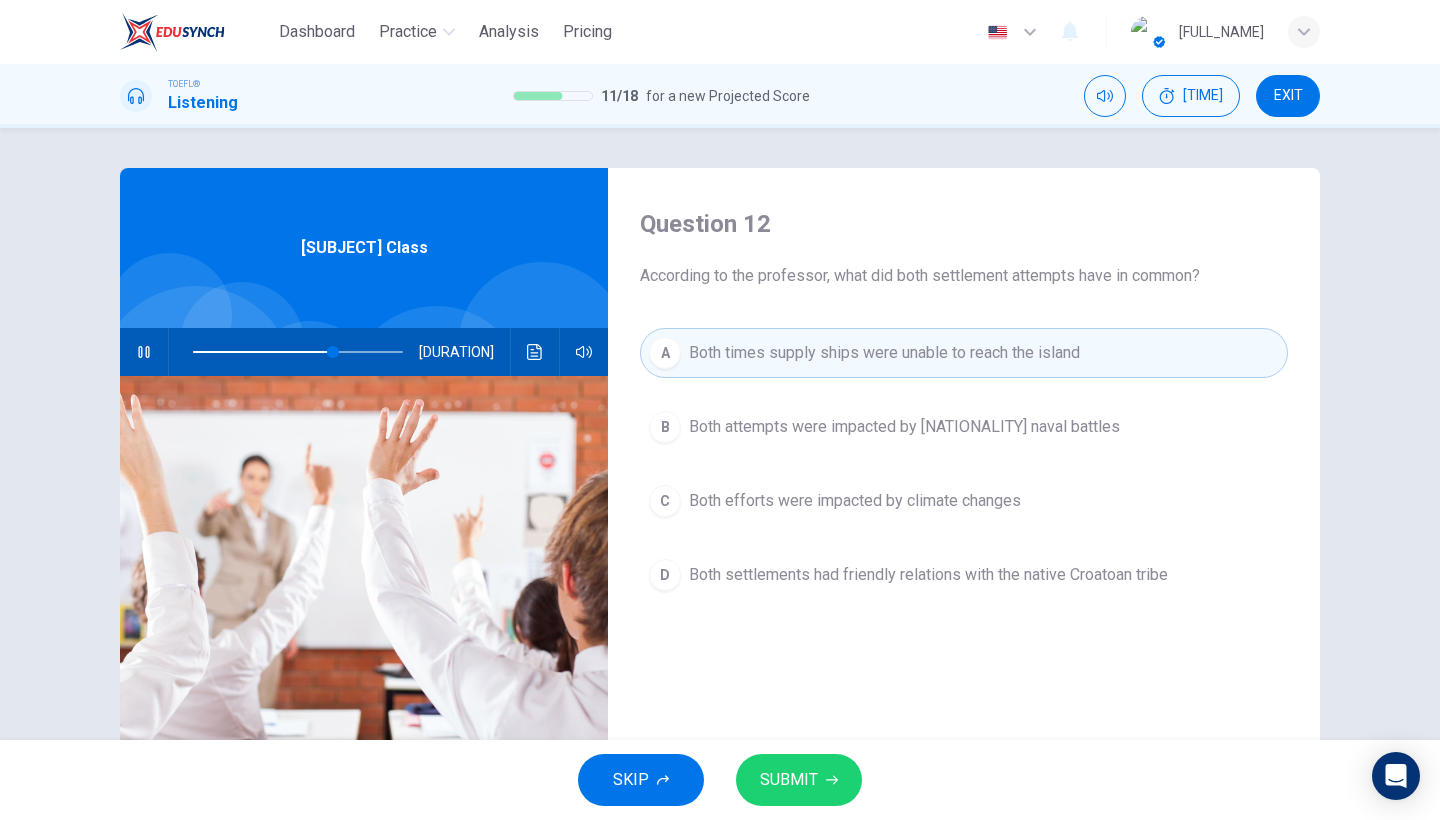 click on "Both attempts were impacted by British naval battles" at bounding box center [904, 427] 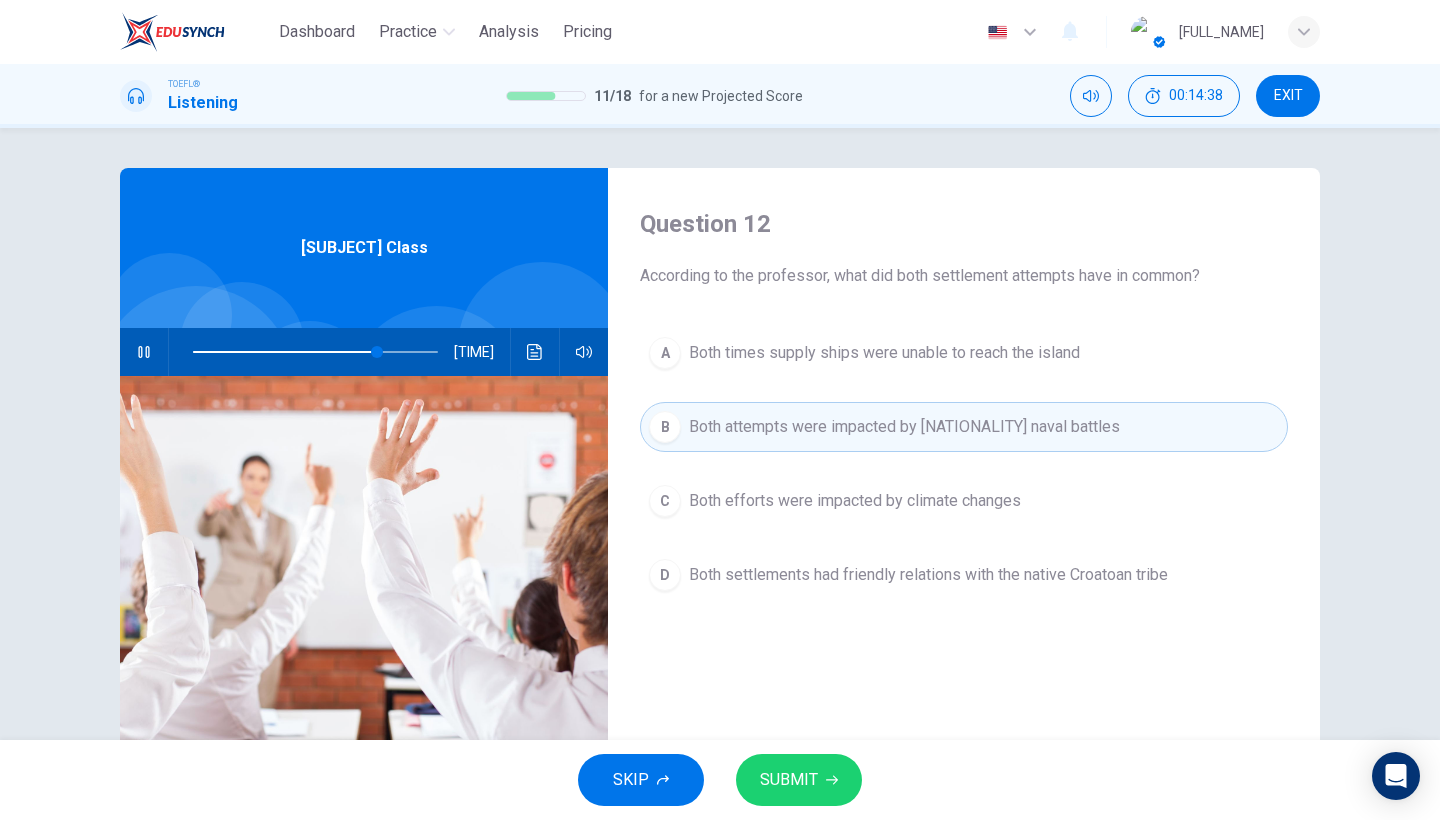 click on "SUBMIT" at bounding box center [789, 780] 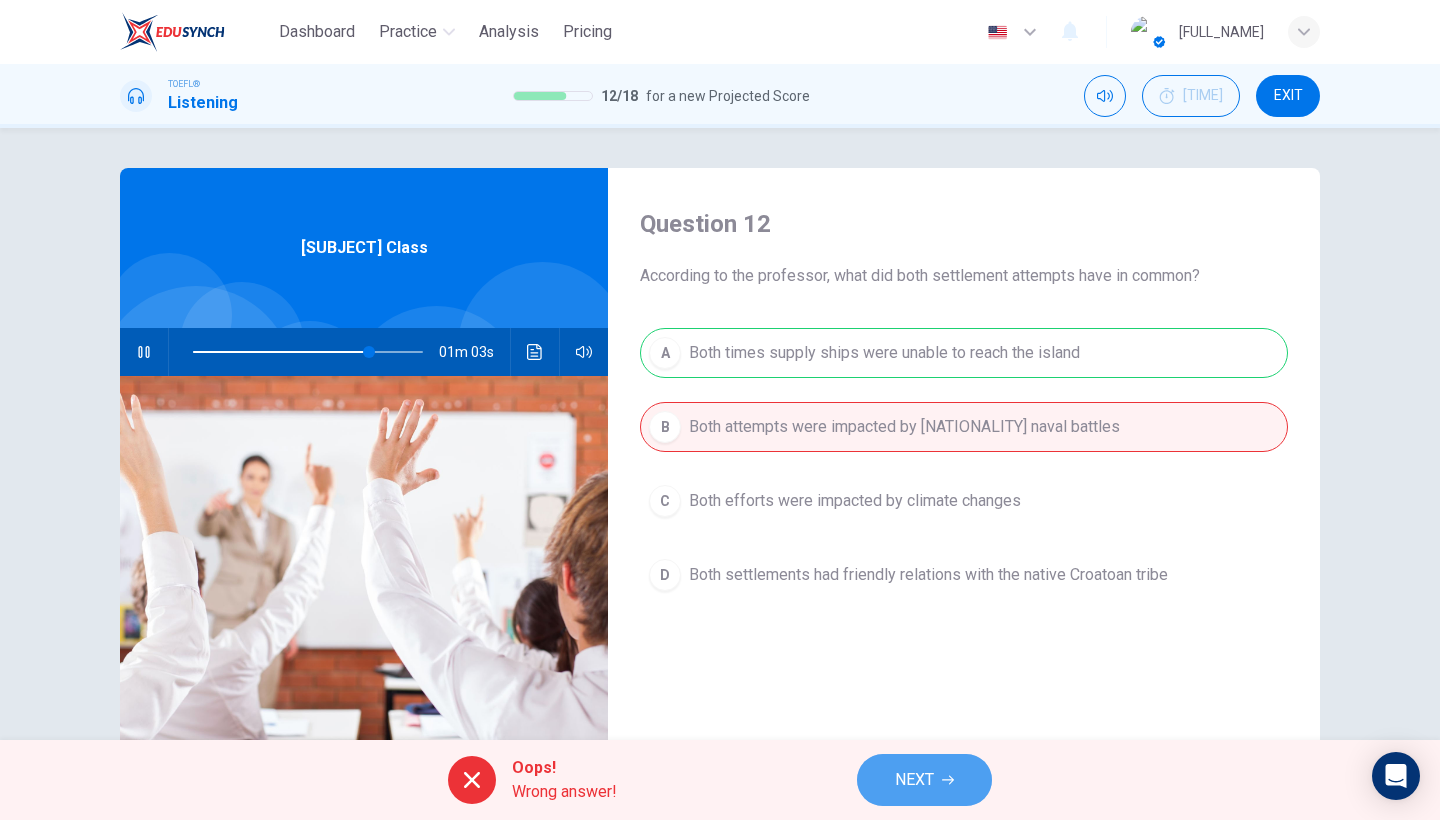 click on "NEXT" at bounding box center (924, 780) 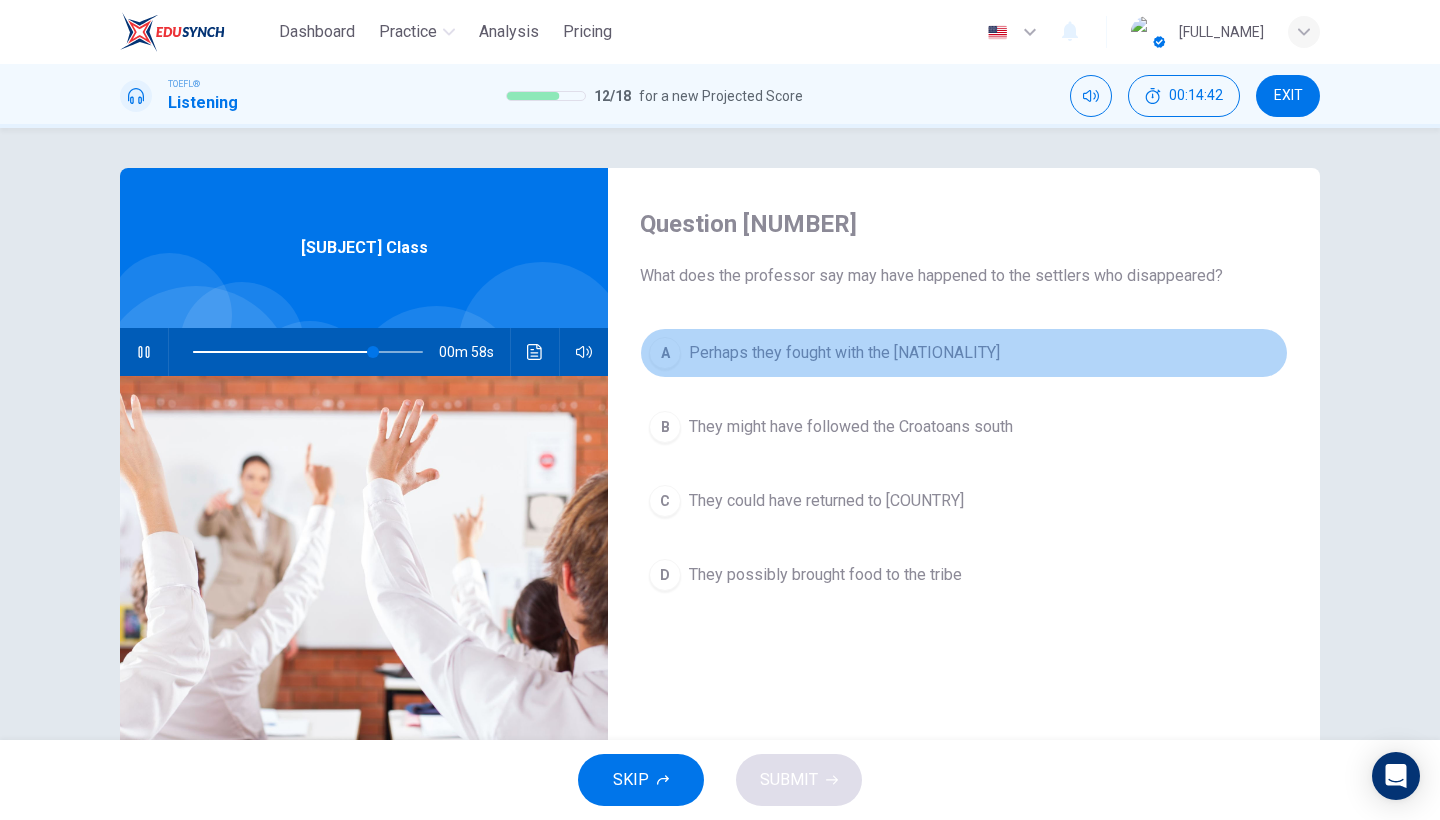 click on "Perhaps they fought with the Croatoans" at bounding box center (844, 353) 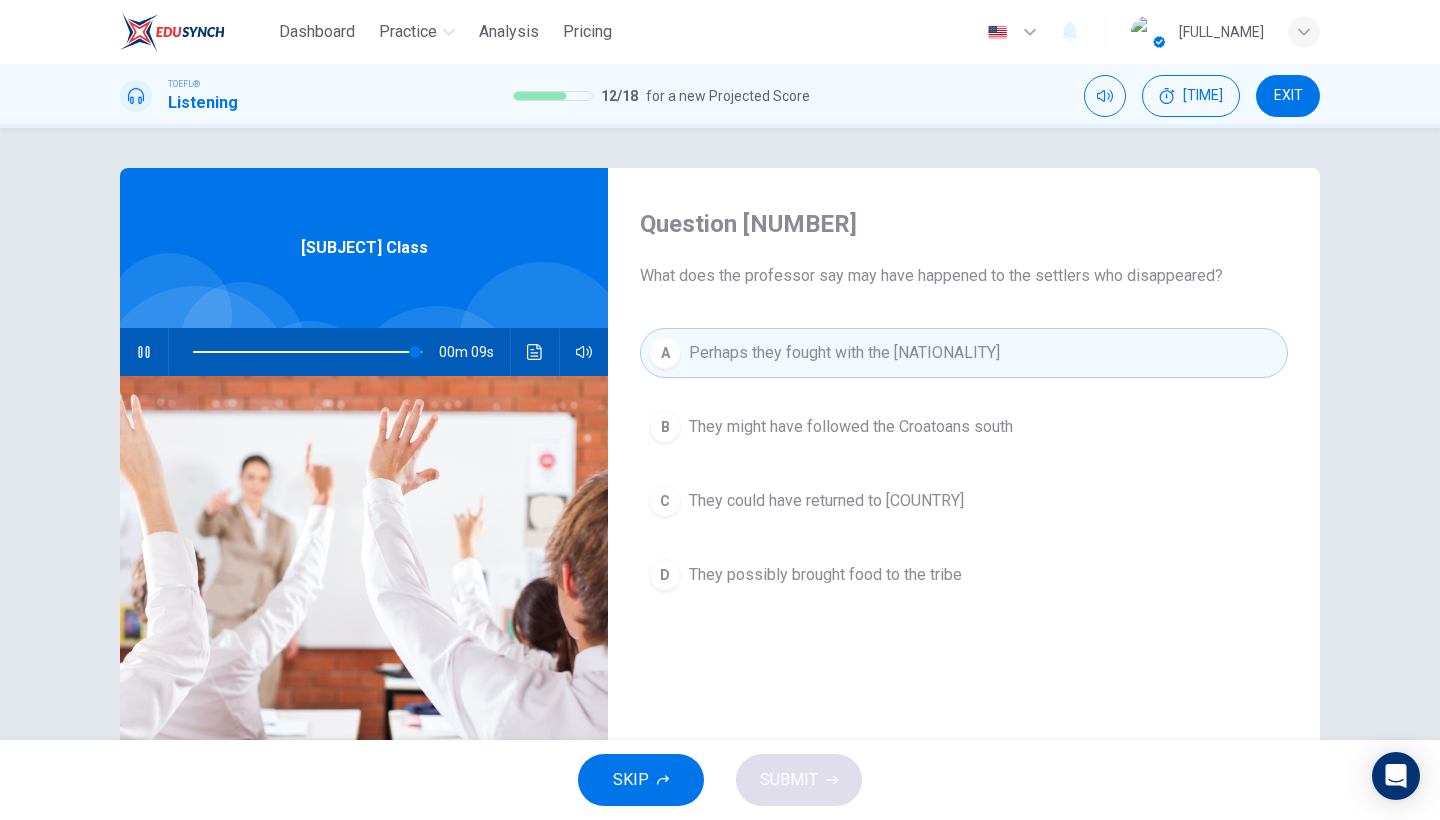 click on "Perhaps they fought with the Croatoans" at bounding box center (844, 353) 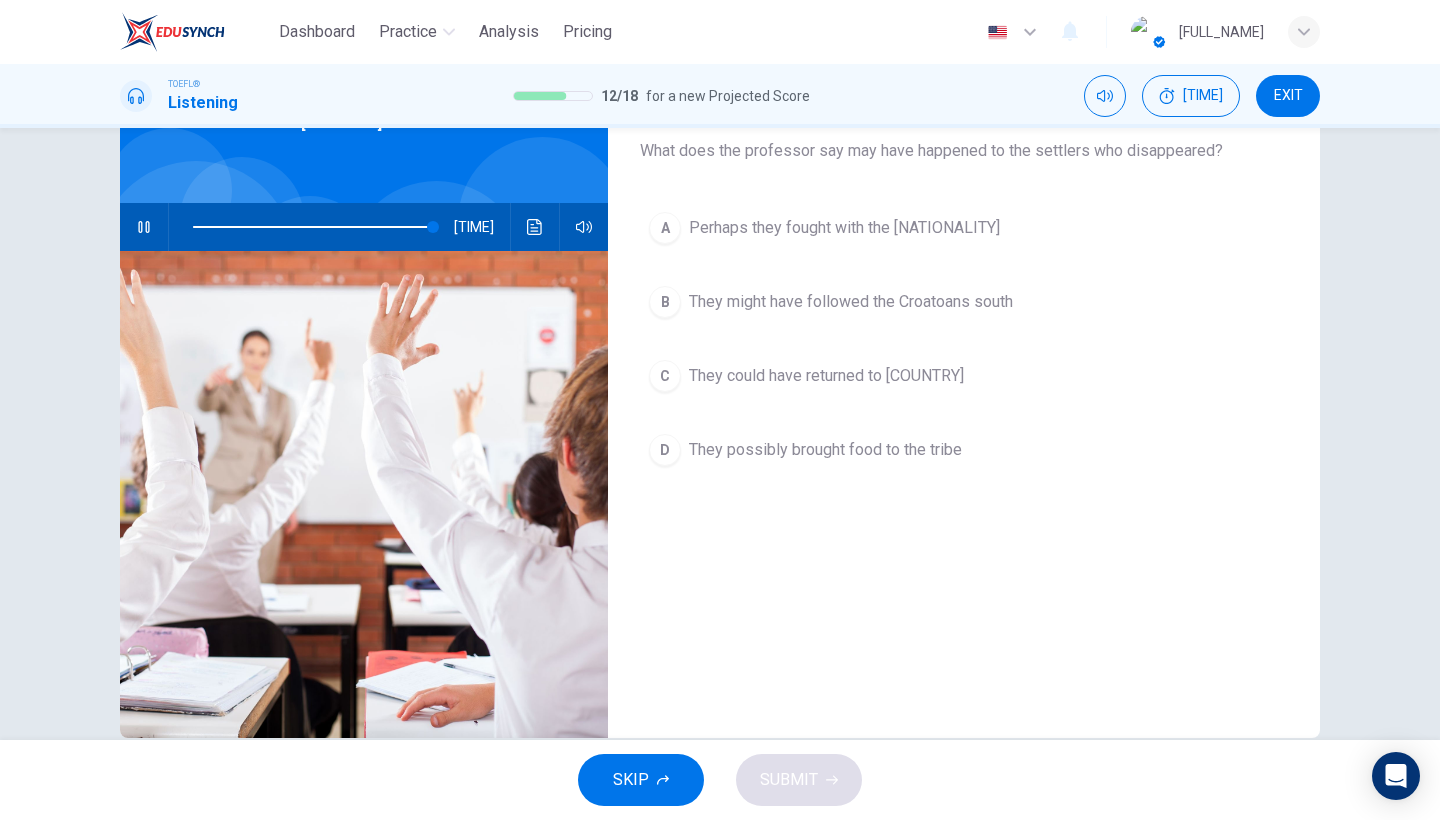scroll, scrollTop: 0, scrollLeft: 0, axis: both 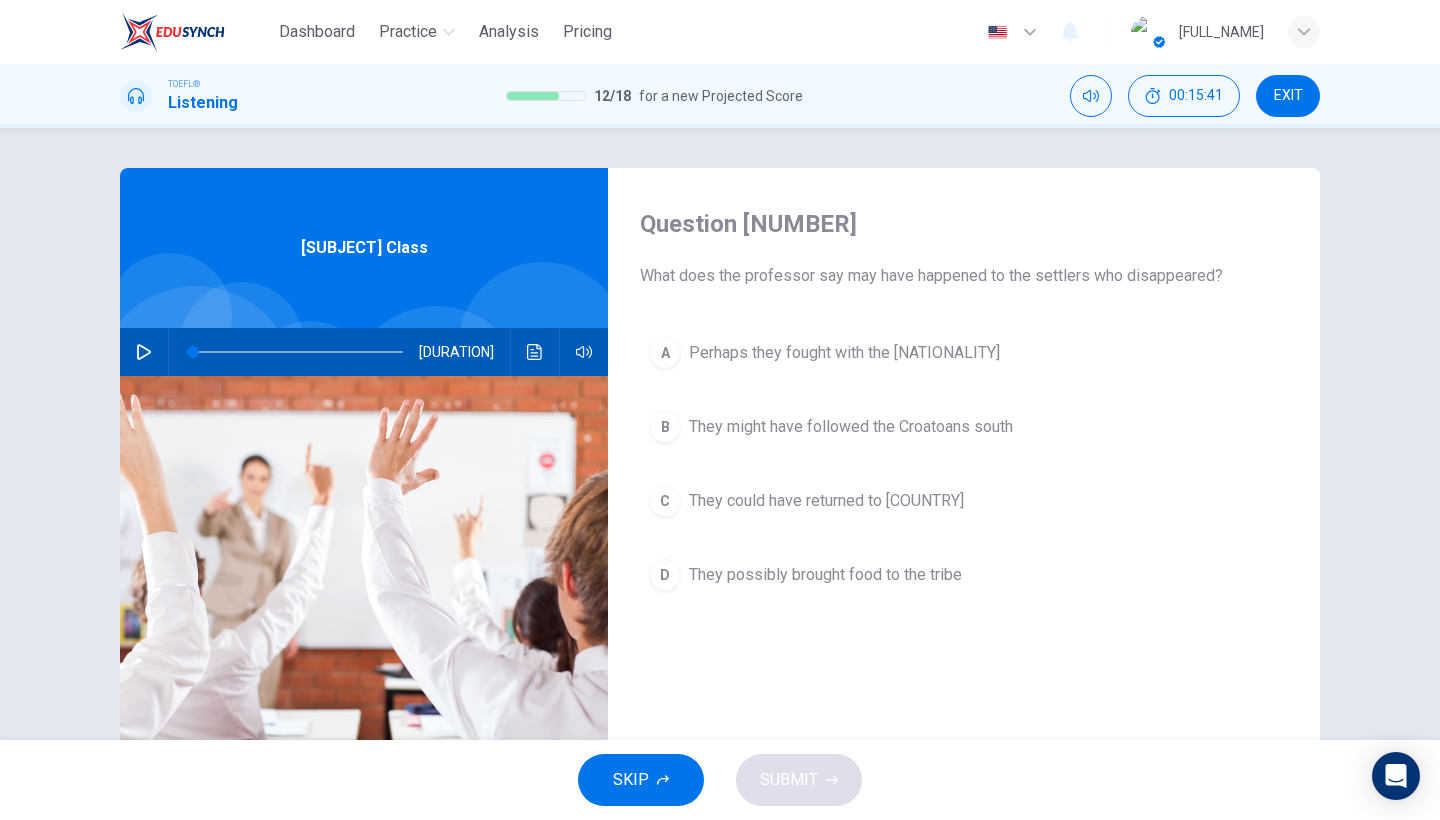 click on "A" at bounding box center [665, 353] 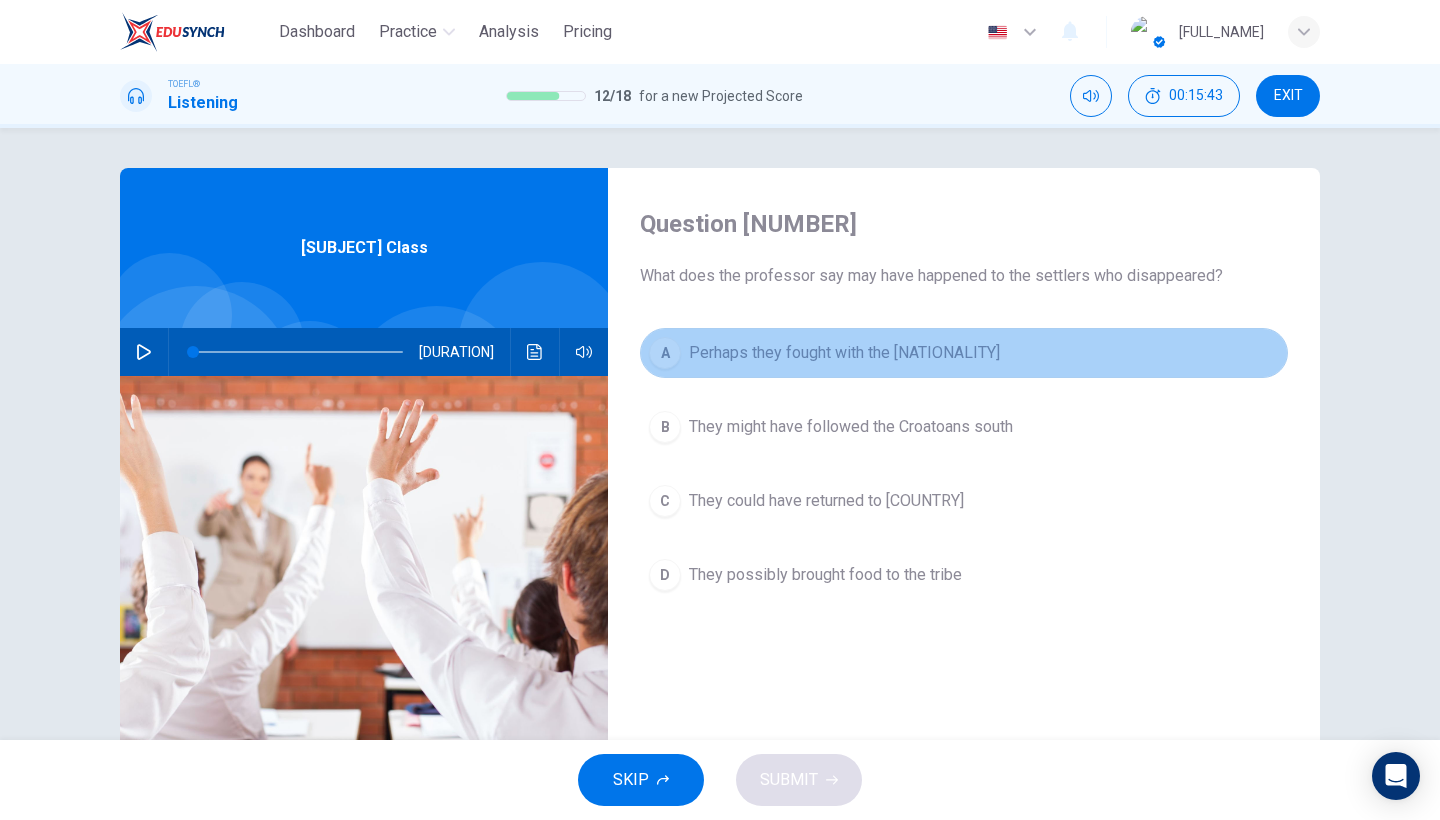 click on "A" at bounding box center [665, 353] 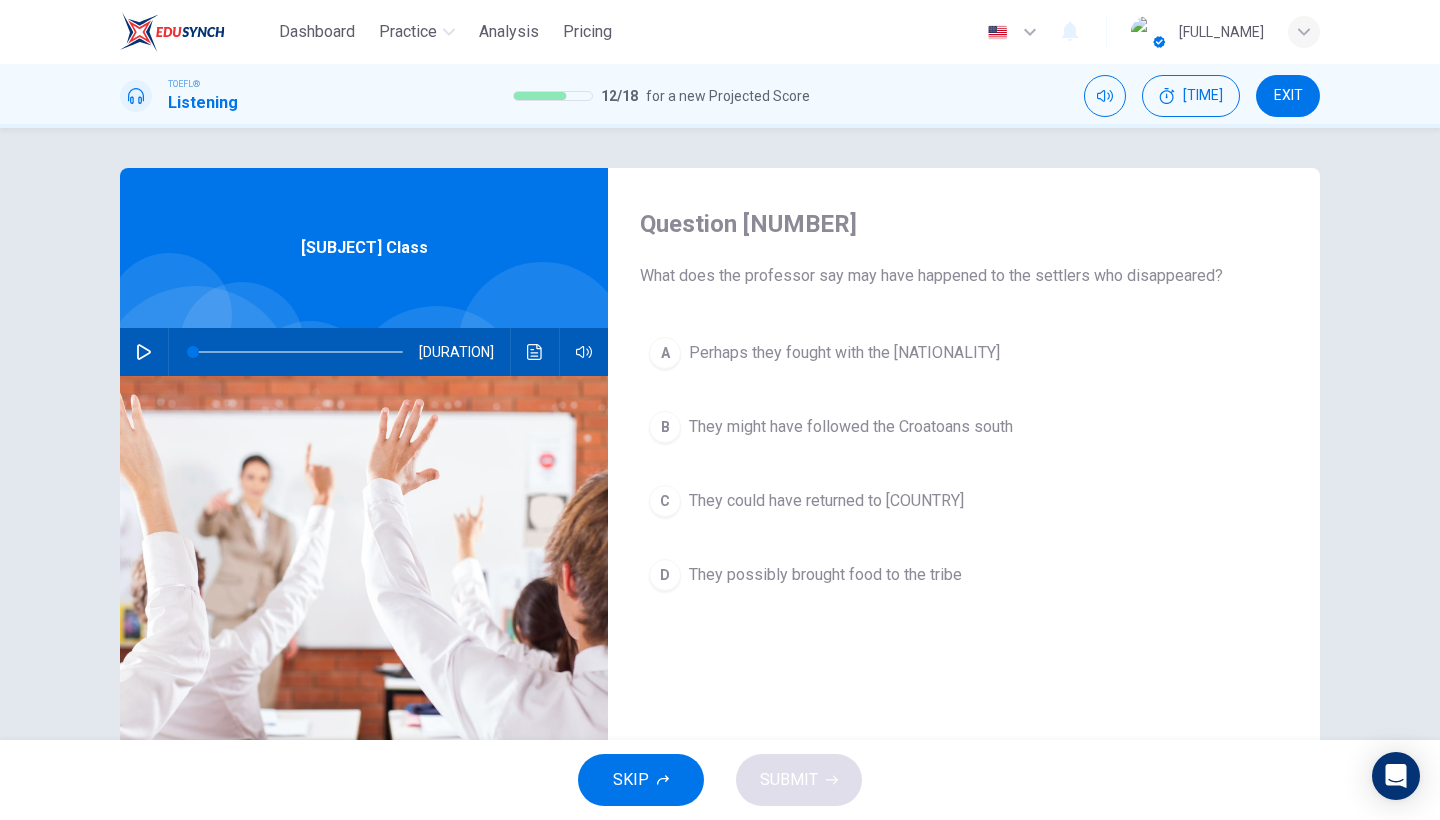 drag, startPoint x: 868, startPoint y: 322, endPoint x: 810, endPoint y: 372, distance: 76.57676 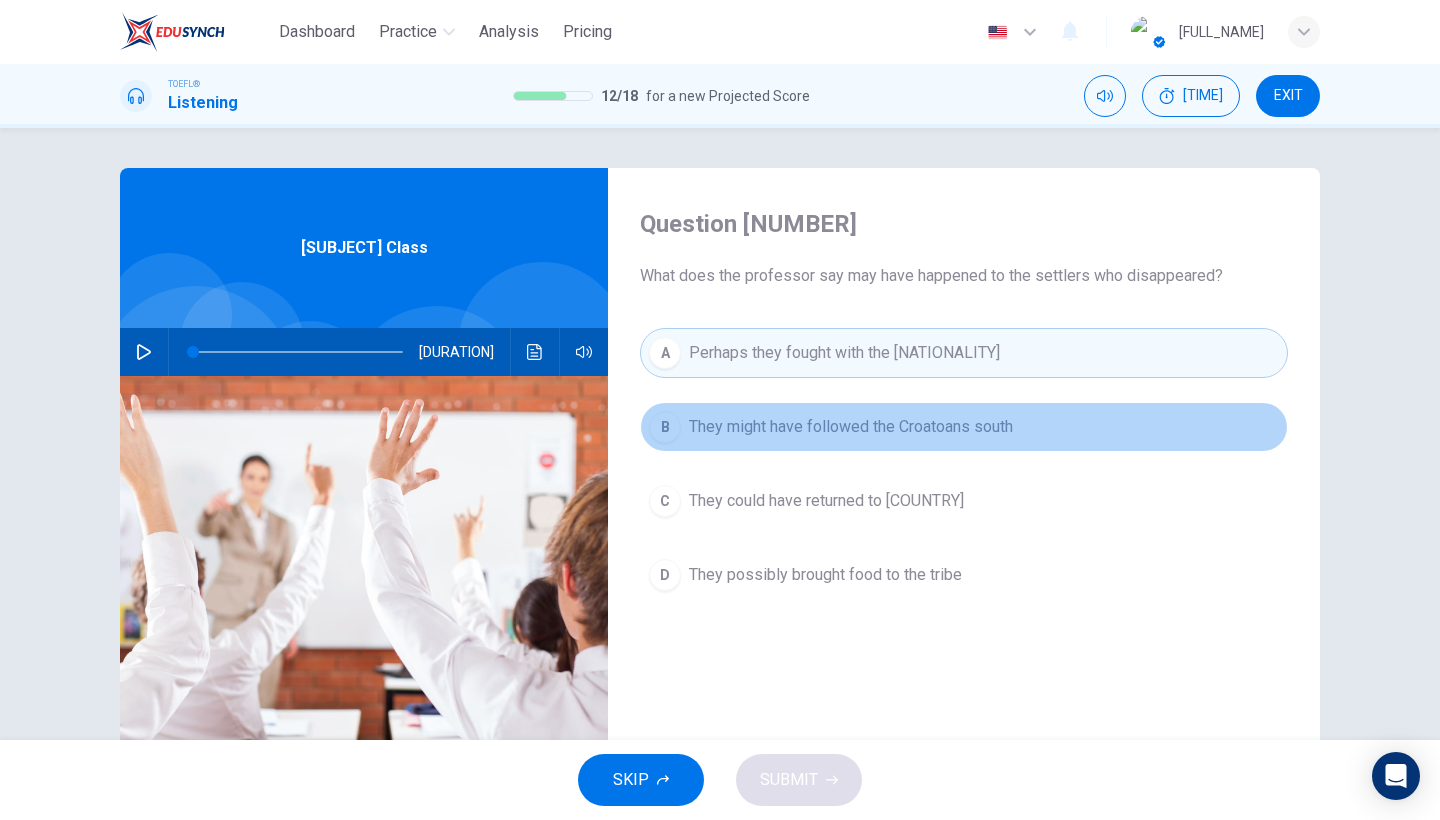 click on "They might have followed the Croatoans south" at bounding box center (851, 427) 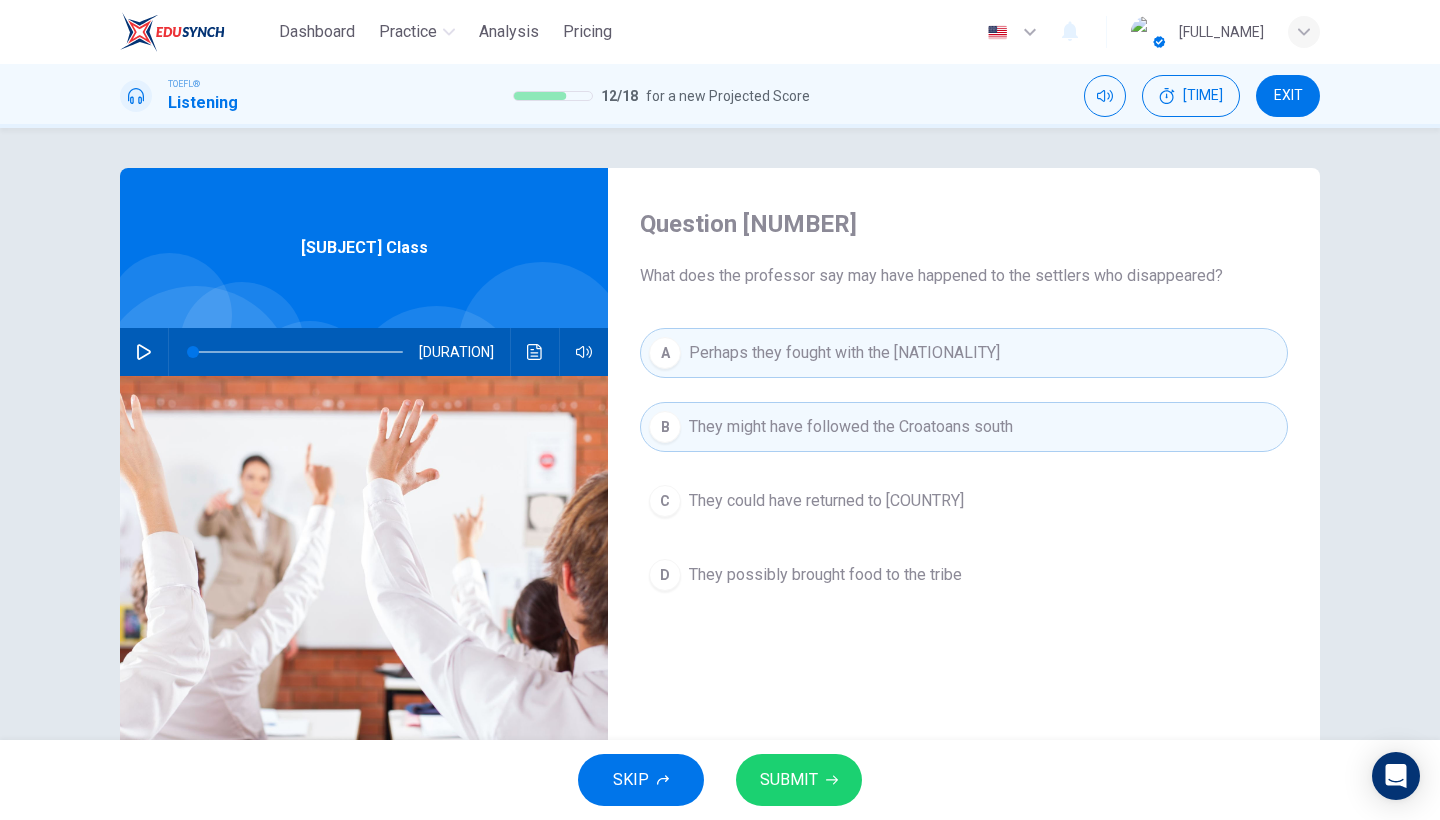 click on "They might have followed the Croatoans south" at bounding box center [844, 353] 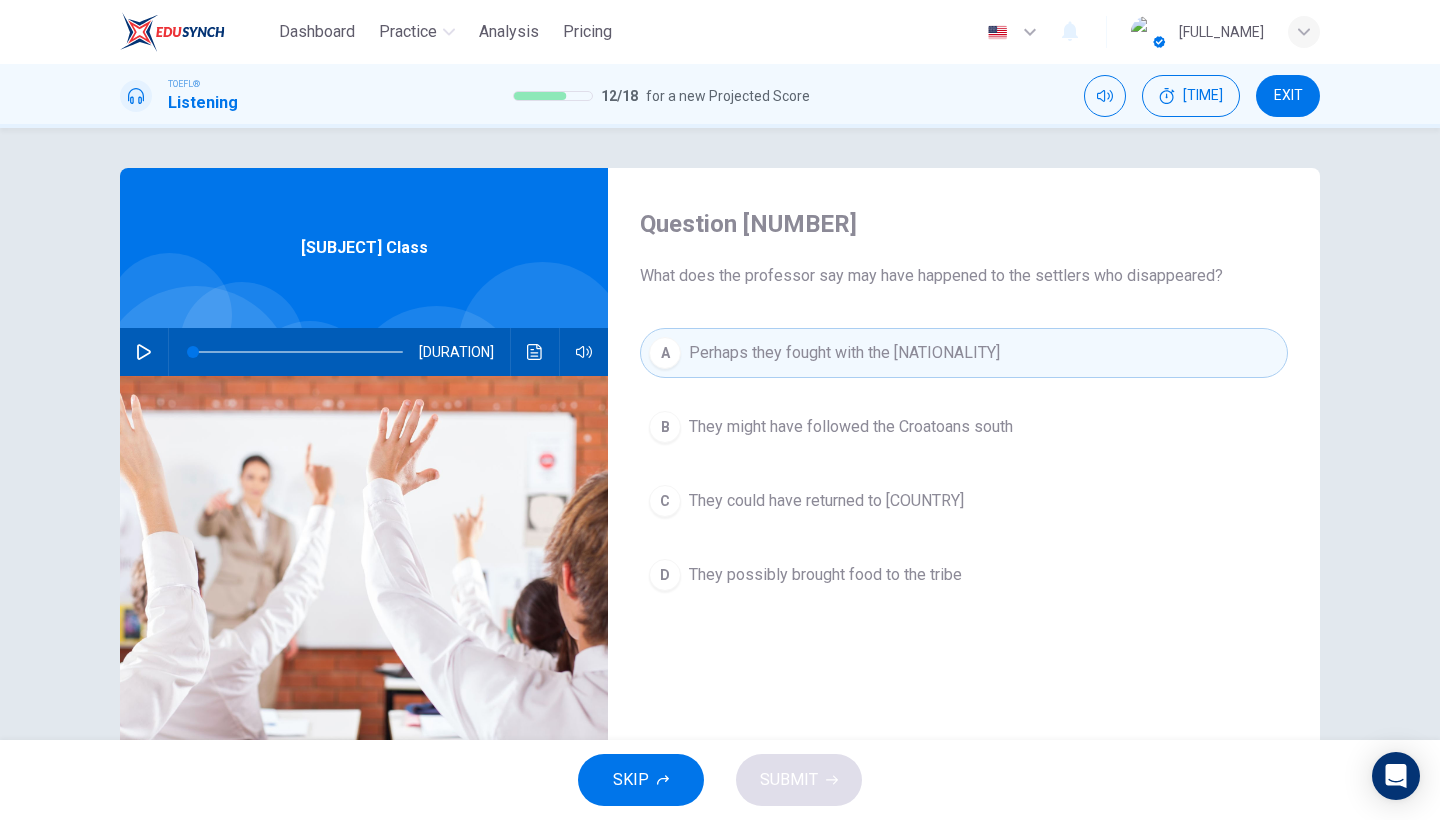 click on "They could have returned to England" at bounding box center [851, 427] 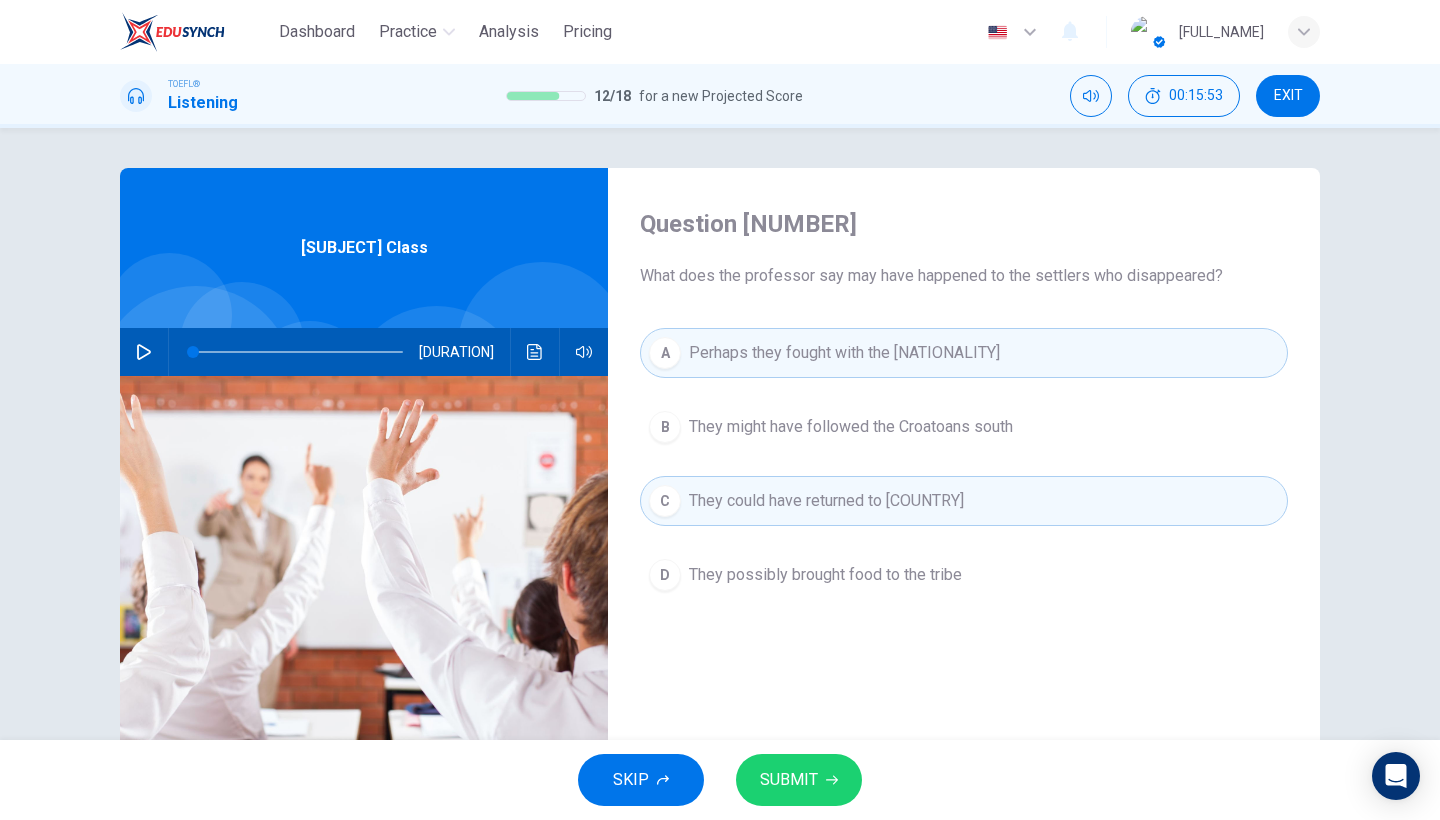 click on "They could have returned to England" at bounding box center [844, 353] 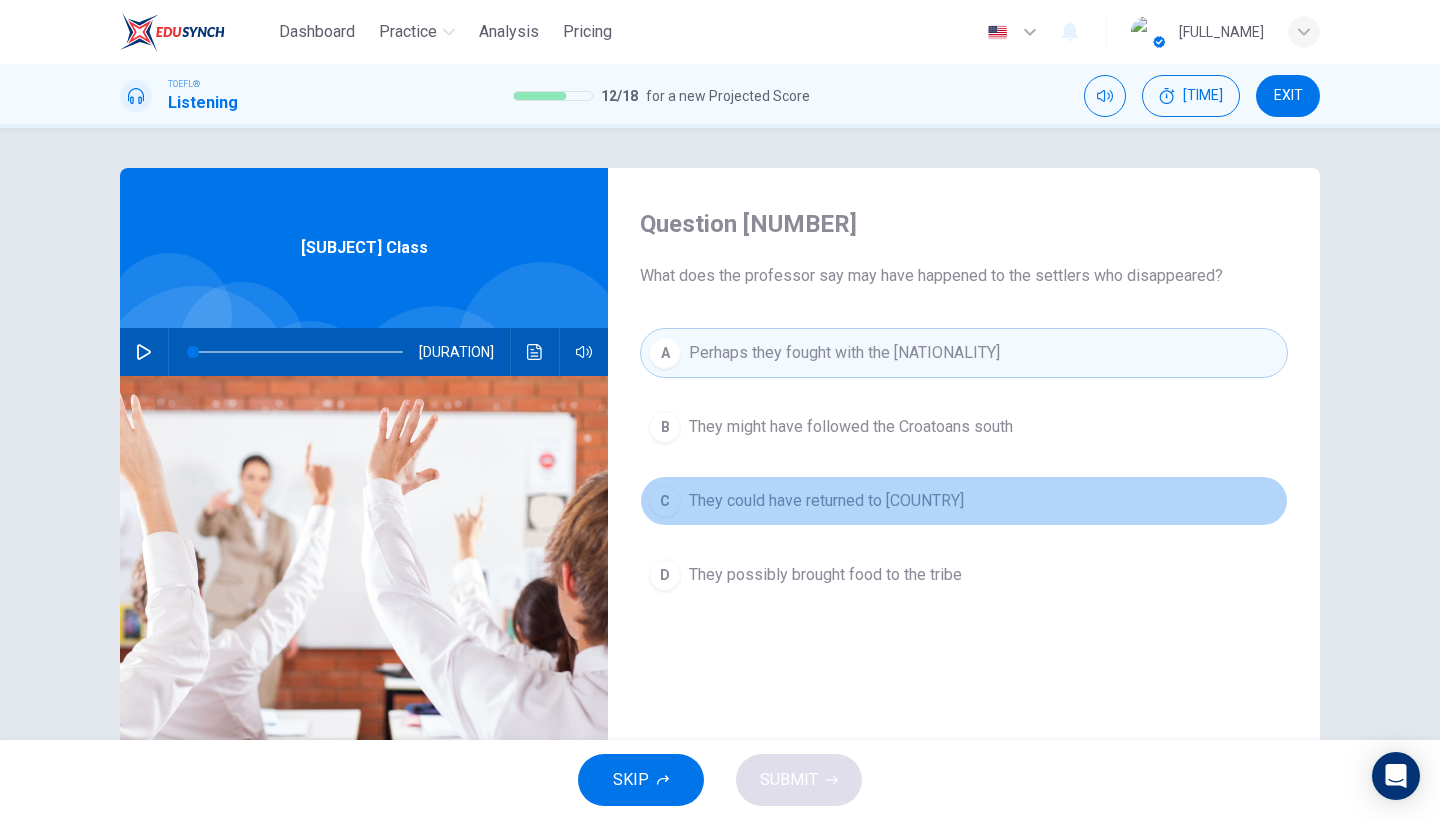 click on "They could have returned to England" at bounding box center [851, 427] 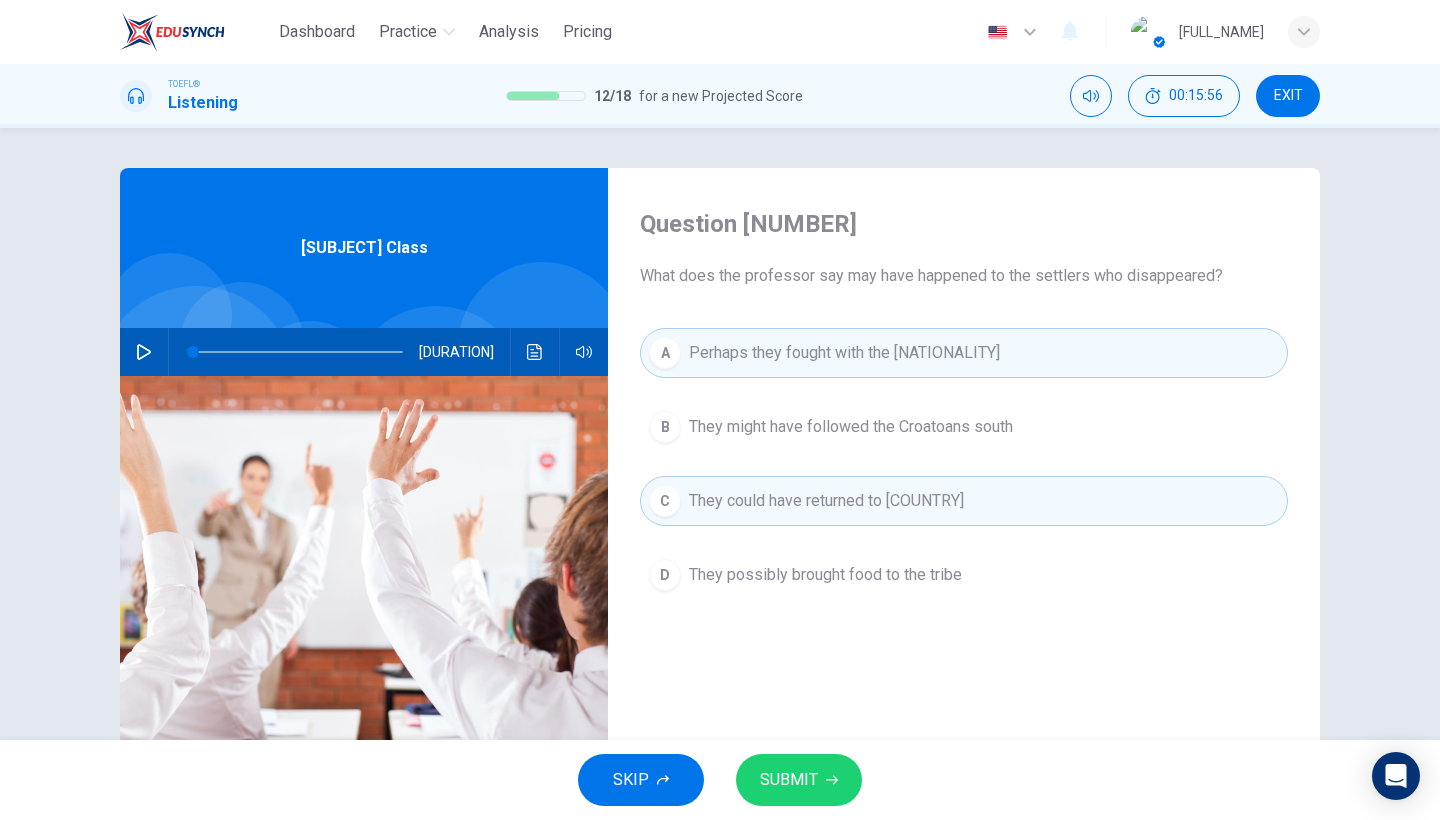 click on "SUBMIT" at bounding box center (789, 780) 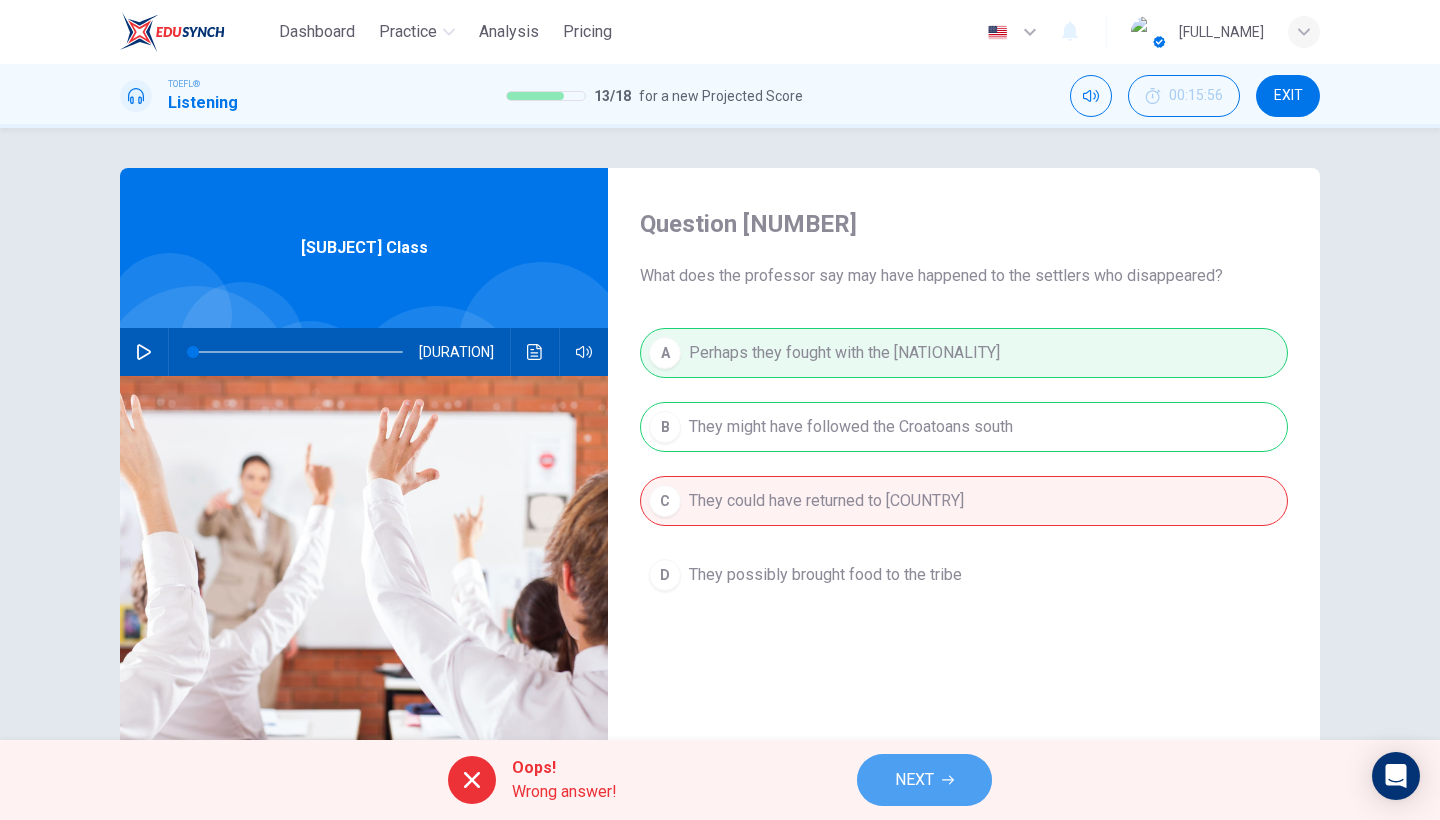 click on "NEXT" at bounding box center (914, 780) 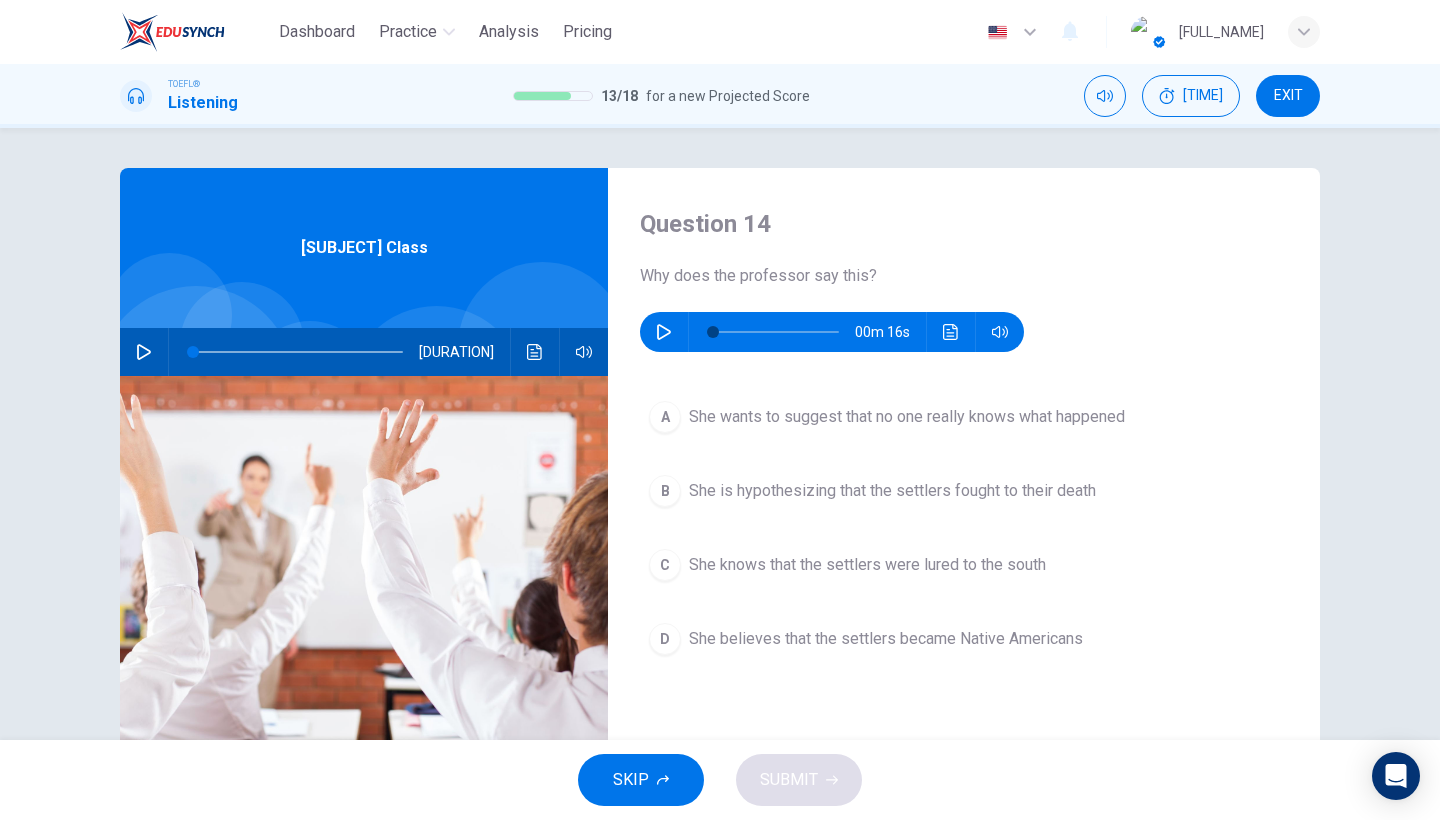 click at bounding box center (664, 332) 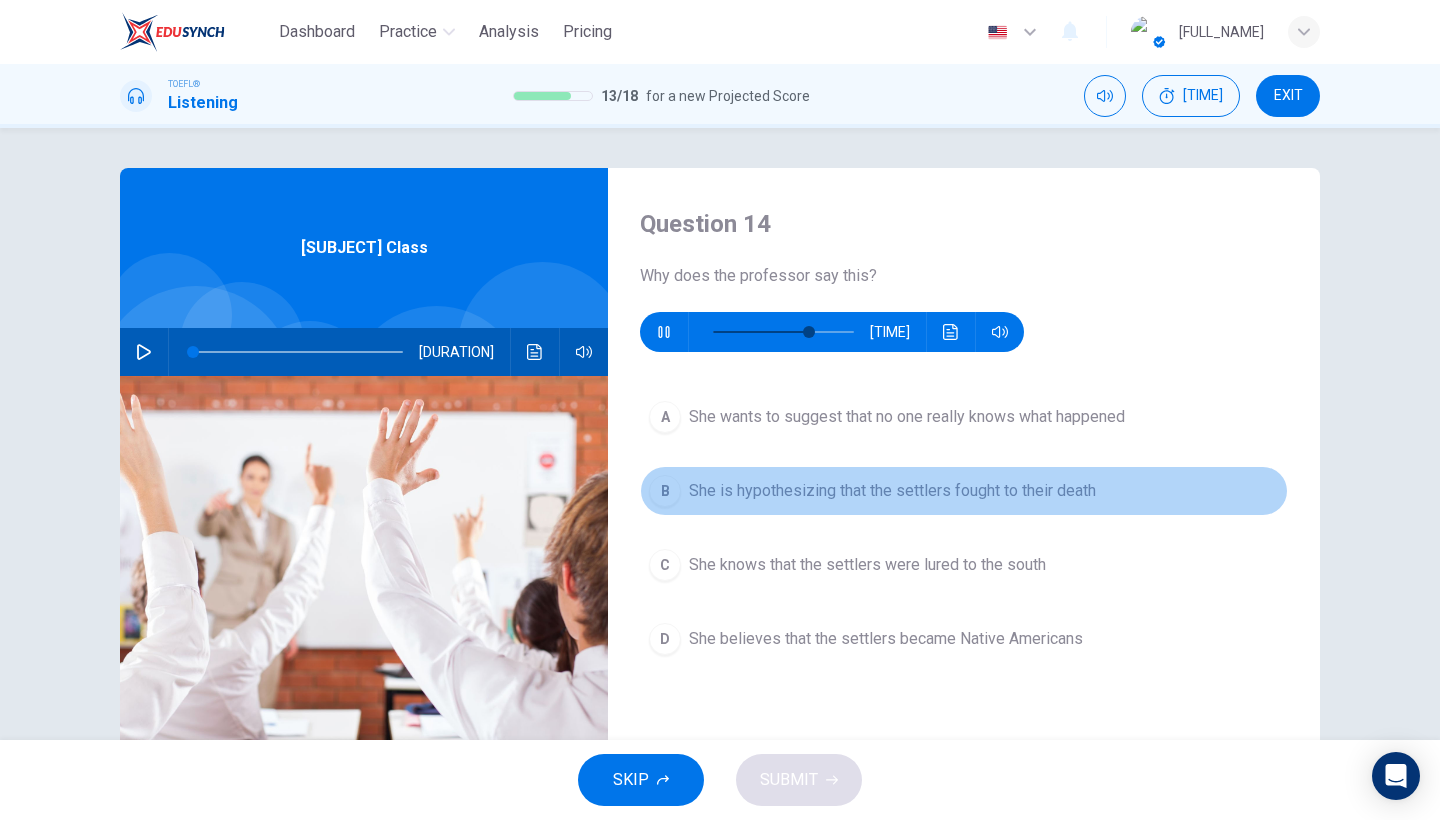 click on "She is hypothesizing that the settlers fought to their death" at bounding box center [907, 417] 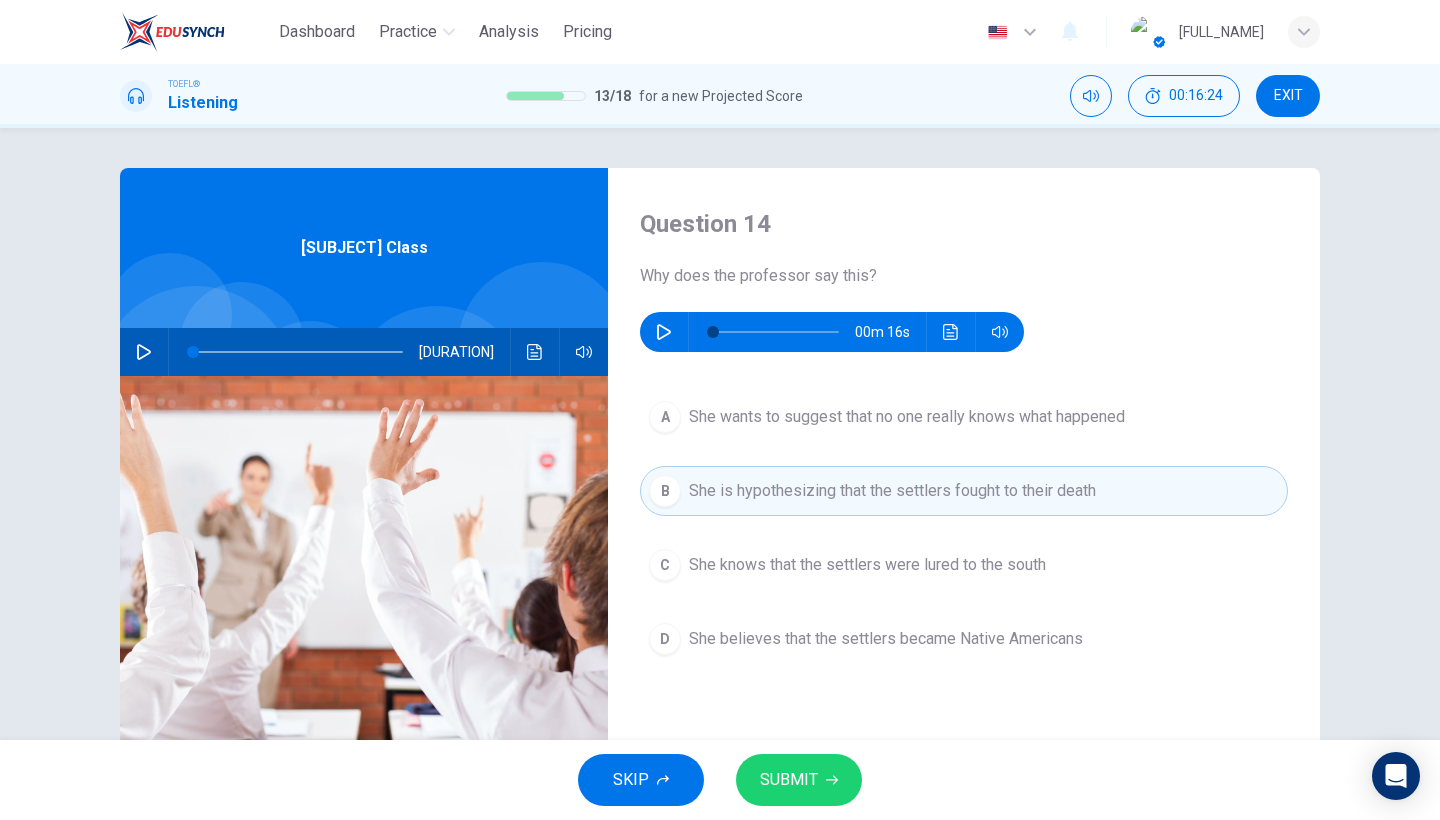 click on "SUBMIT" at bounding box center (799, 780) 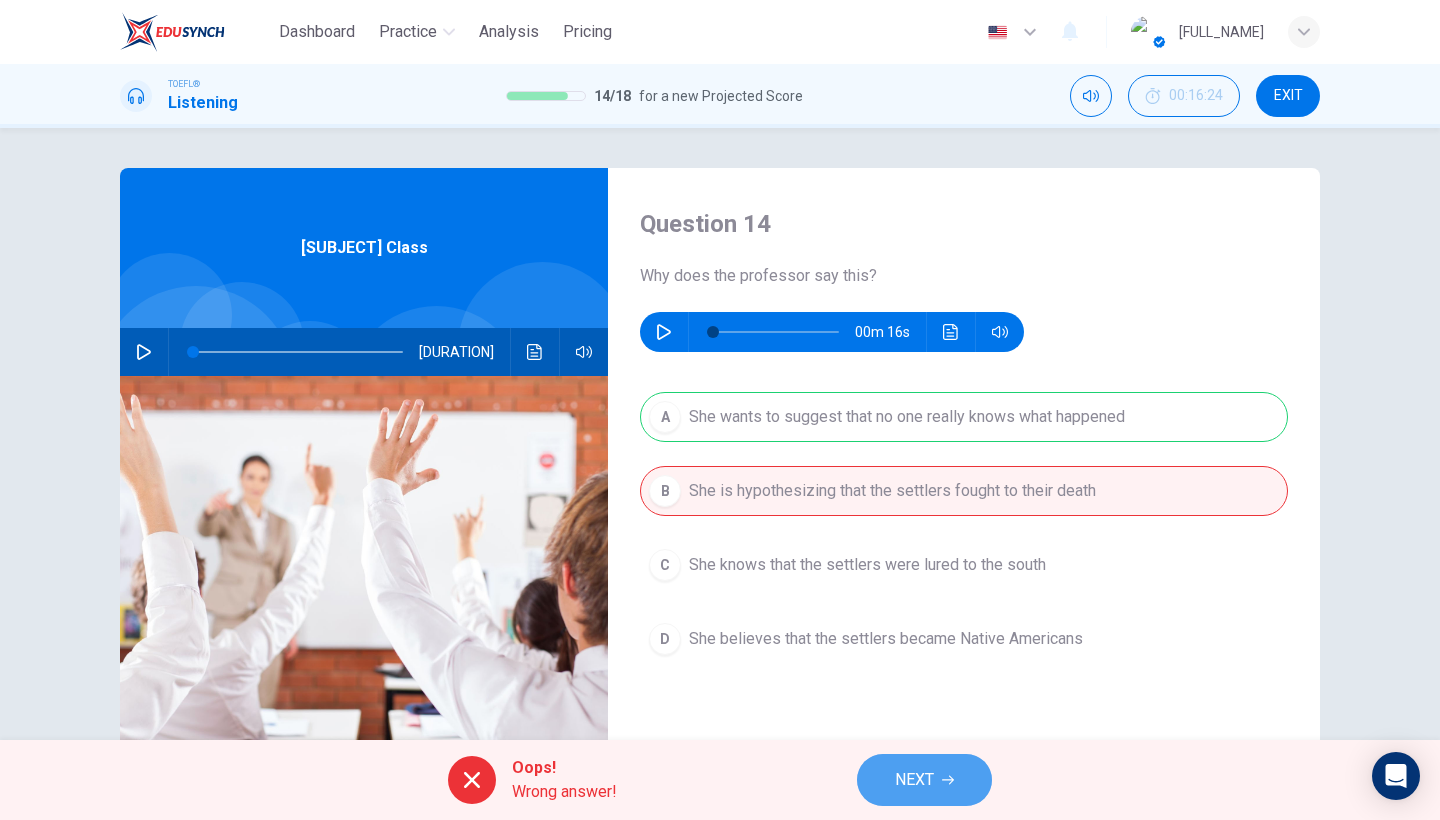 click at bounding box center (948, 780) 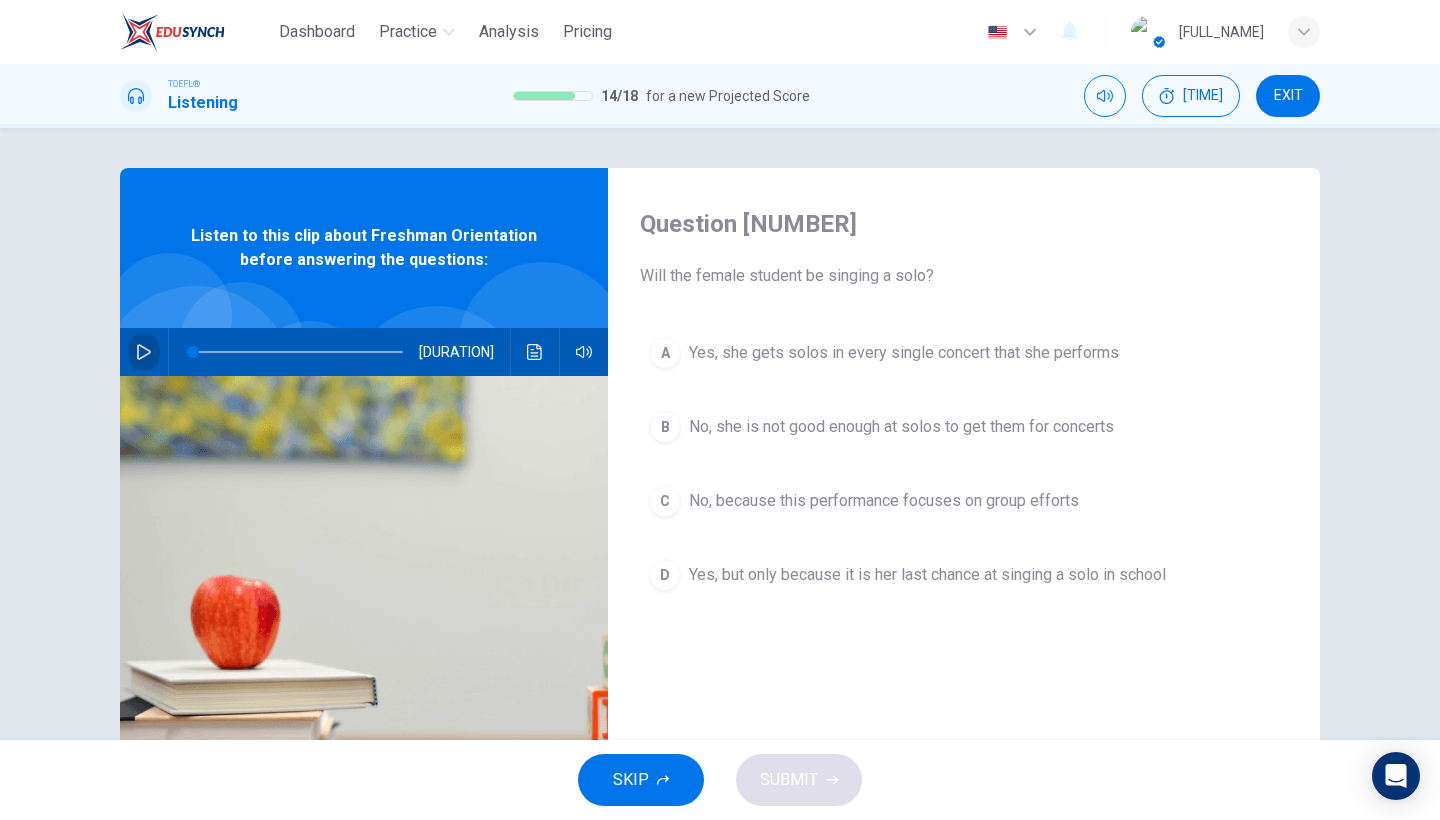 click at bounding box center [144, 352] 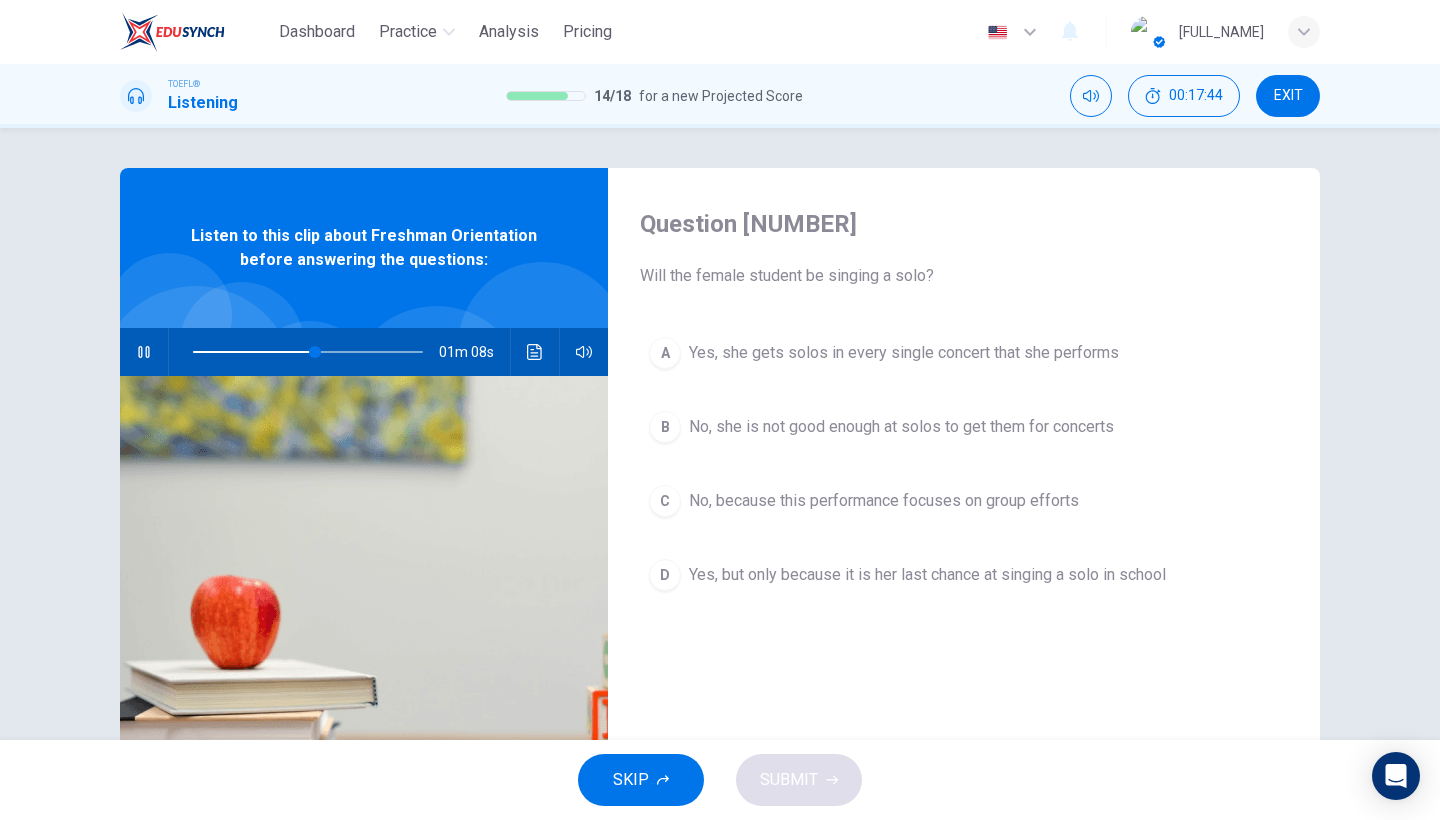 click on "Yes, she gets solos in every single concert that she performs" at bounding box center (904, 353) 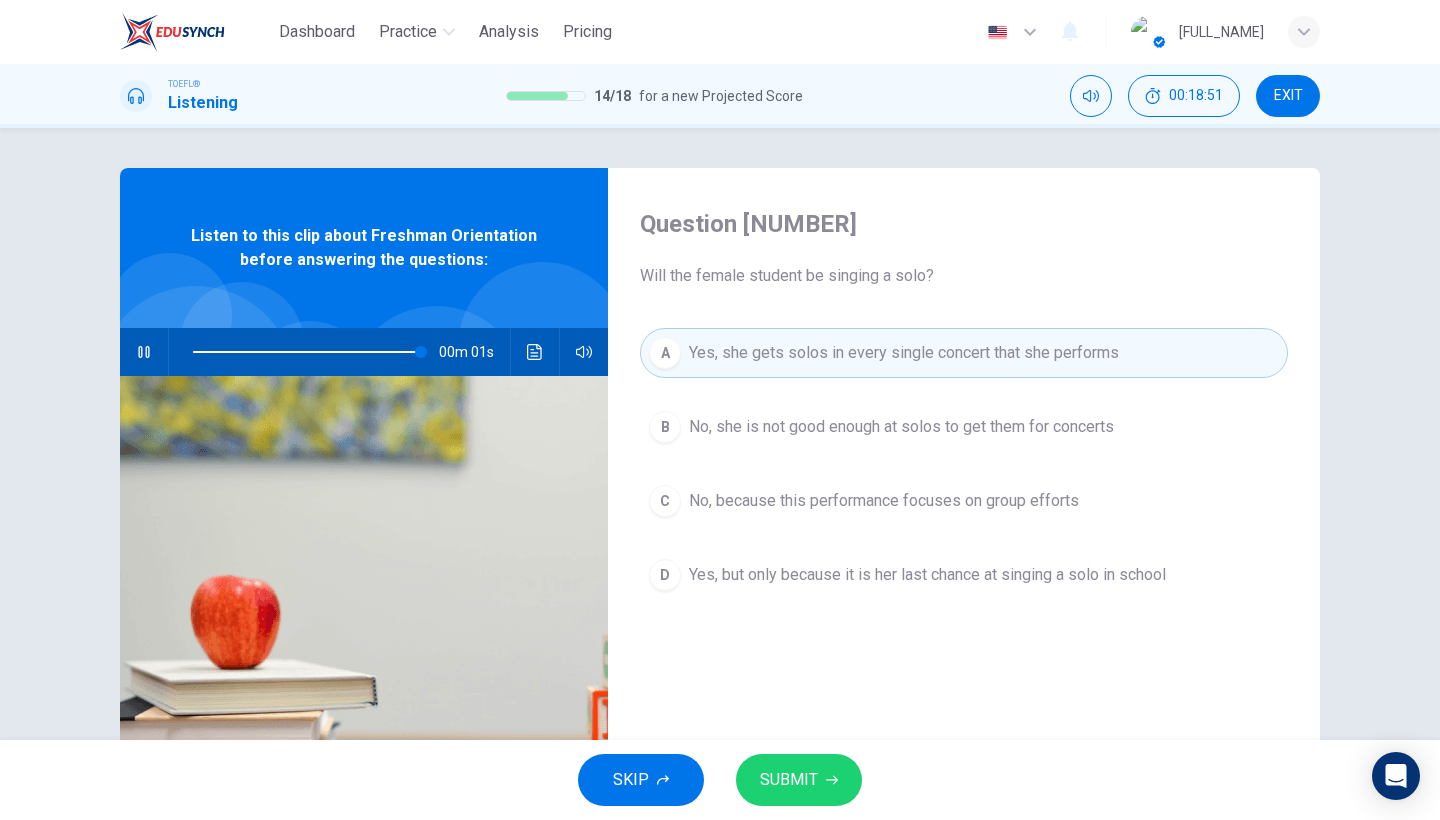click on "SUBMIT" at bounding box center [789, 780] 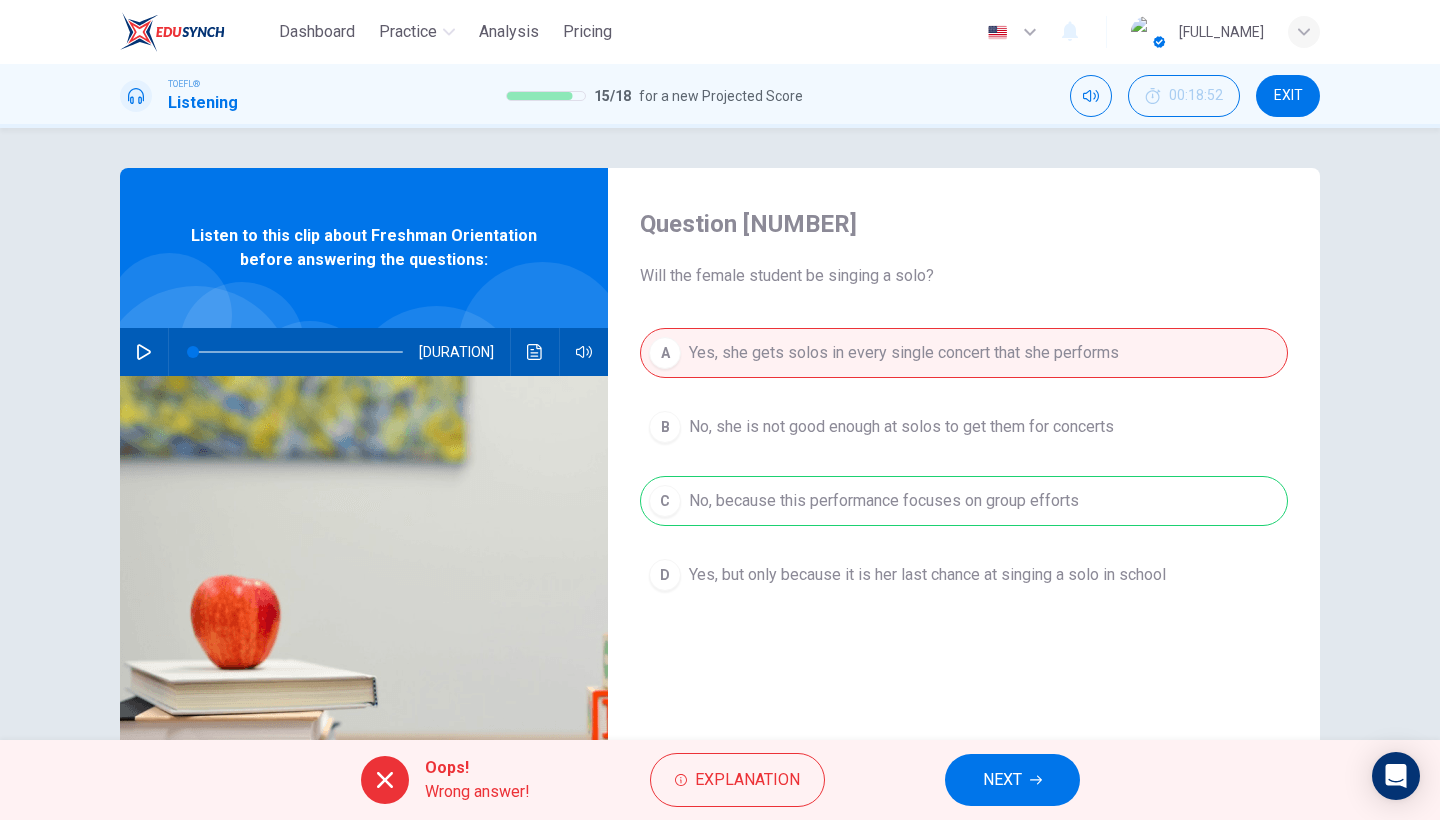 click on "NEXT" at bounding box center (1012, 780) 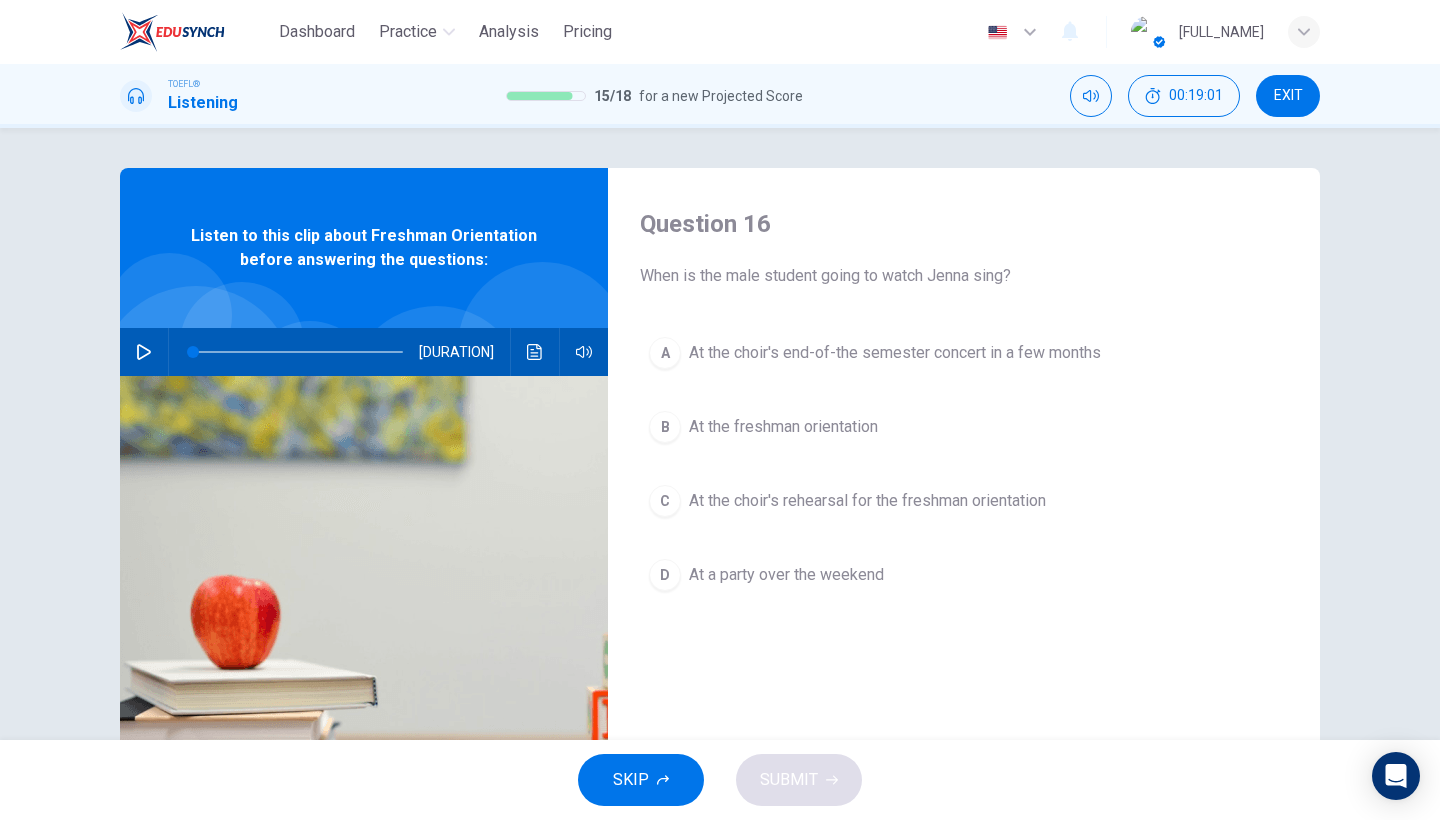 click at bounding box center [144, 352] 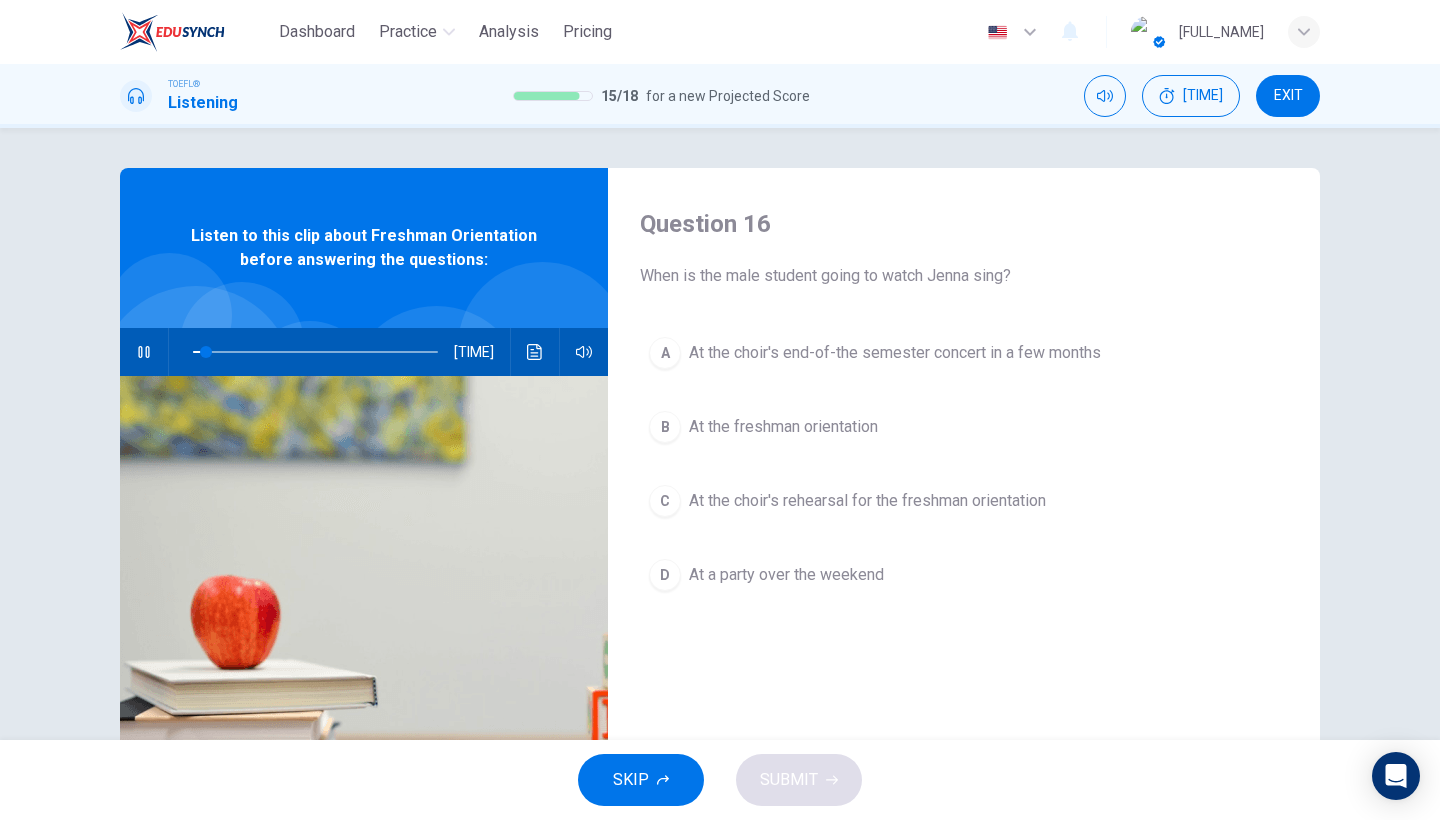click on "At the choir's rehearsal for the freshman orientation" at bounding box center [895, 353] 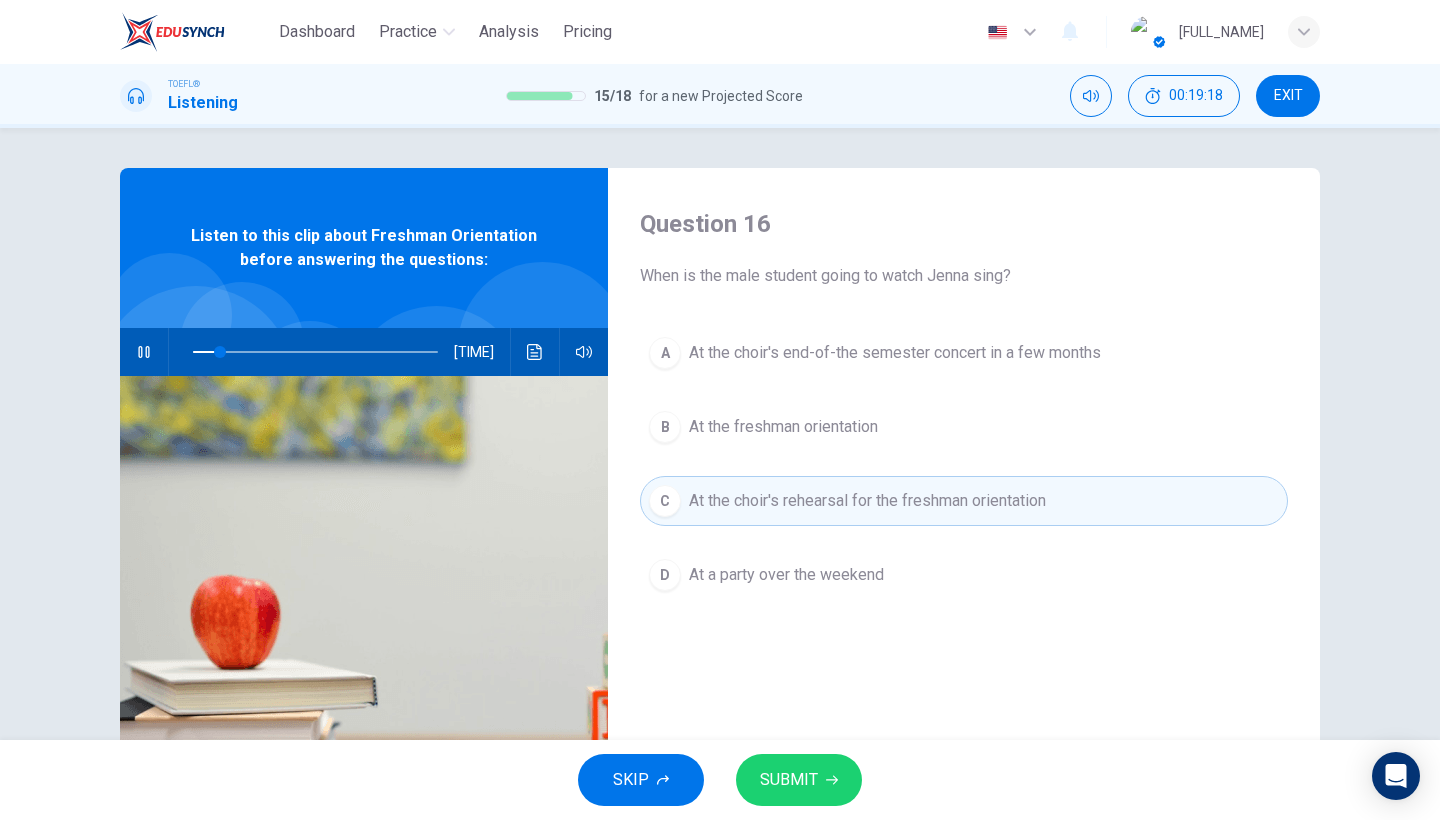 click on "SUBMIT" at bounding box center (789, 780) 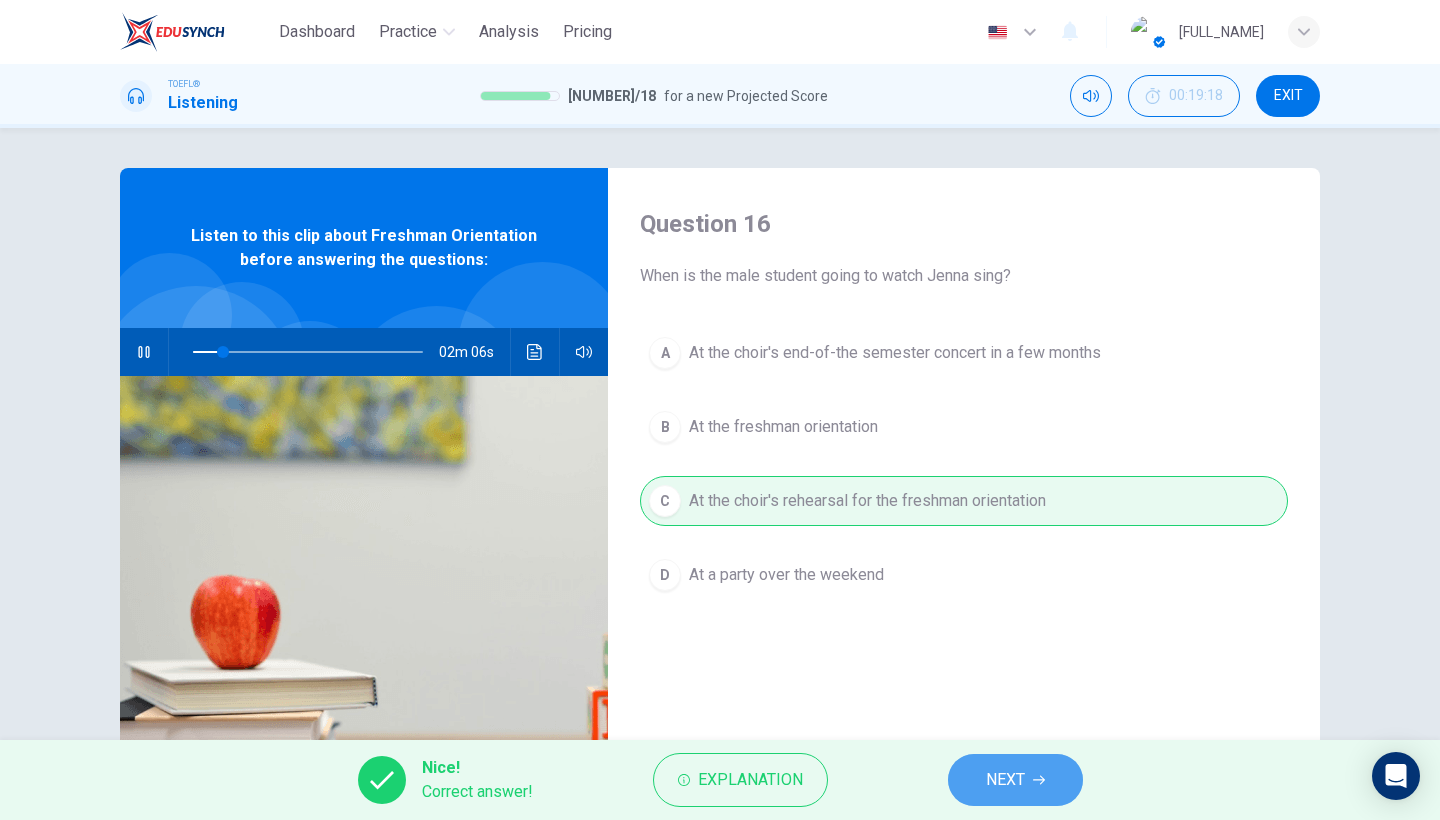 click on "NEXT" at bounding box center (1005, 780) 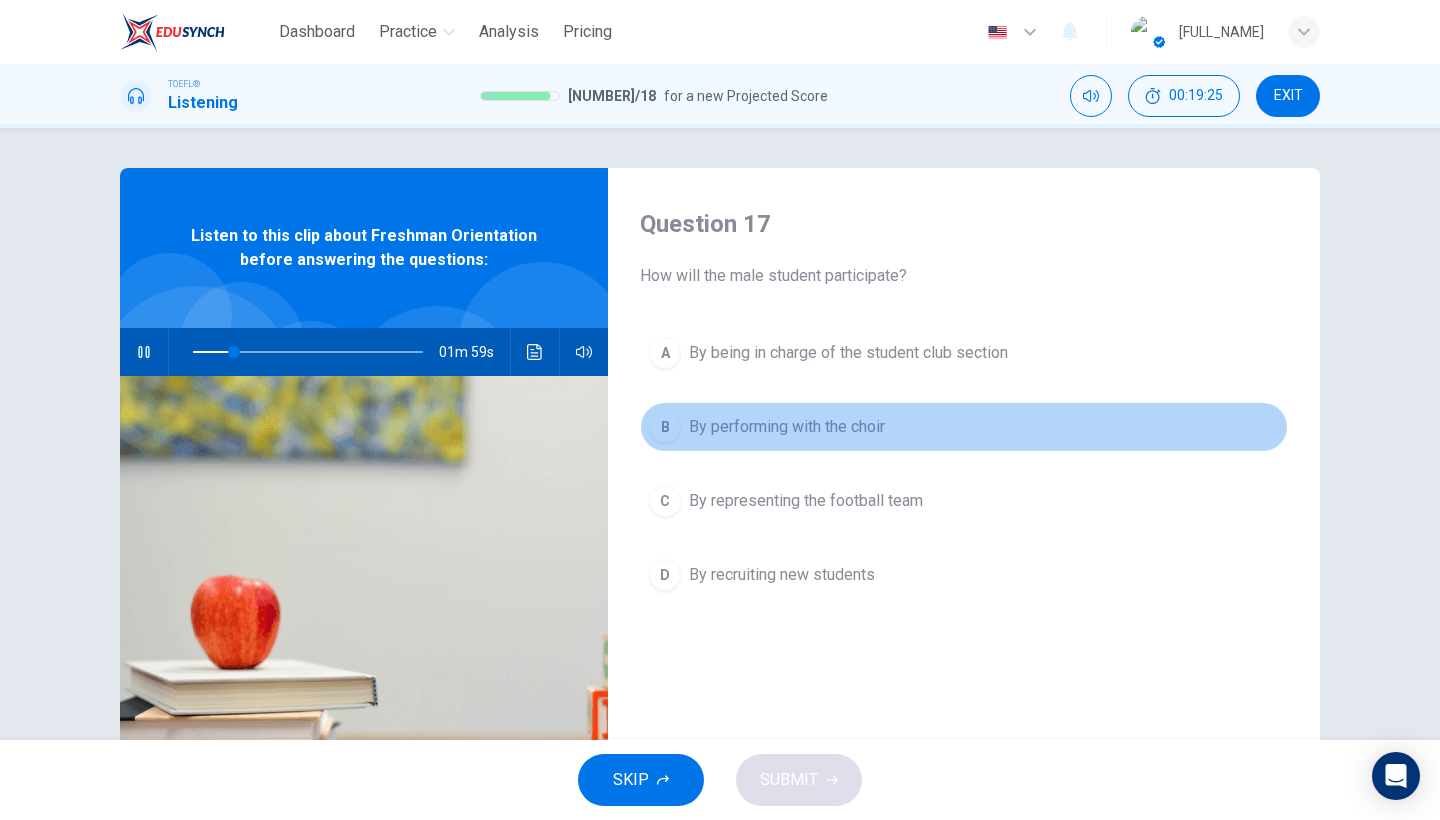click on "By performing with the choir" at bounding box center [848, 353] 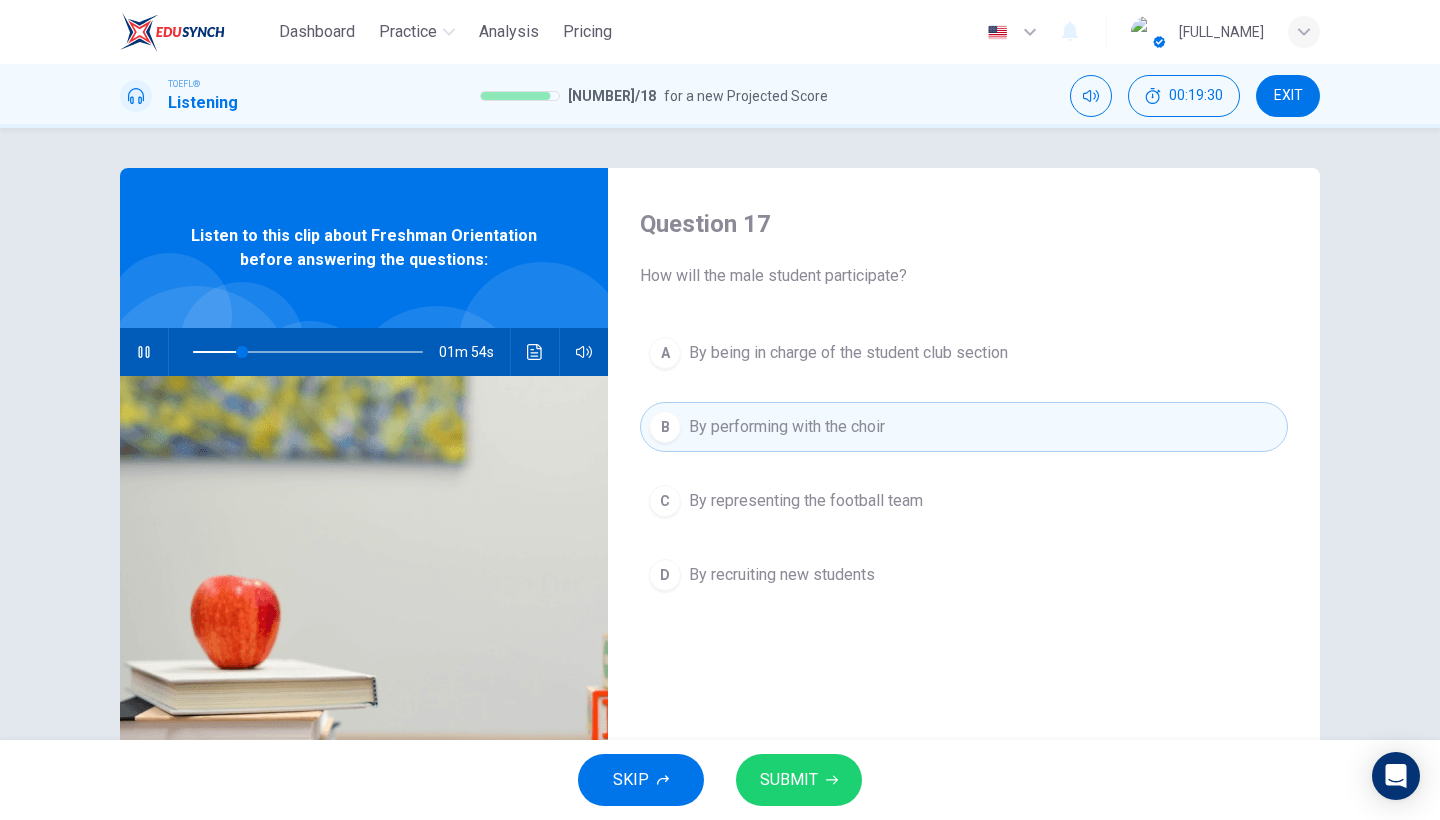 click on "By being in charge of the student club section" at bounding box center (848, 353) 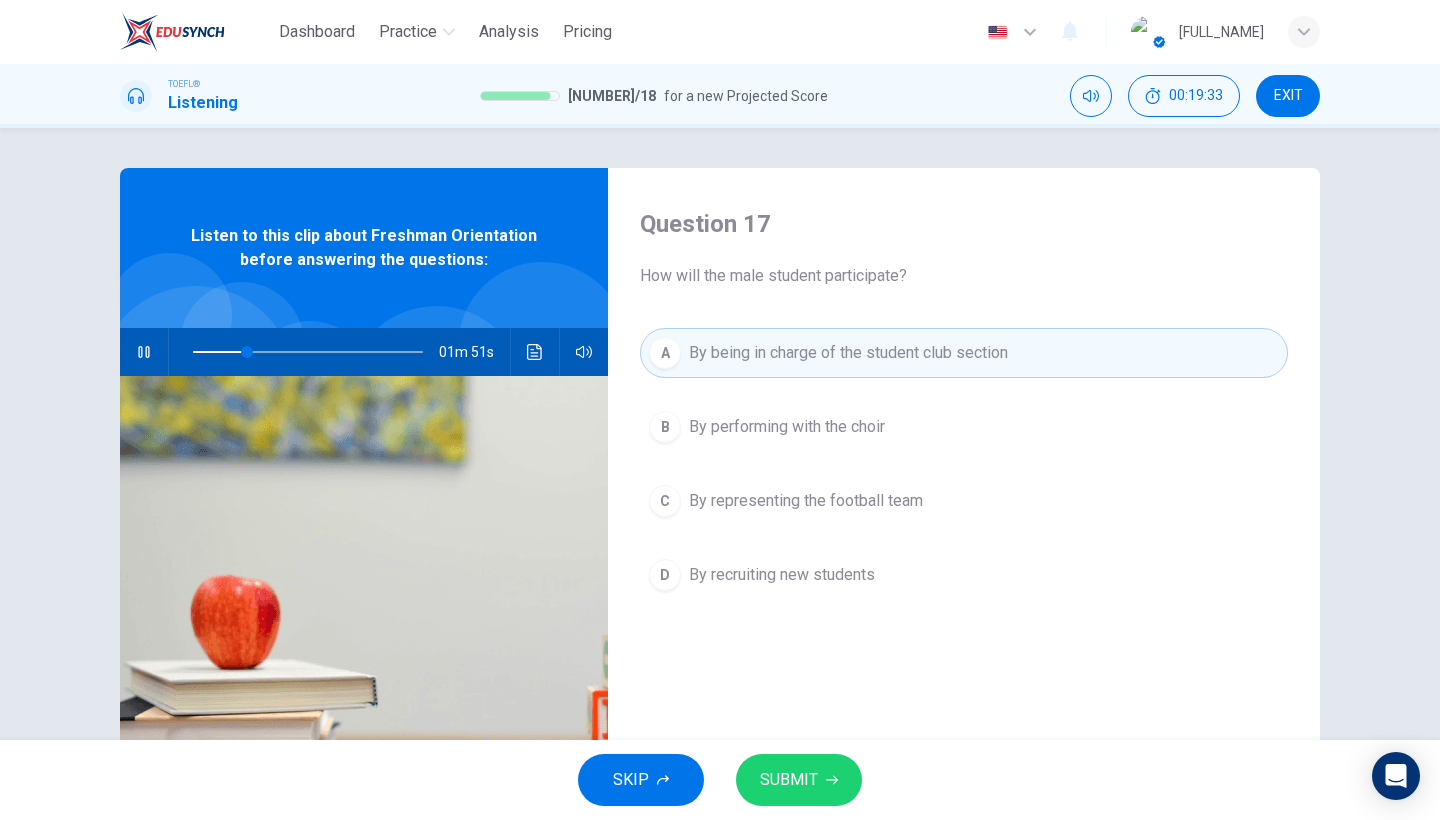 click on "SUBMIT" at bounding box center [799, 780] 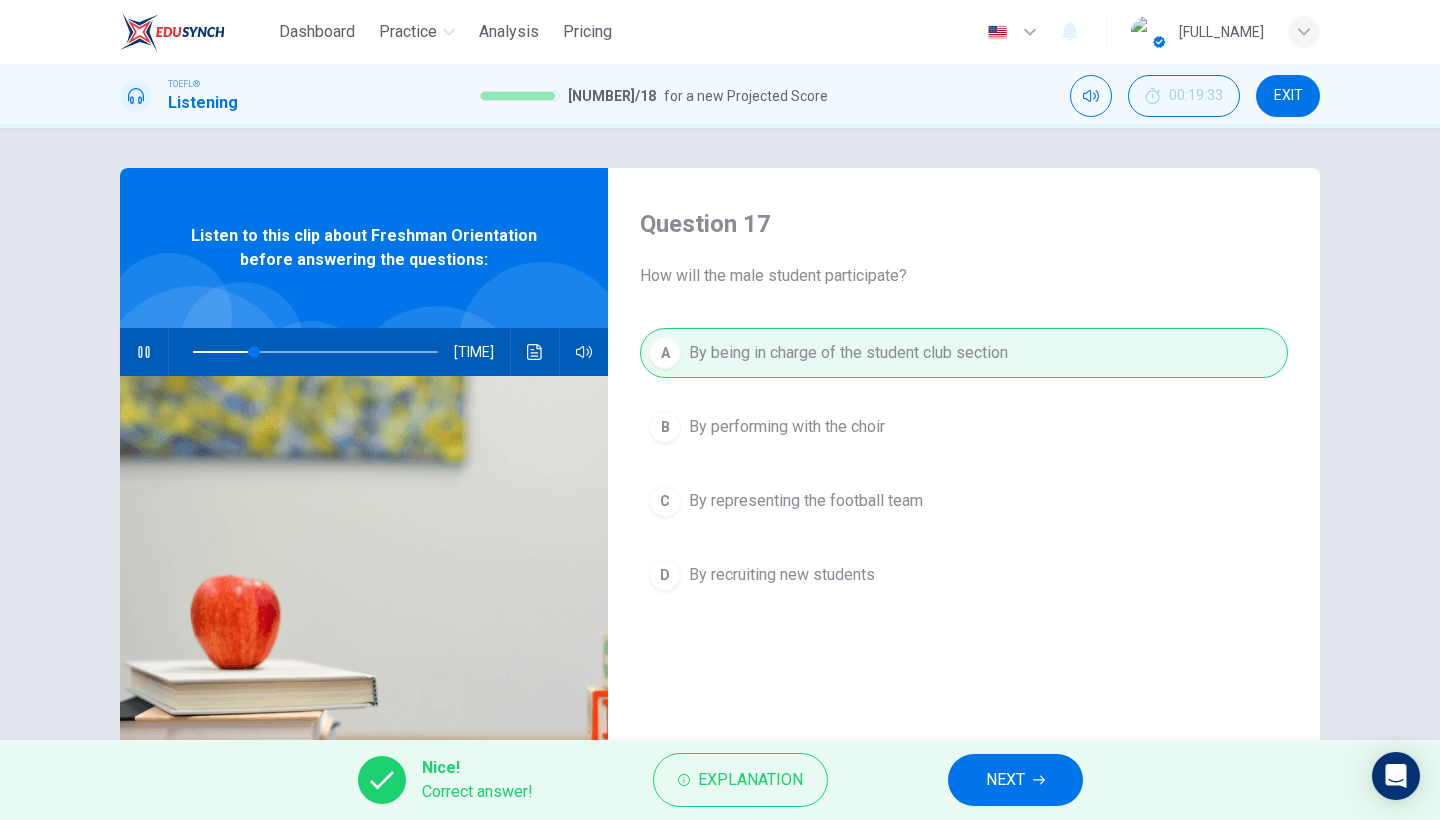 click on "NEXT" at bounding box center (1015, 780) 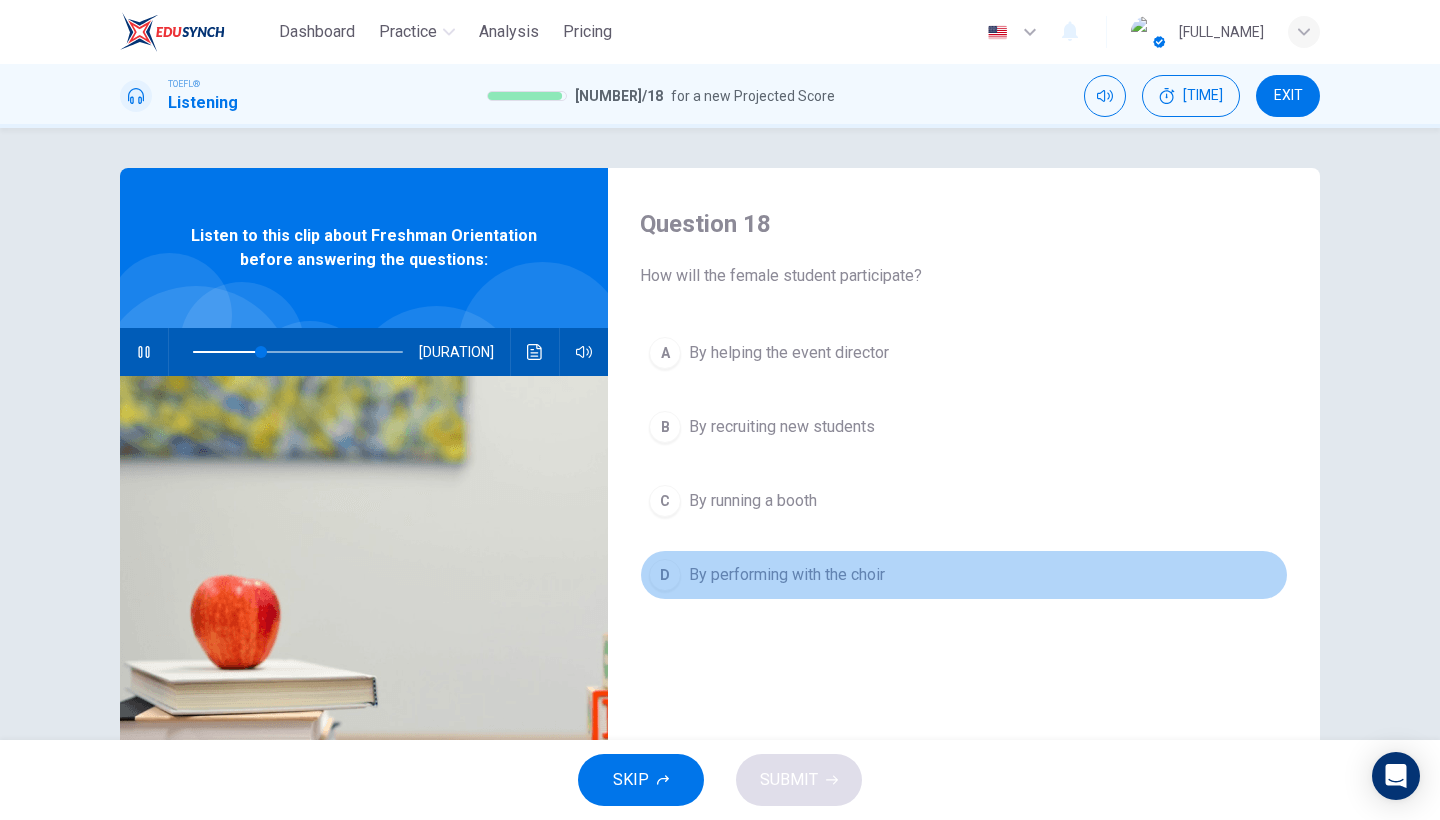 click on "By performing with the choir" at bounding box center [789, 353] 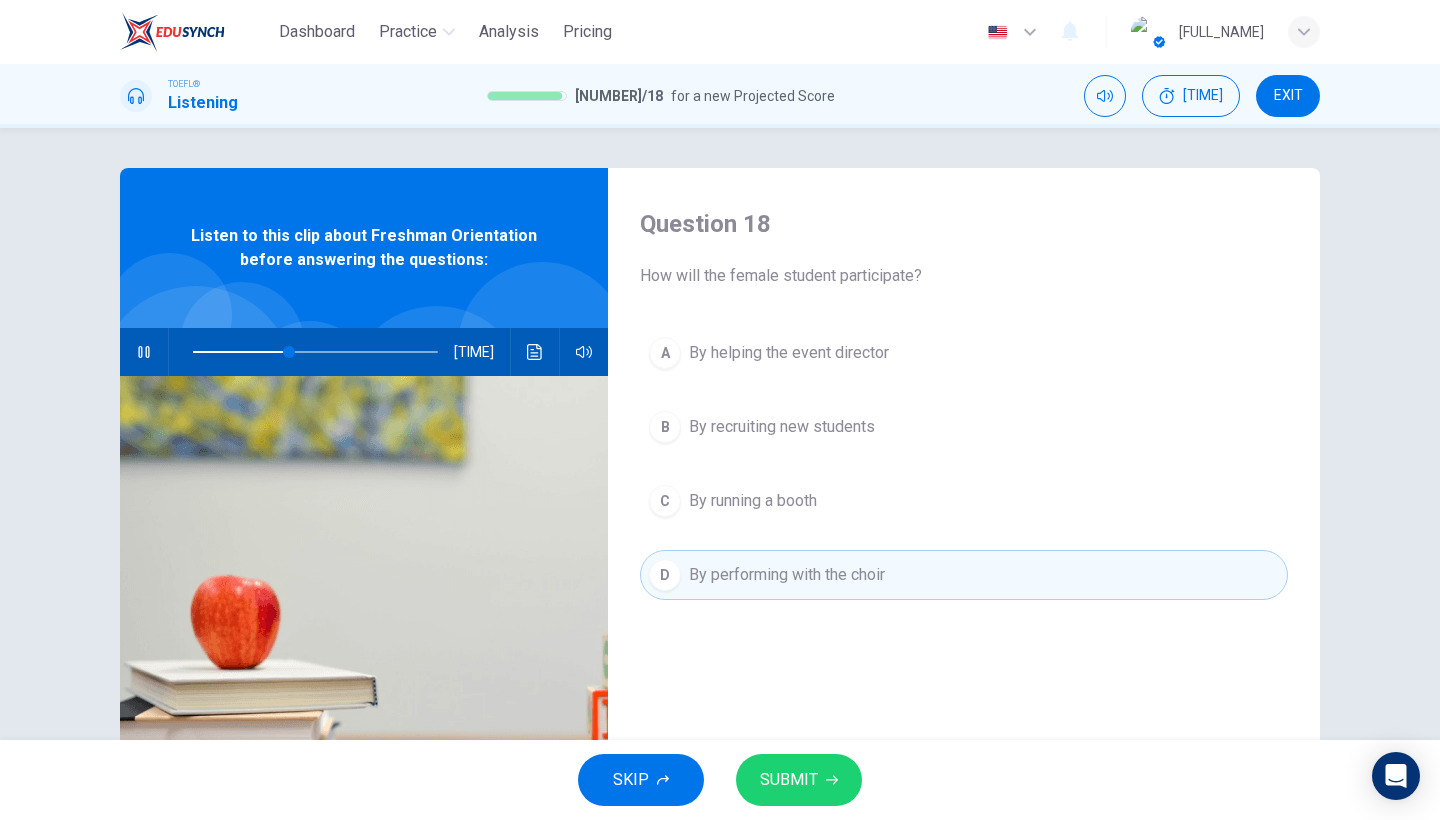 click on "SUBMIT" at bounding box center (789, 780) 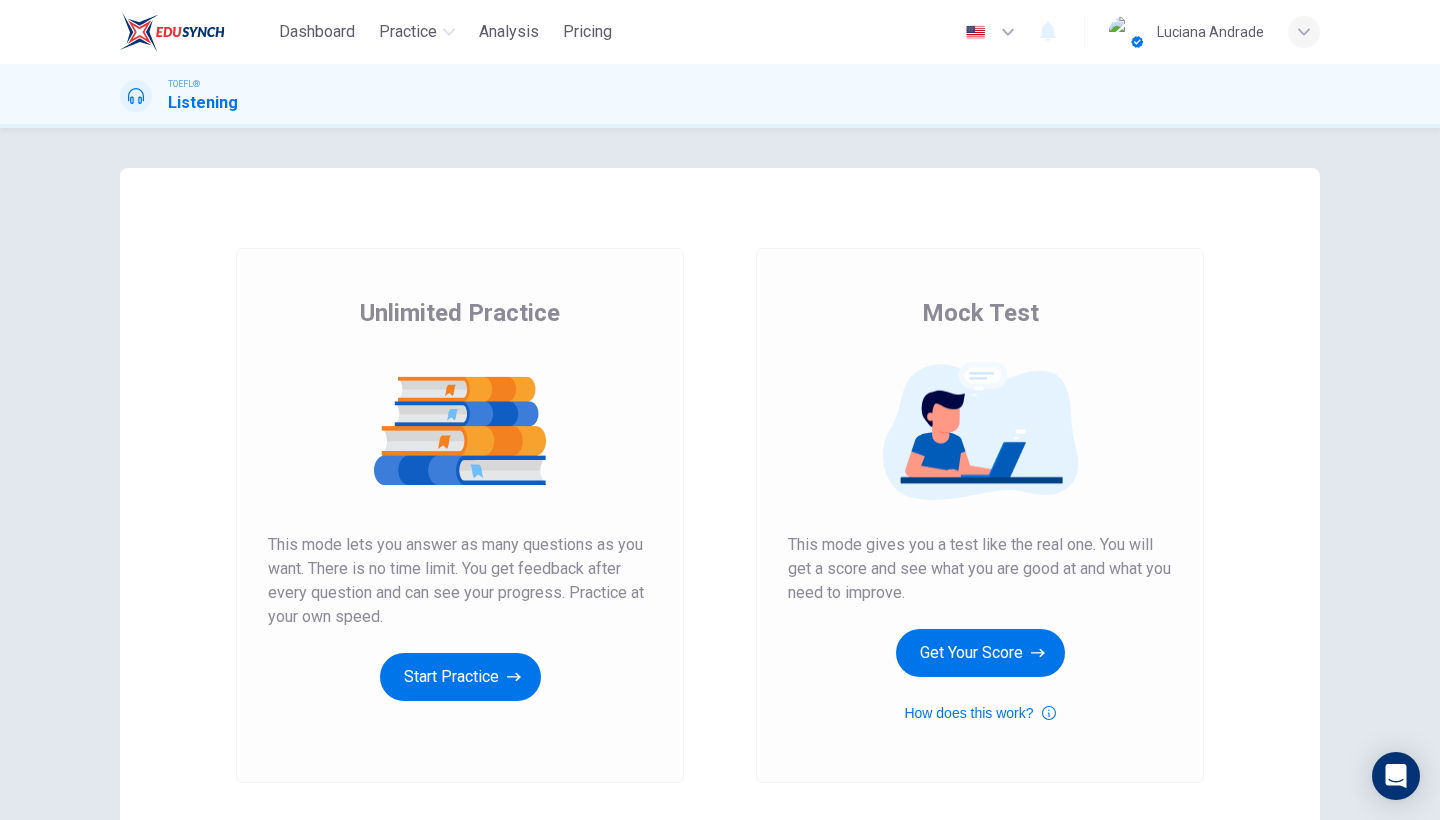 scroll, scrollTop: 0, scrollLeft: 0, axis: both 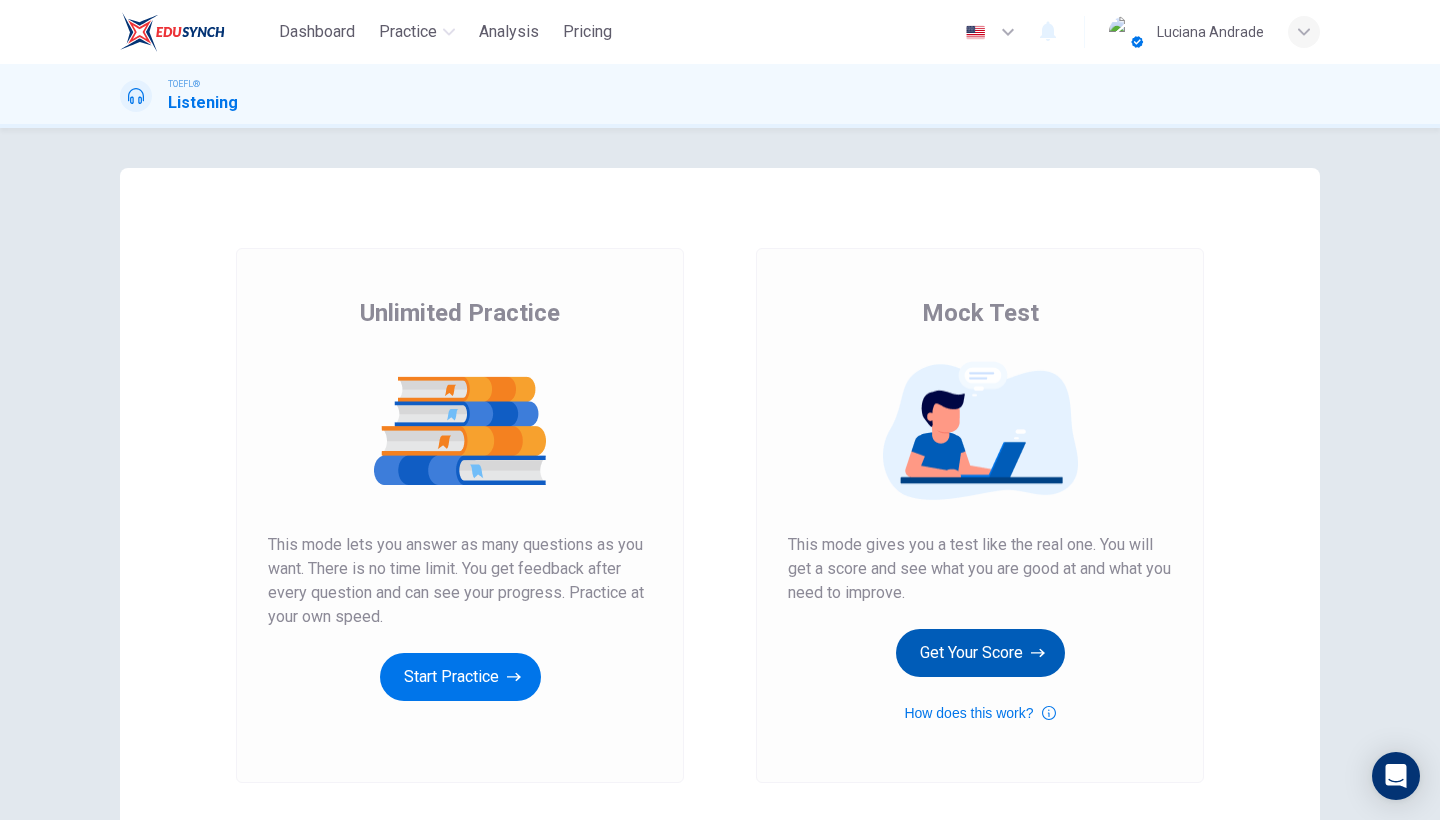 click on "Get Your Score" at bounding box center (460, 677) 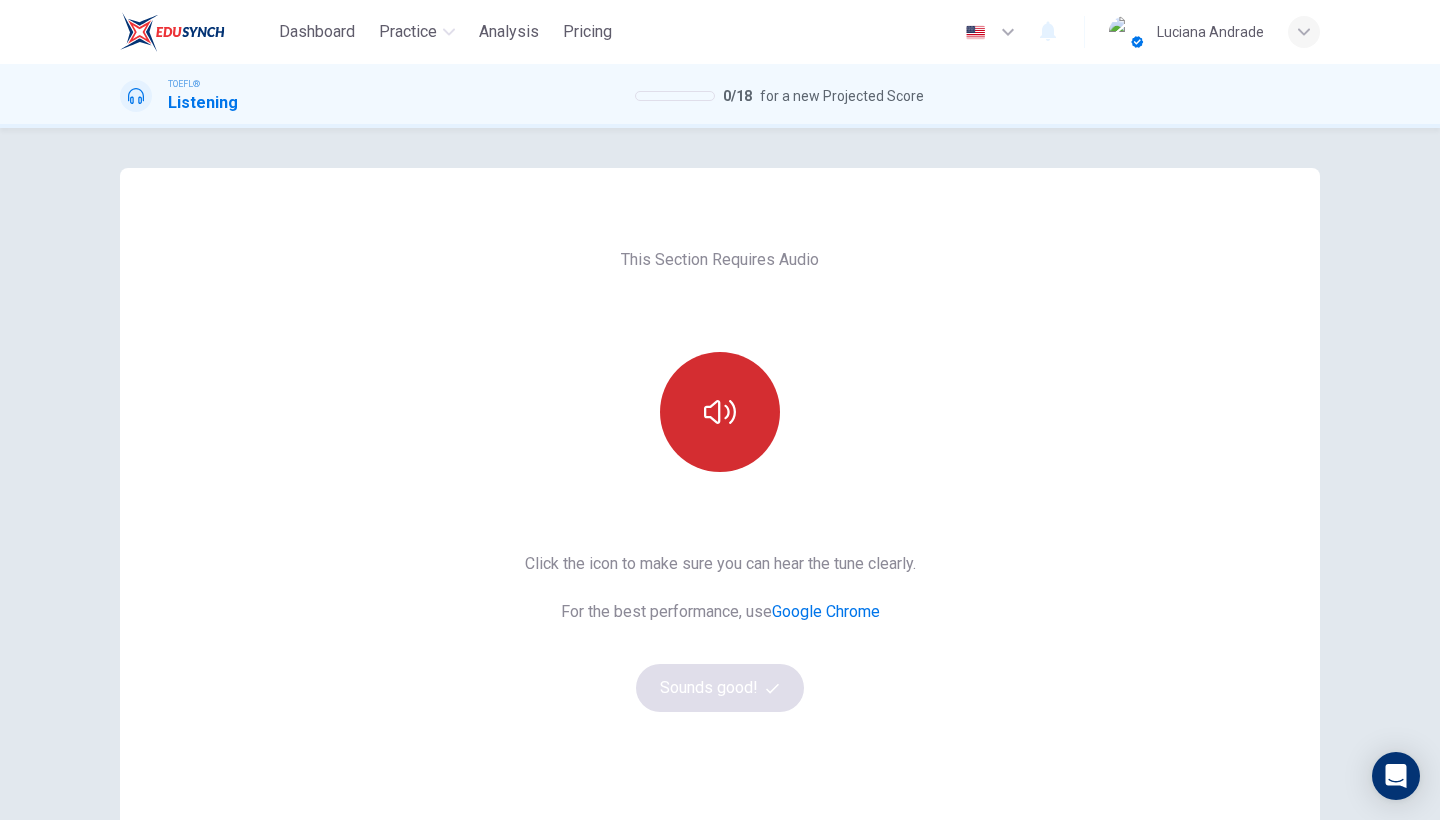 click at bounding box center (720, 412) 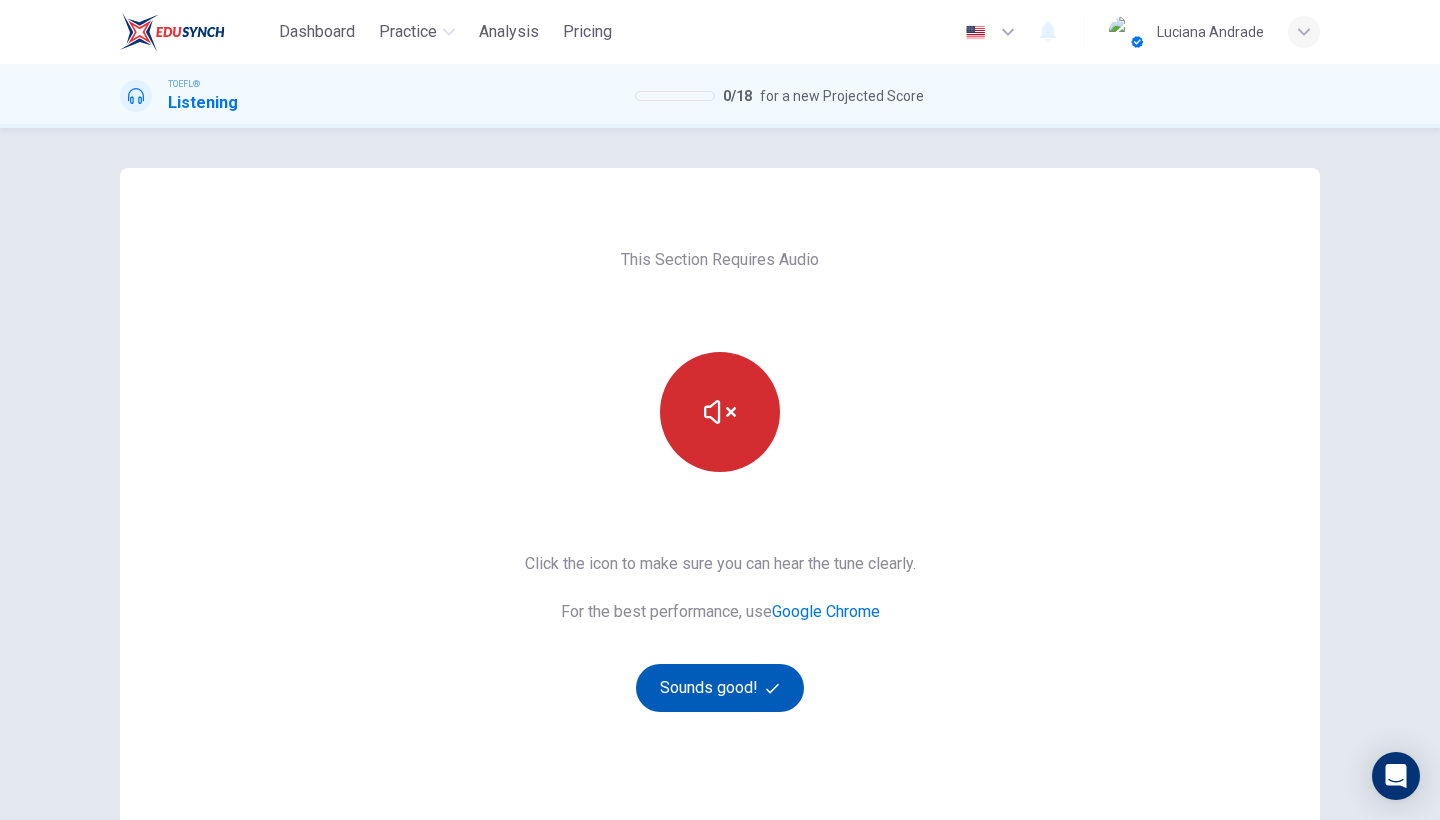 click on "Sounds good!" at bounding box center (720, 688) 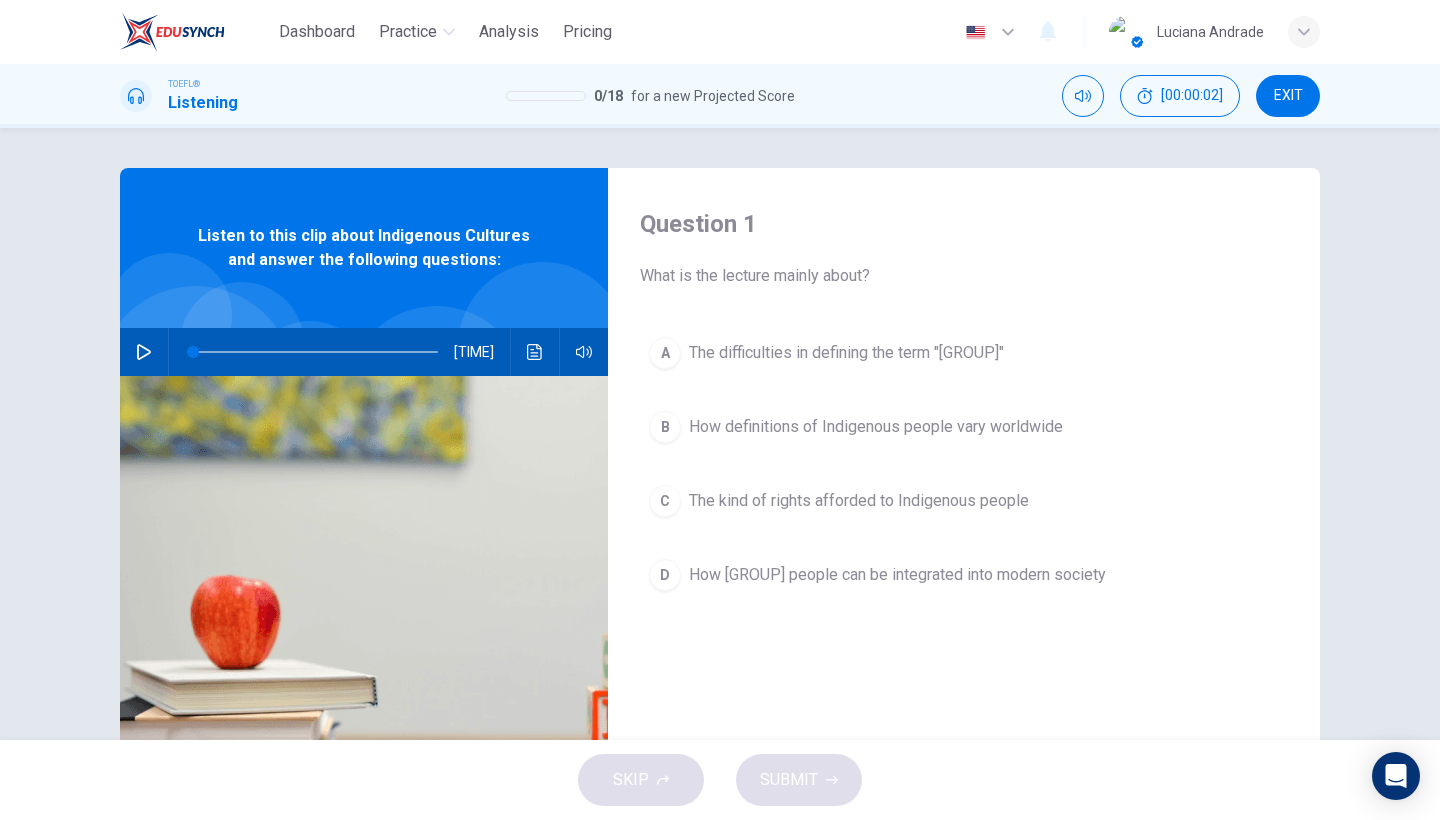 click at bounding box center (144, 352) 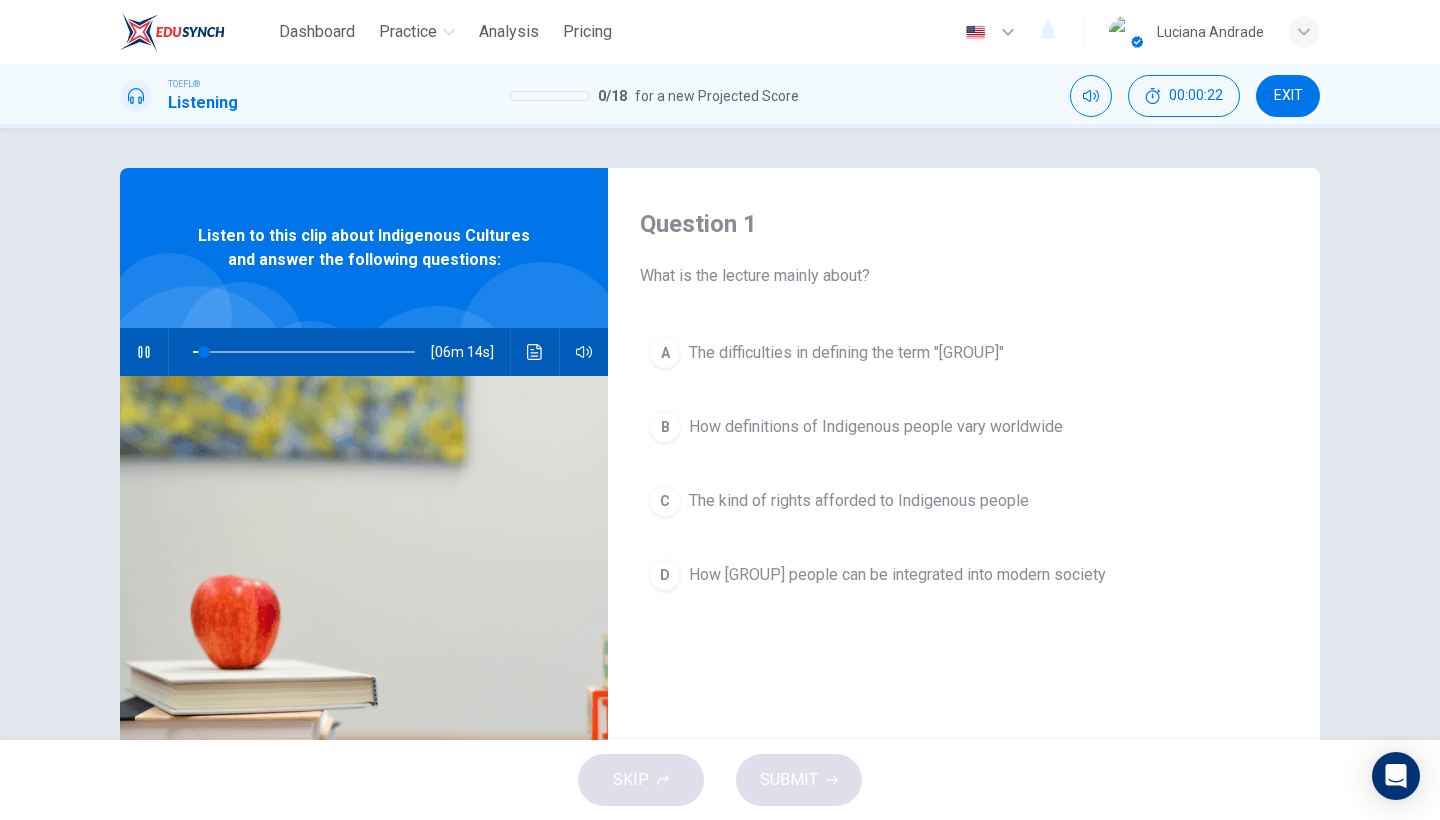 click on "How [GROUP] people can be integrated into modern society" at bounding box center (846, 353) 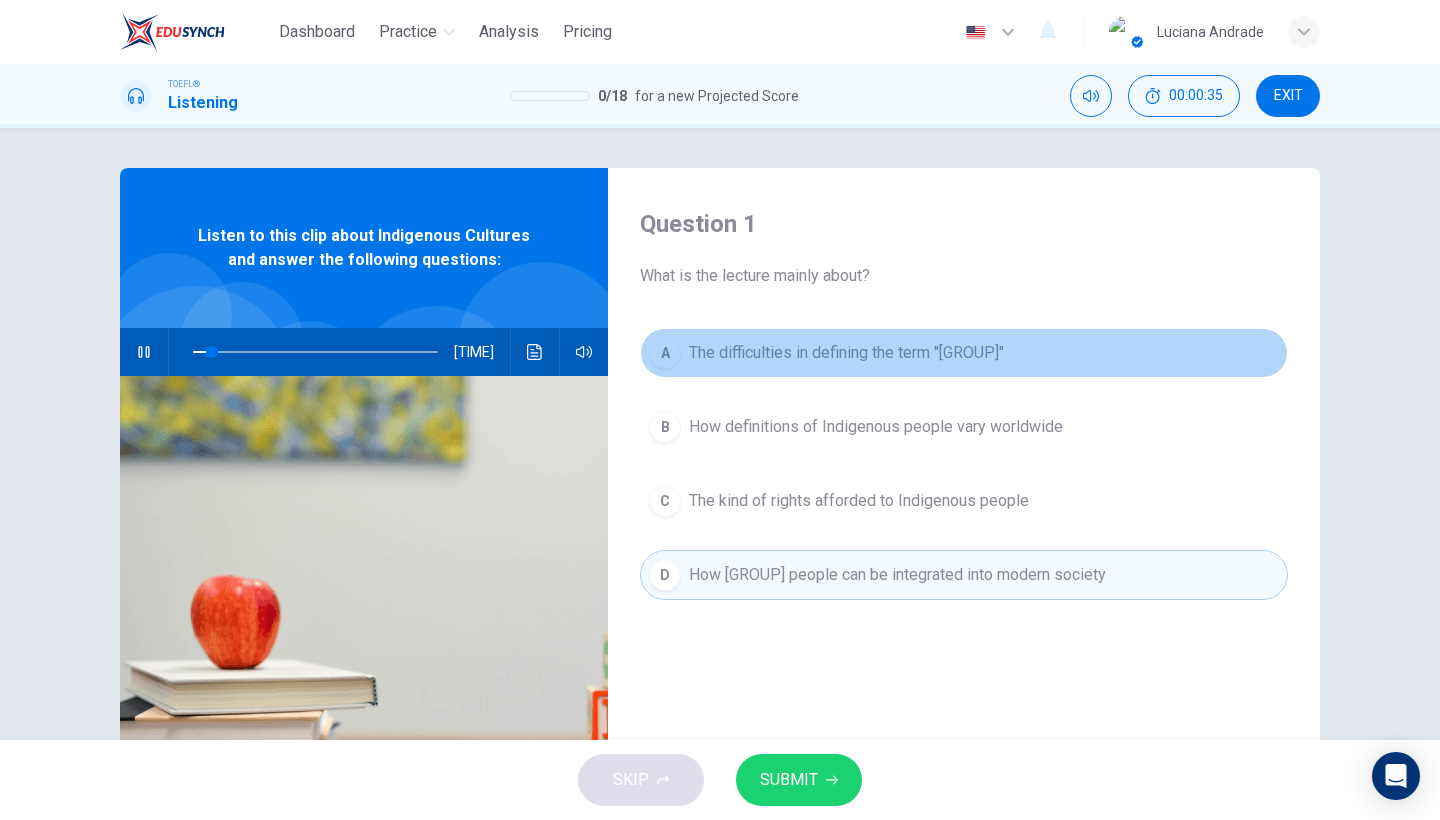 click on "The difficulties in defining the term "[GROUP]"" at bounding box center (964, 353) 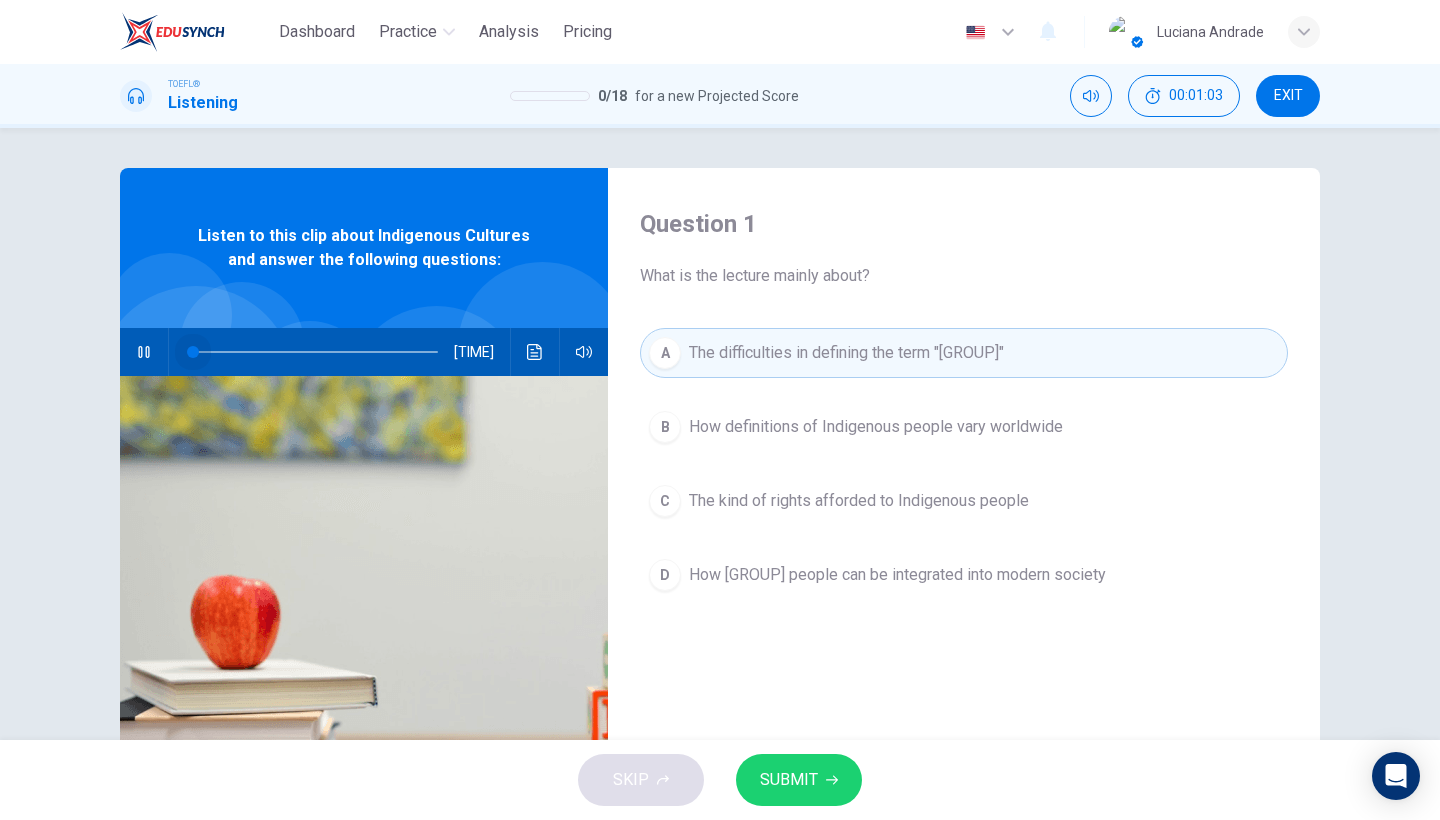 drag, startPoint x: 227, startPoint y: 354, endPoint x: 177, endPoint y: 346, distance: 50.635956 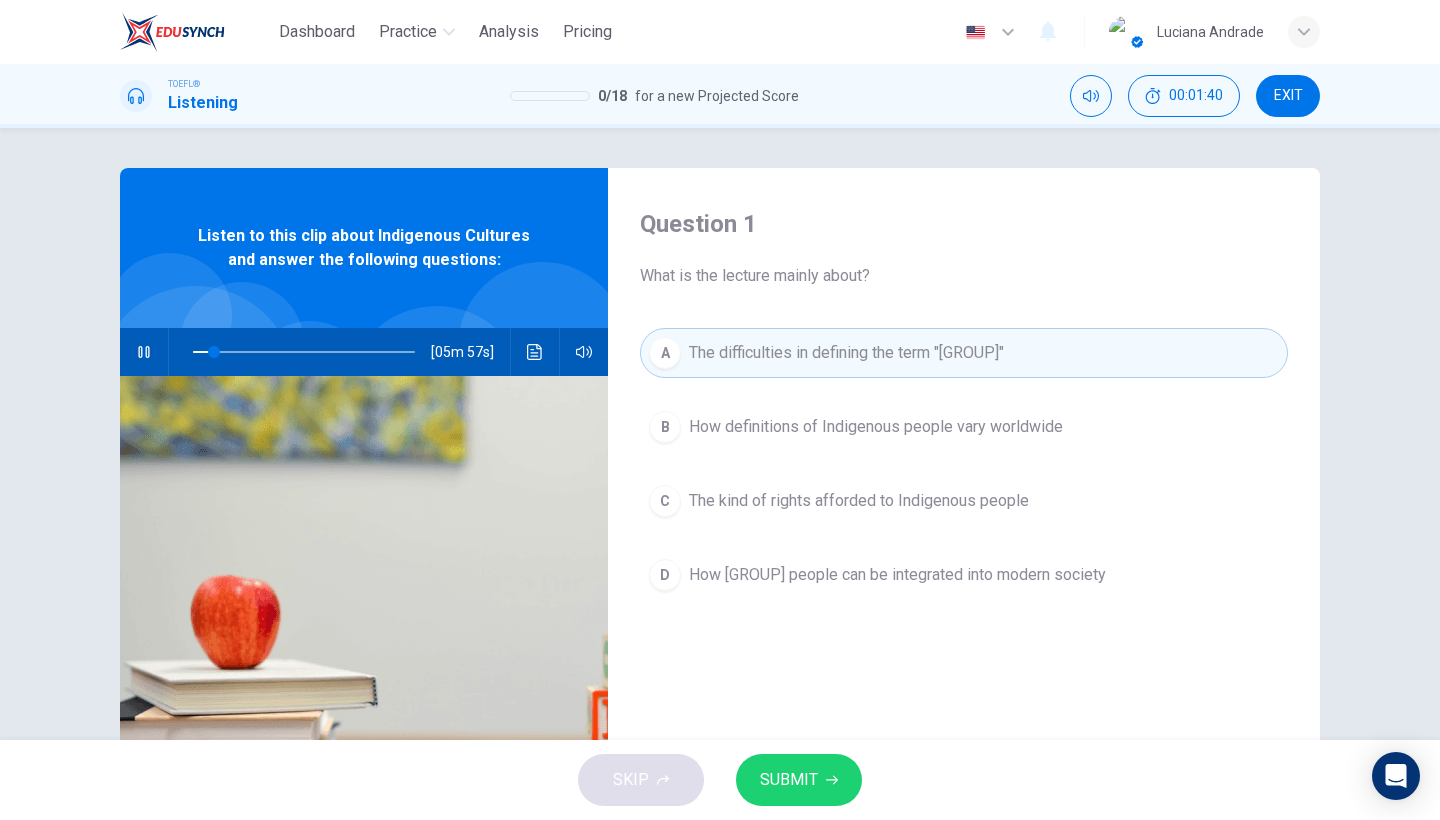 click on "How [GROUP] people can be integrated into modern society" at bounding box center (876, 427) 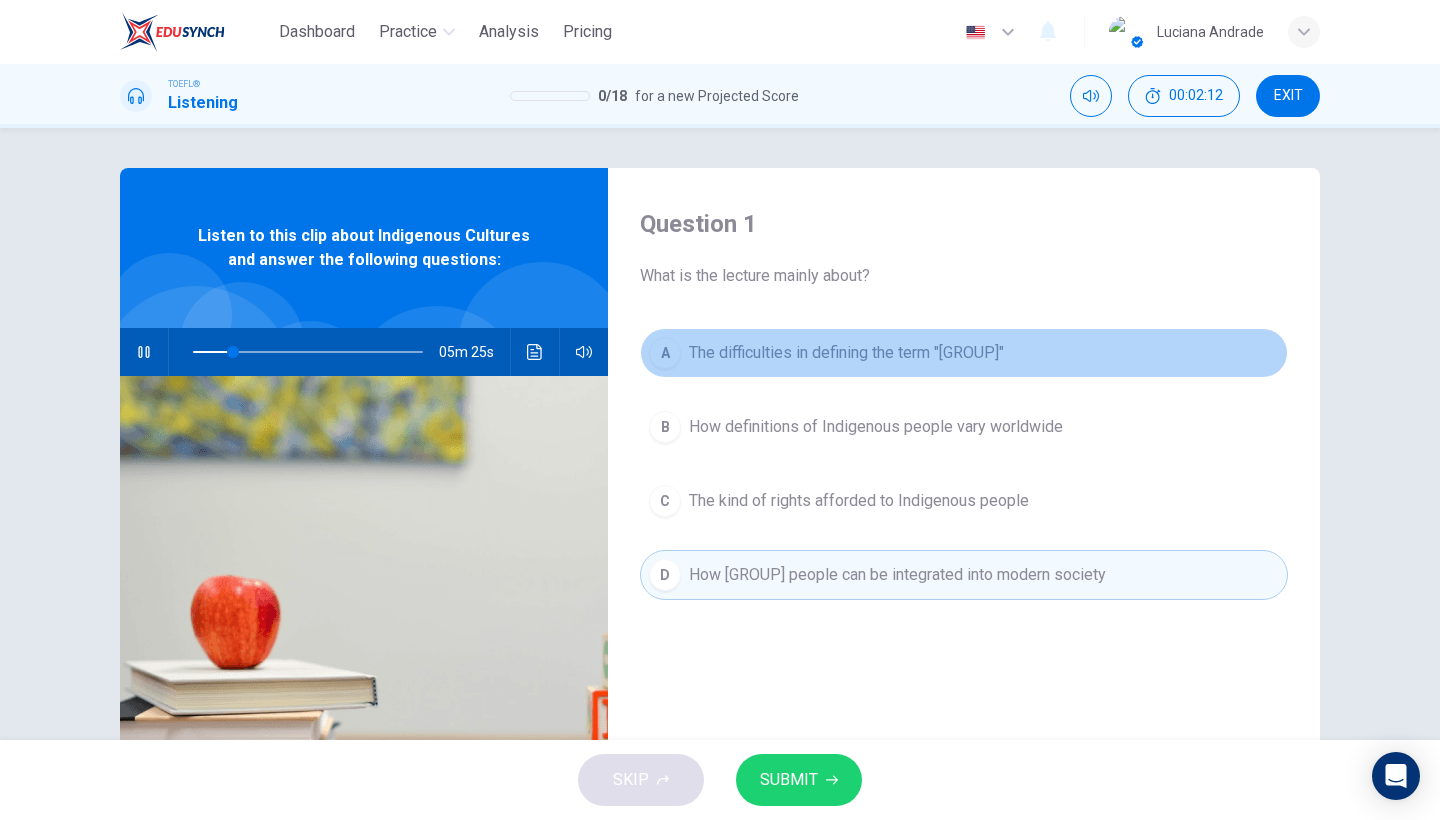 click on "The difficulties in defining the term "[GROUP]"" at bounding box center (846, 353) 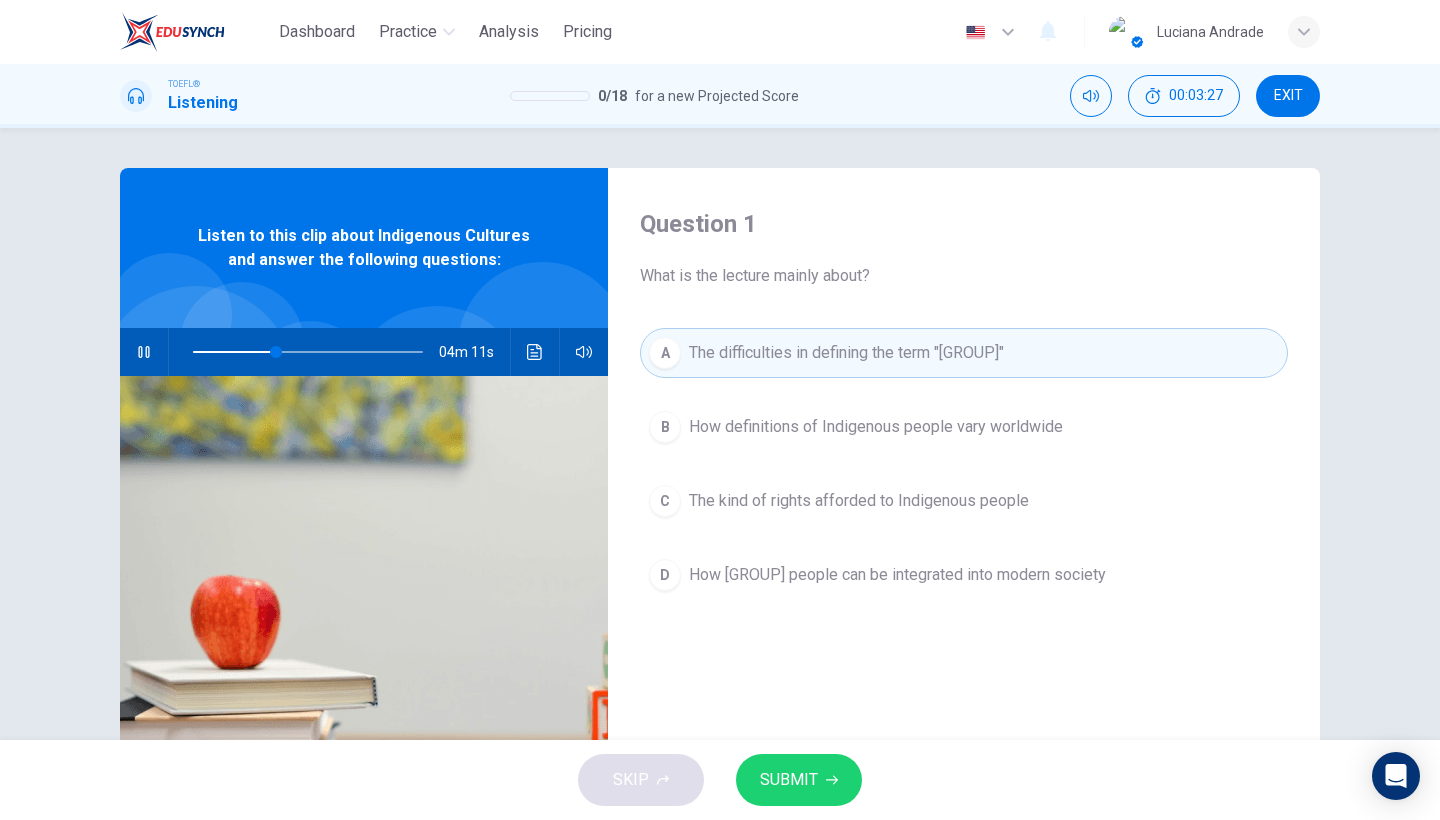 click at bounding box center (144, 352) 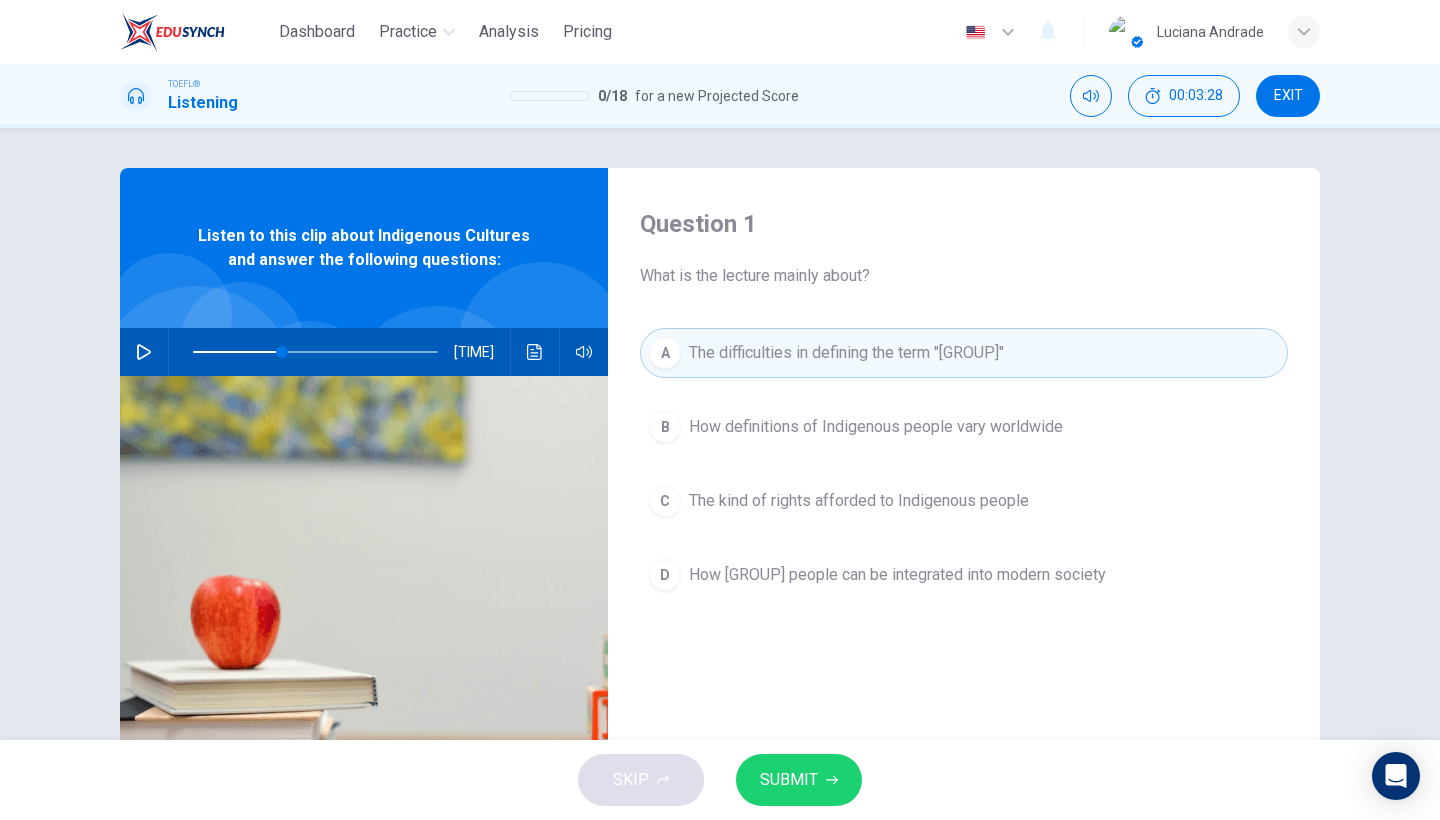 click on "SUBMIT" at bounding box center [789, 780] 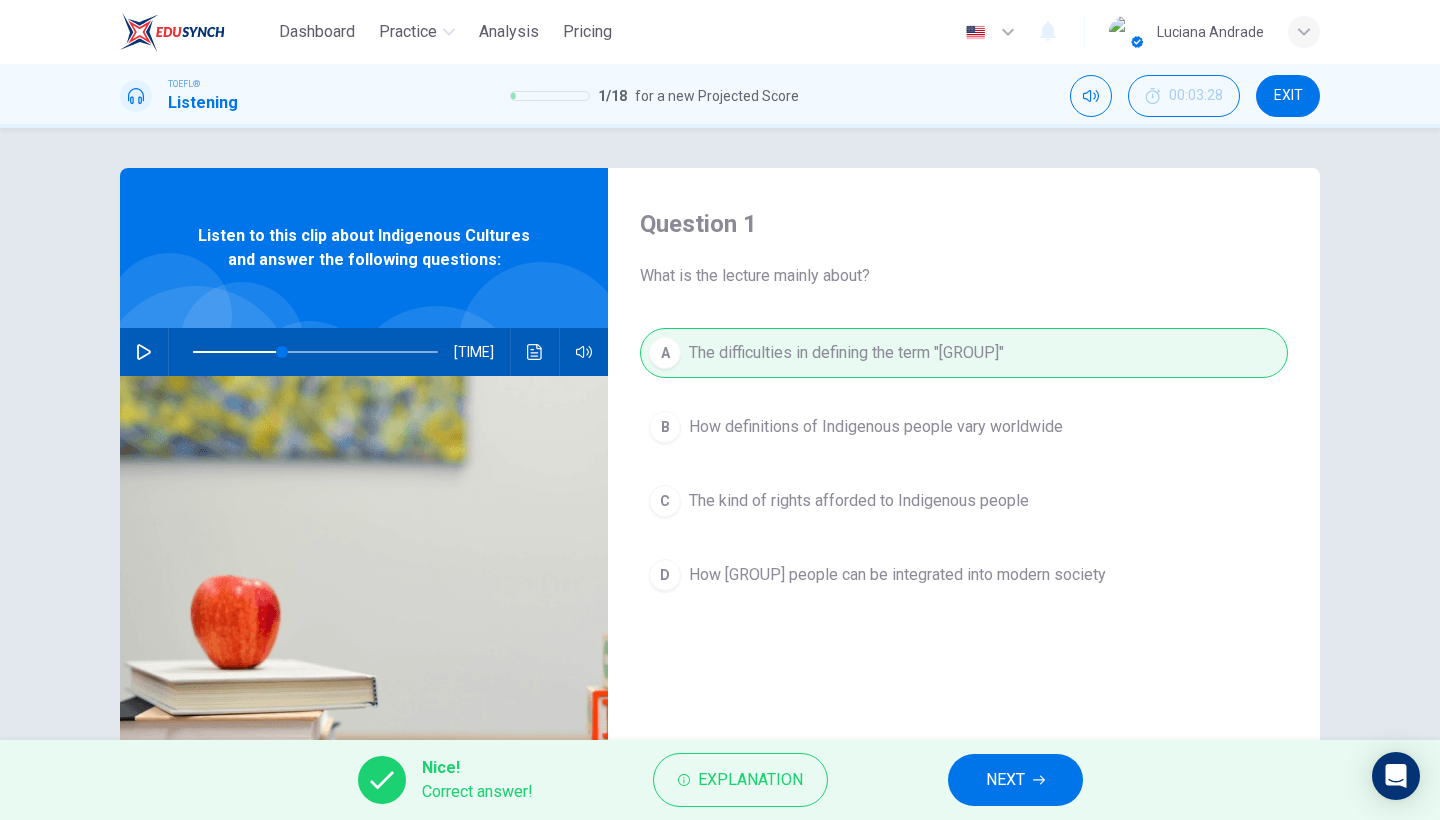 click on "NEXT" at bounding box center (1015, 780) 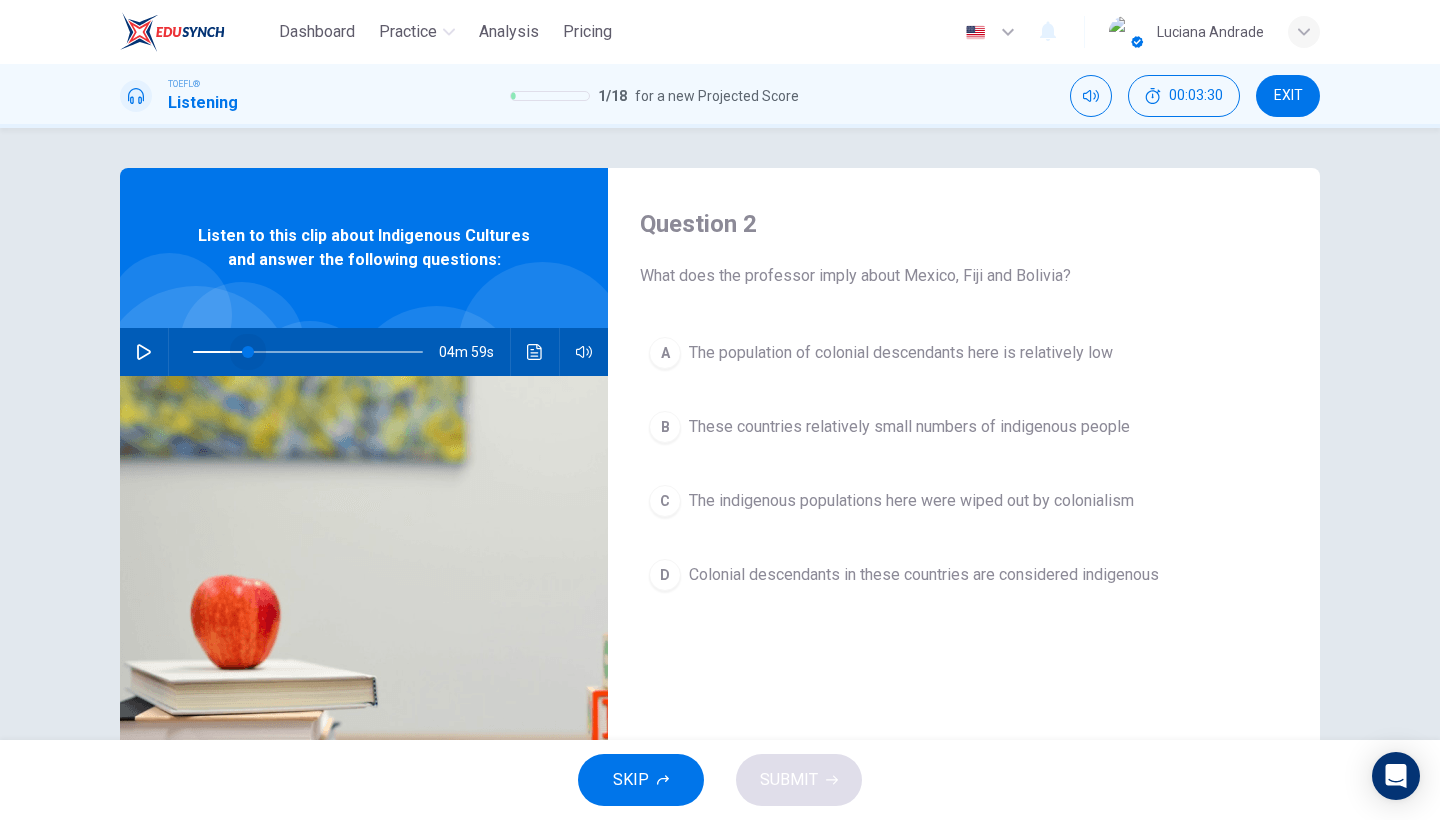 click at bounding box center (308, 352) 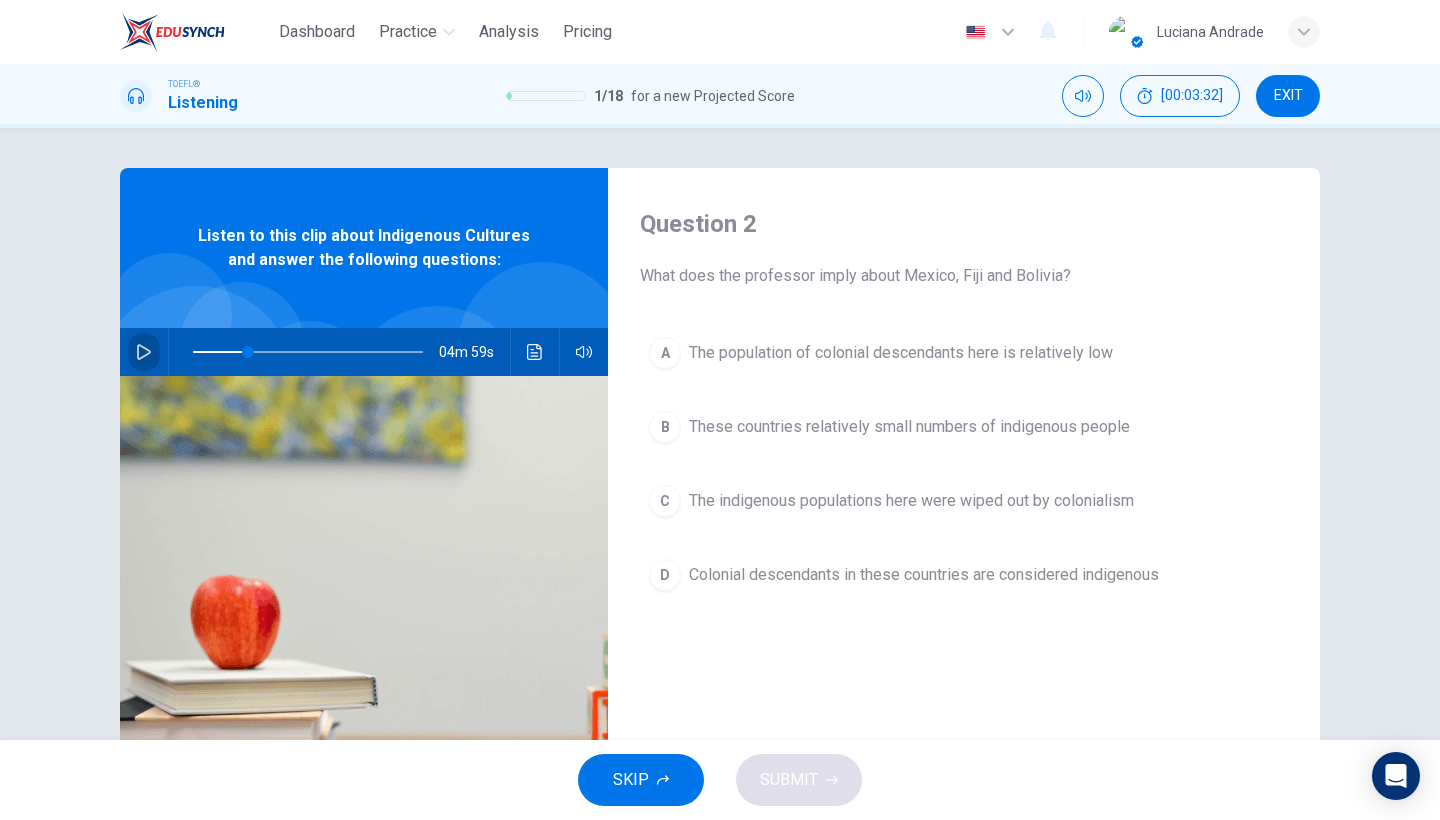 click at bounding box center (144, 352) 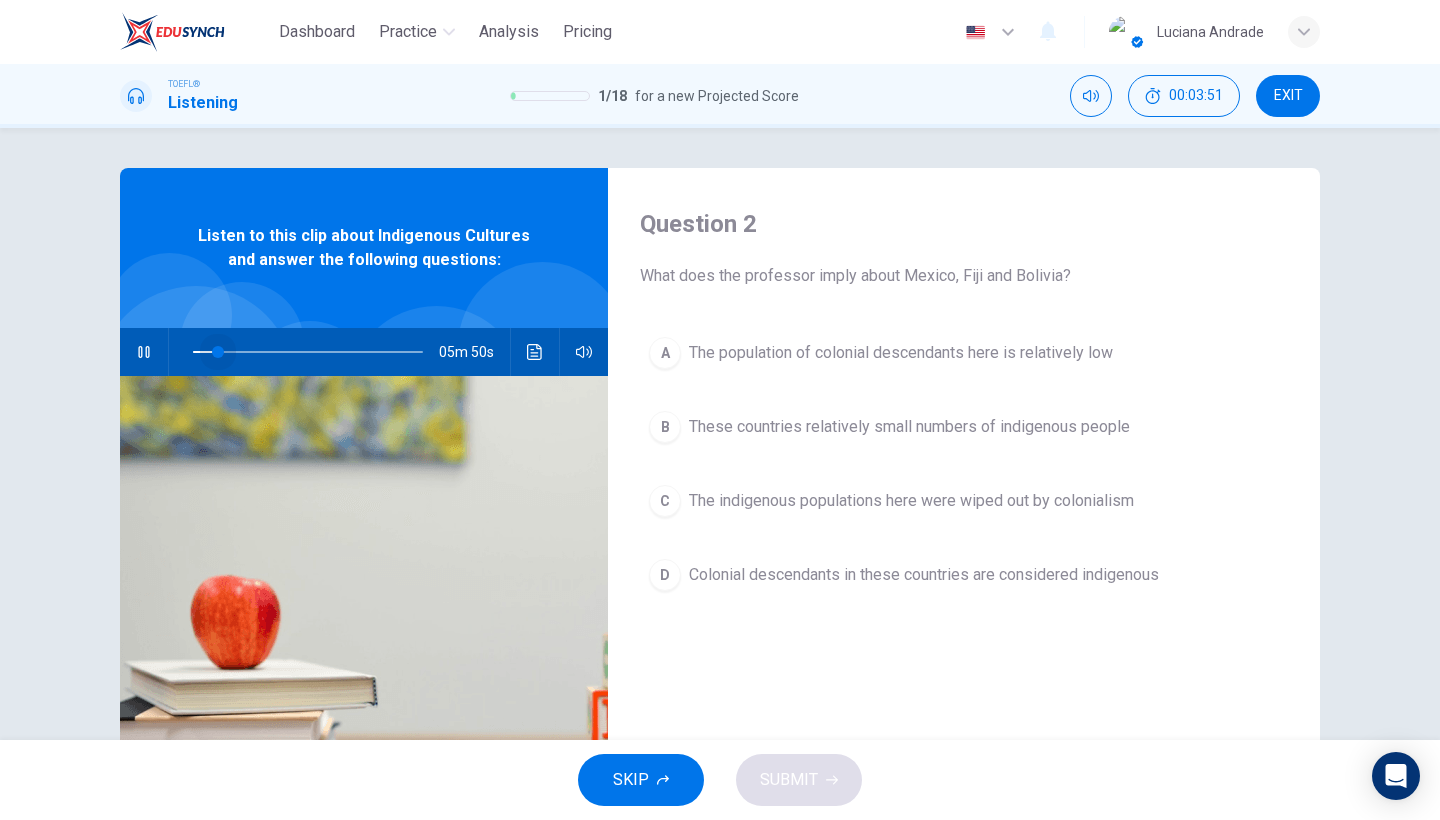 click at bounding box center (308, 352) 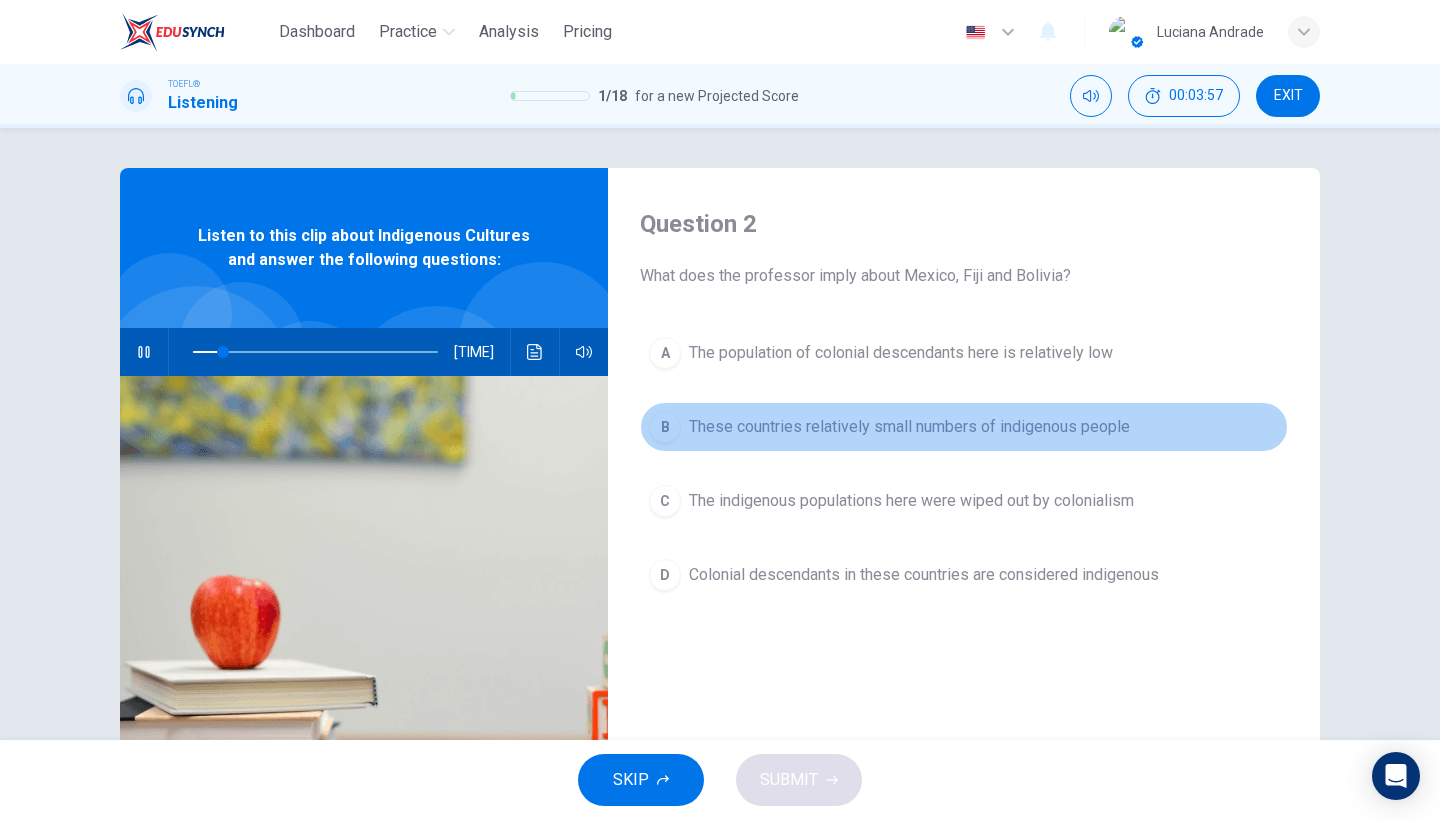 click on "B These countries relatively small numbers of indigenous people" at bounding box center (964, 427) 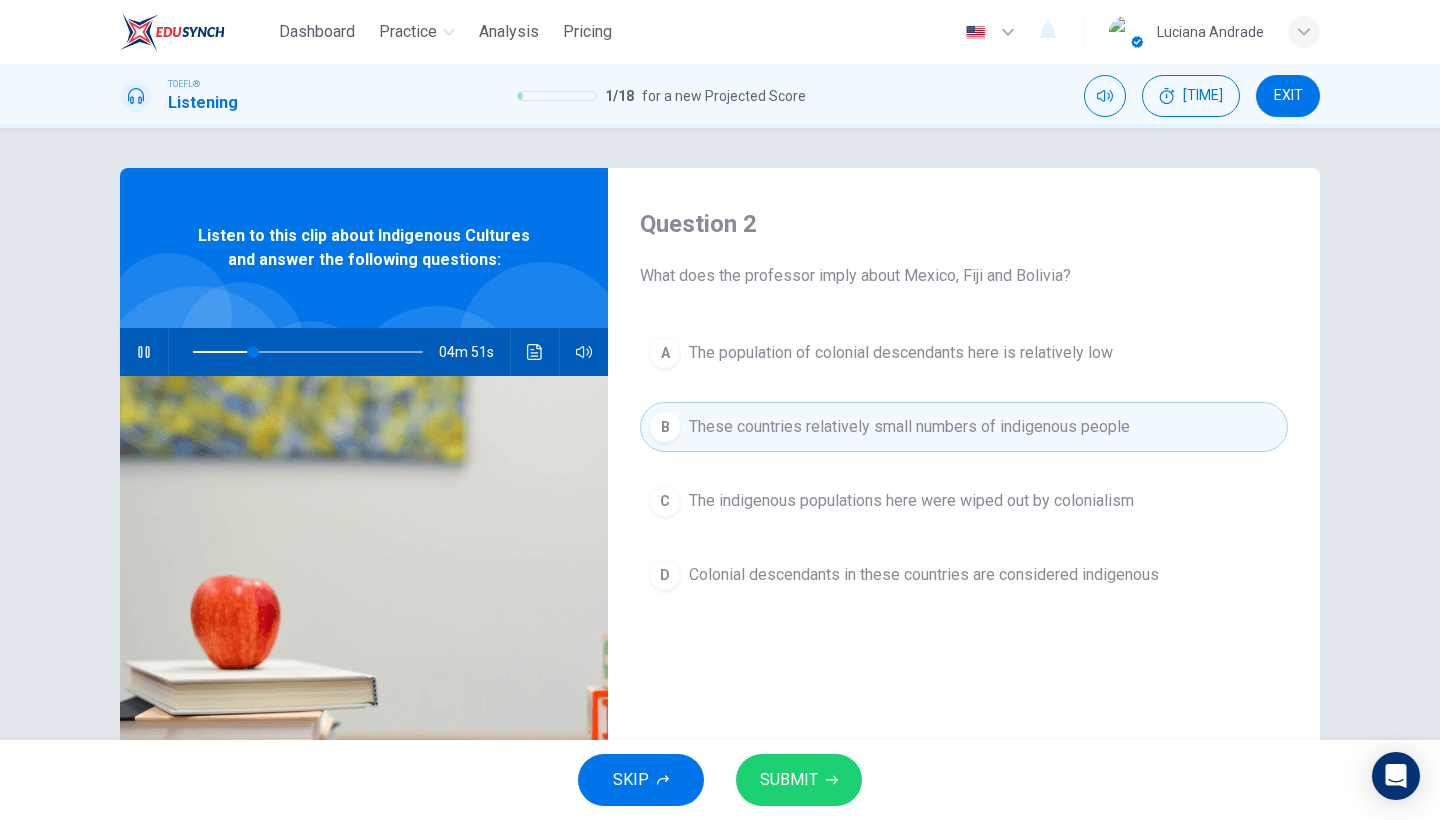 click on "Colonial descendants in these countries are considered indigenous" at bounding box center [901, 353] 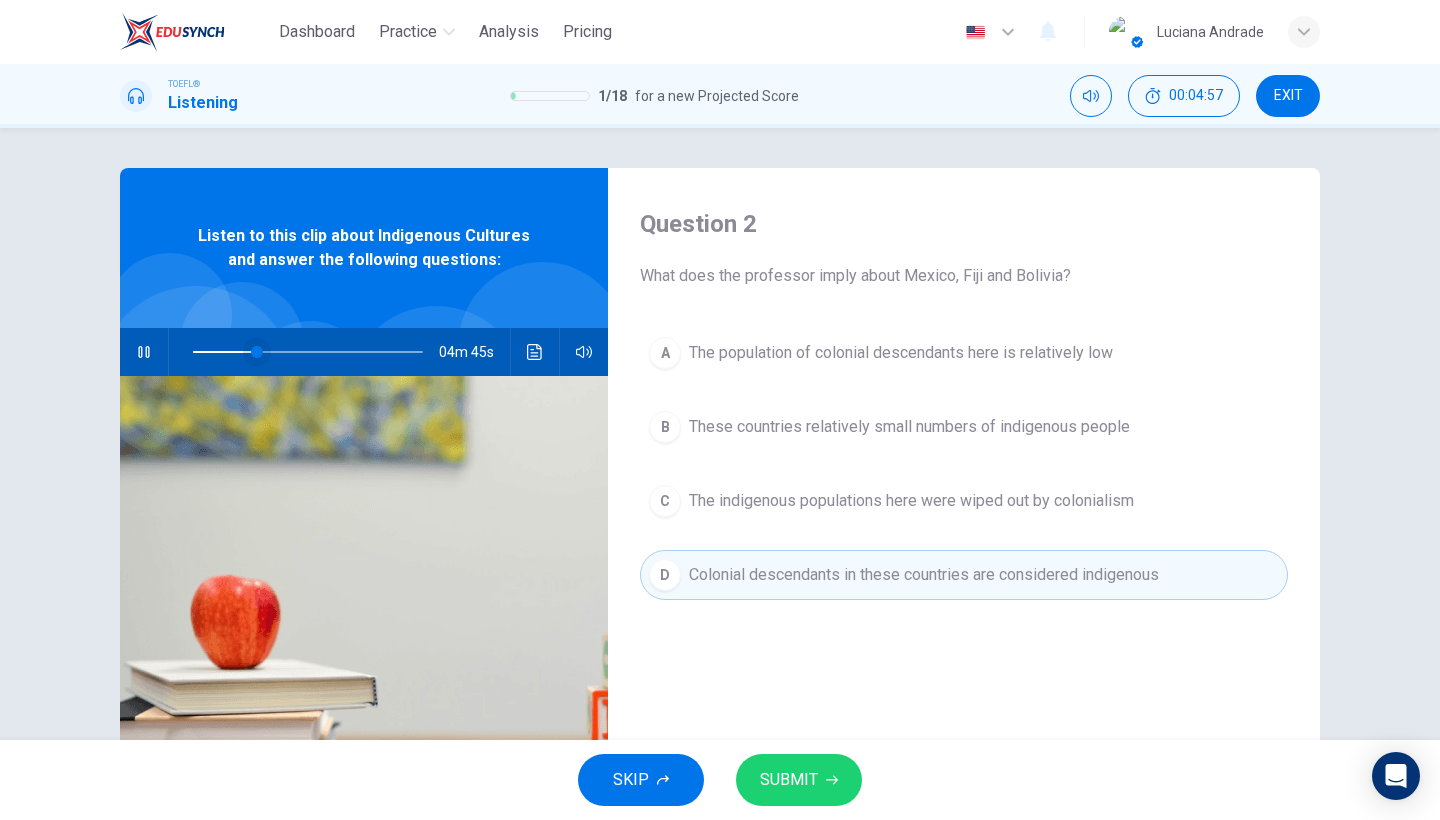 click at bounding box center [257, 352] 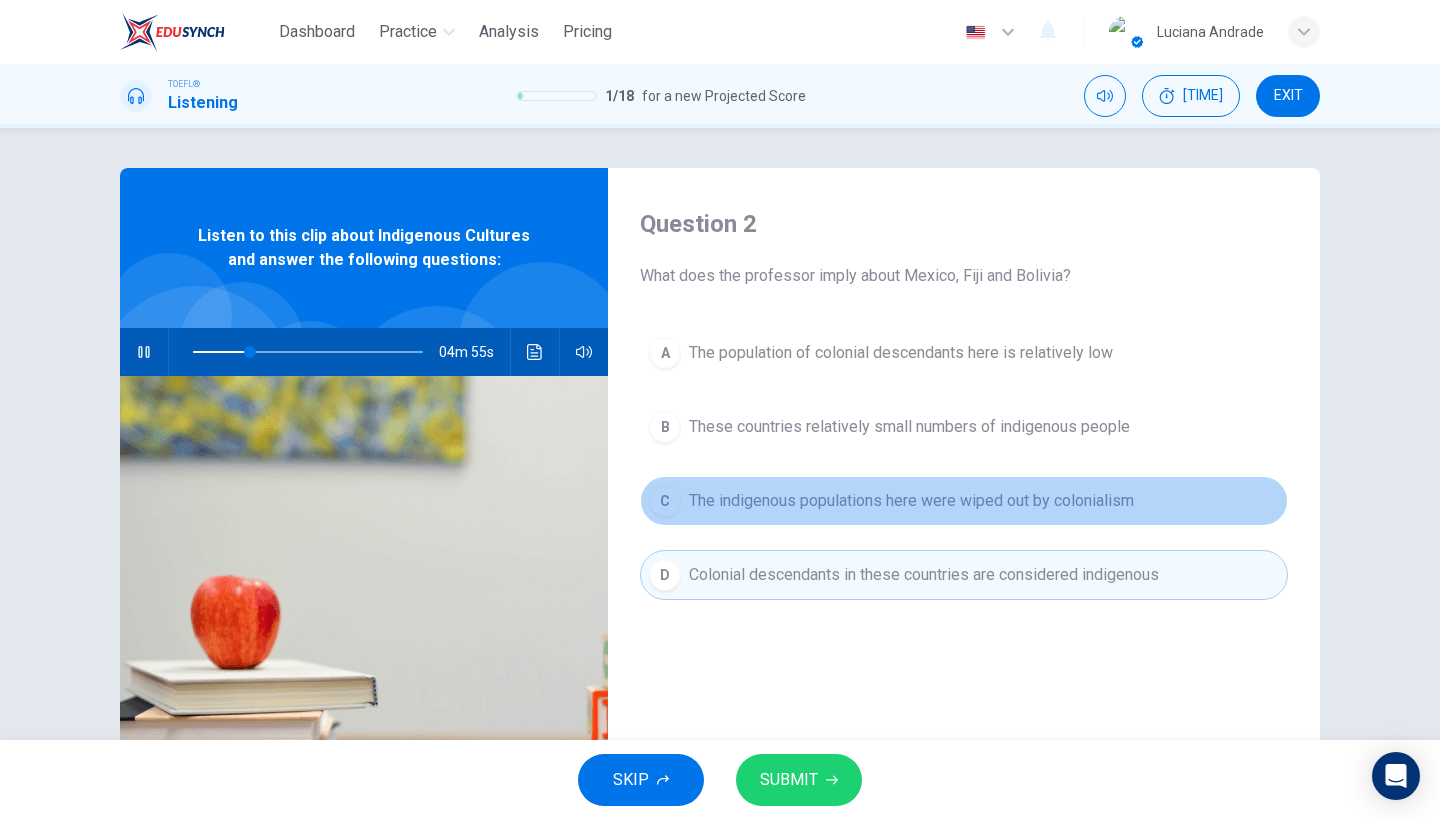 click on "The indigenous populations here were wiped out by colonialism" at bounding box center [901, 353] 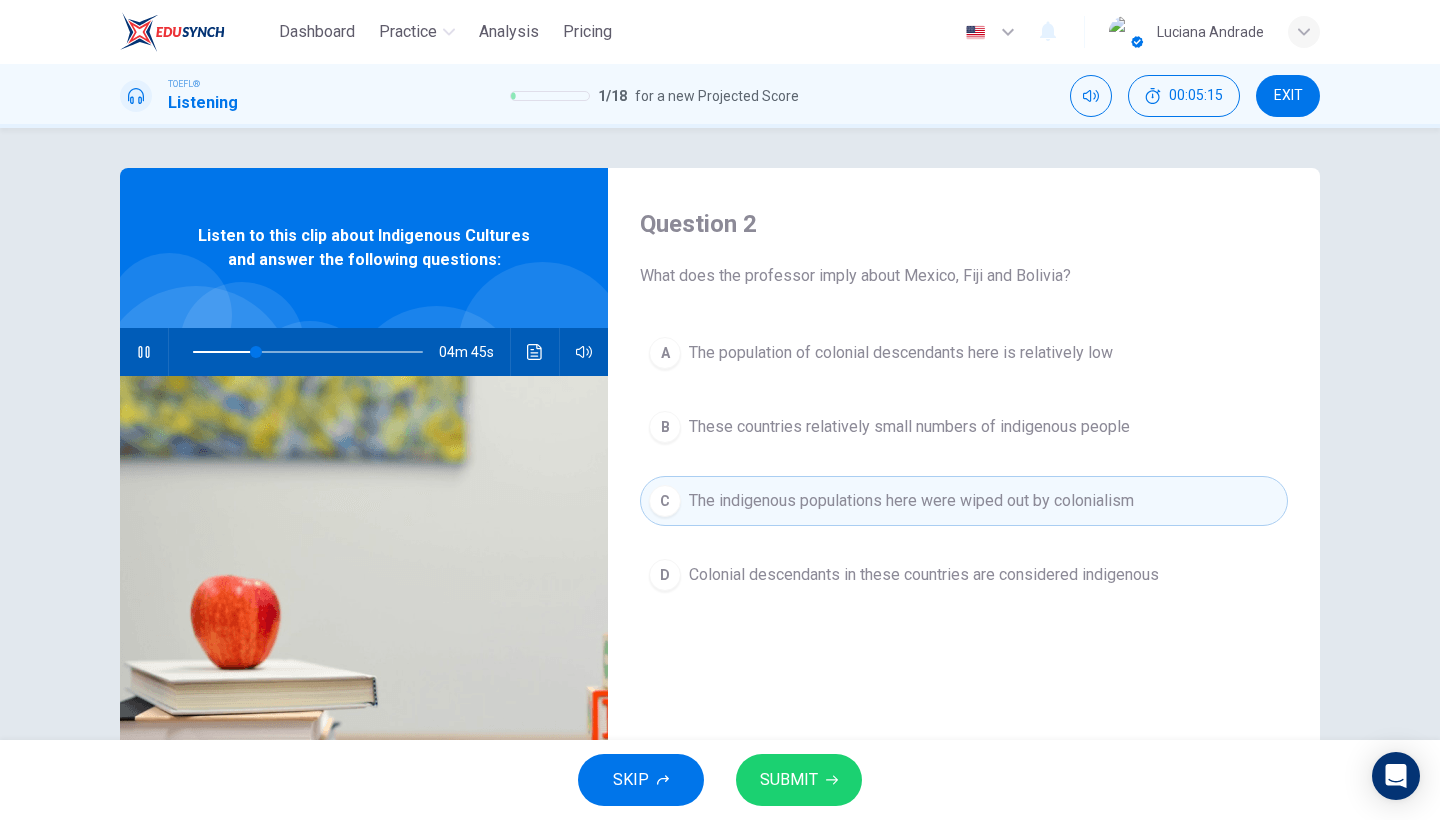 click on "These countries relatively small numbers of indigenous people" at bounding box center (901, 353) 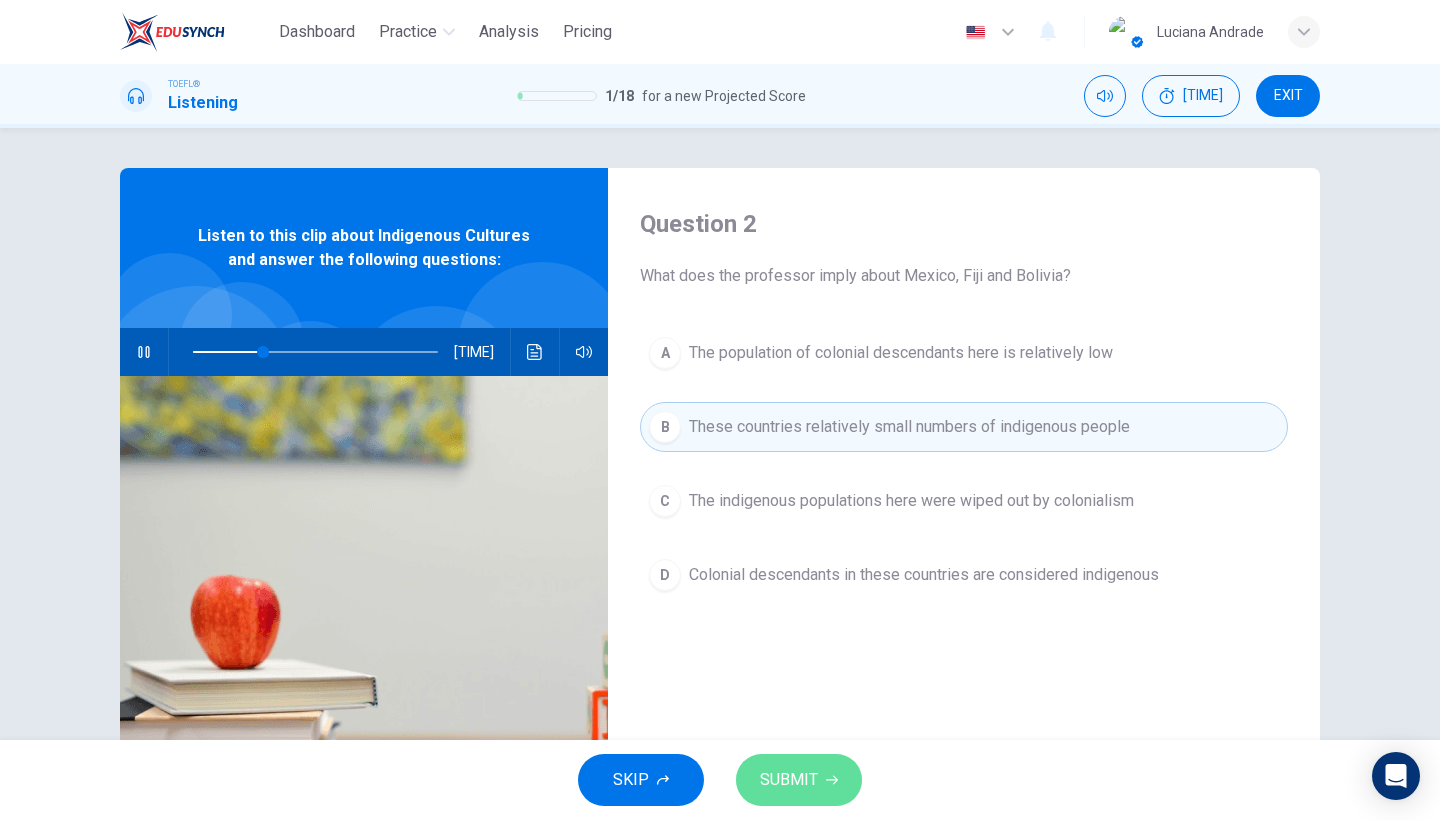 click on "SUBMIT" at bounding box center [789, 780] 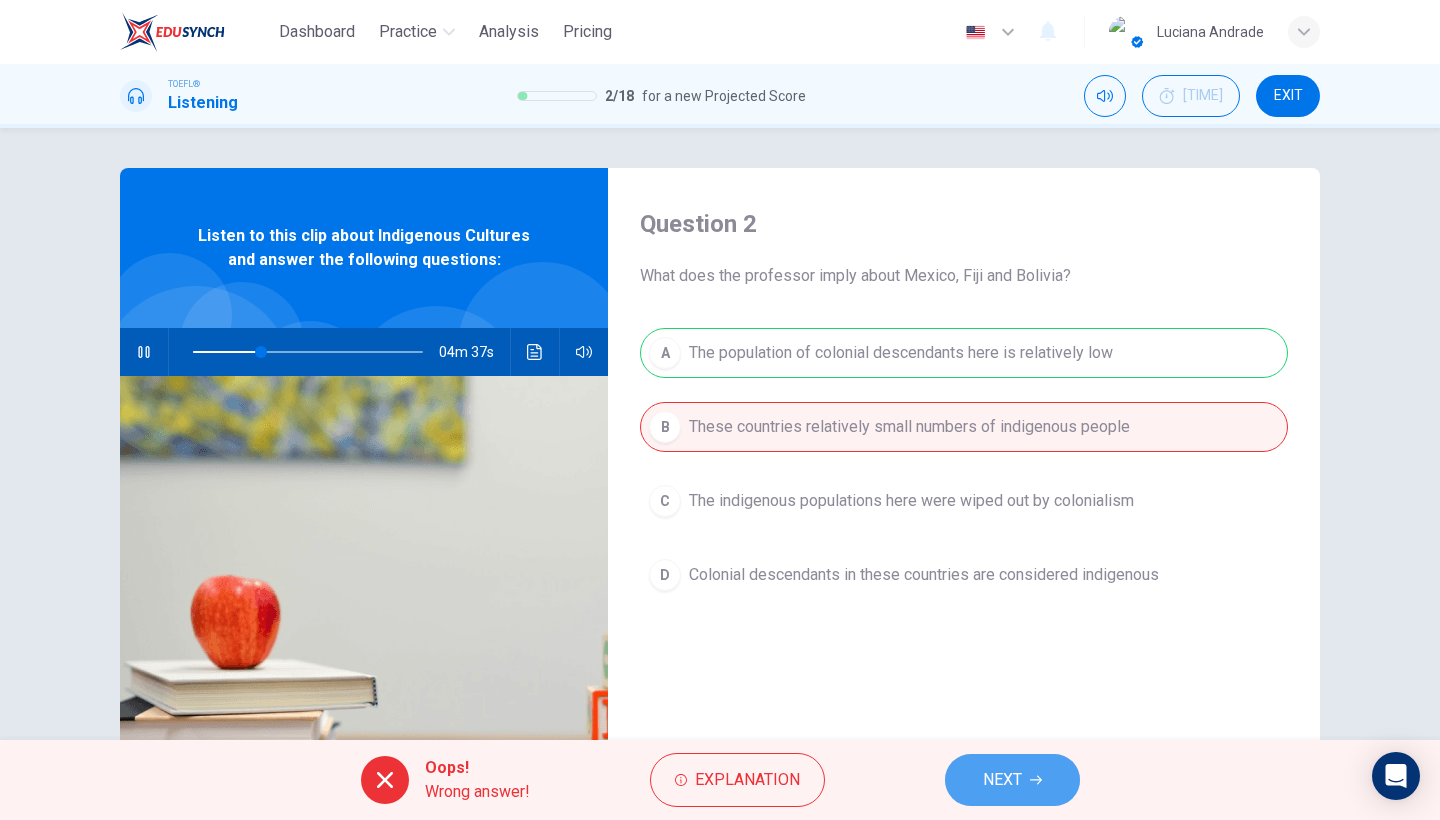 click on "NEXT" at bounding box center (1002, 780) 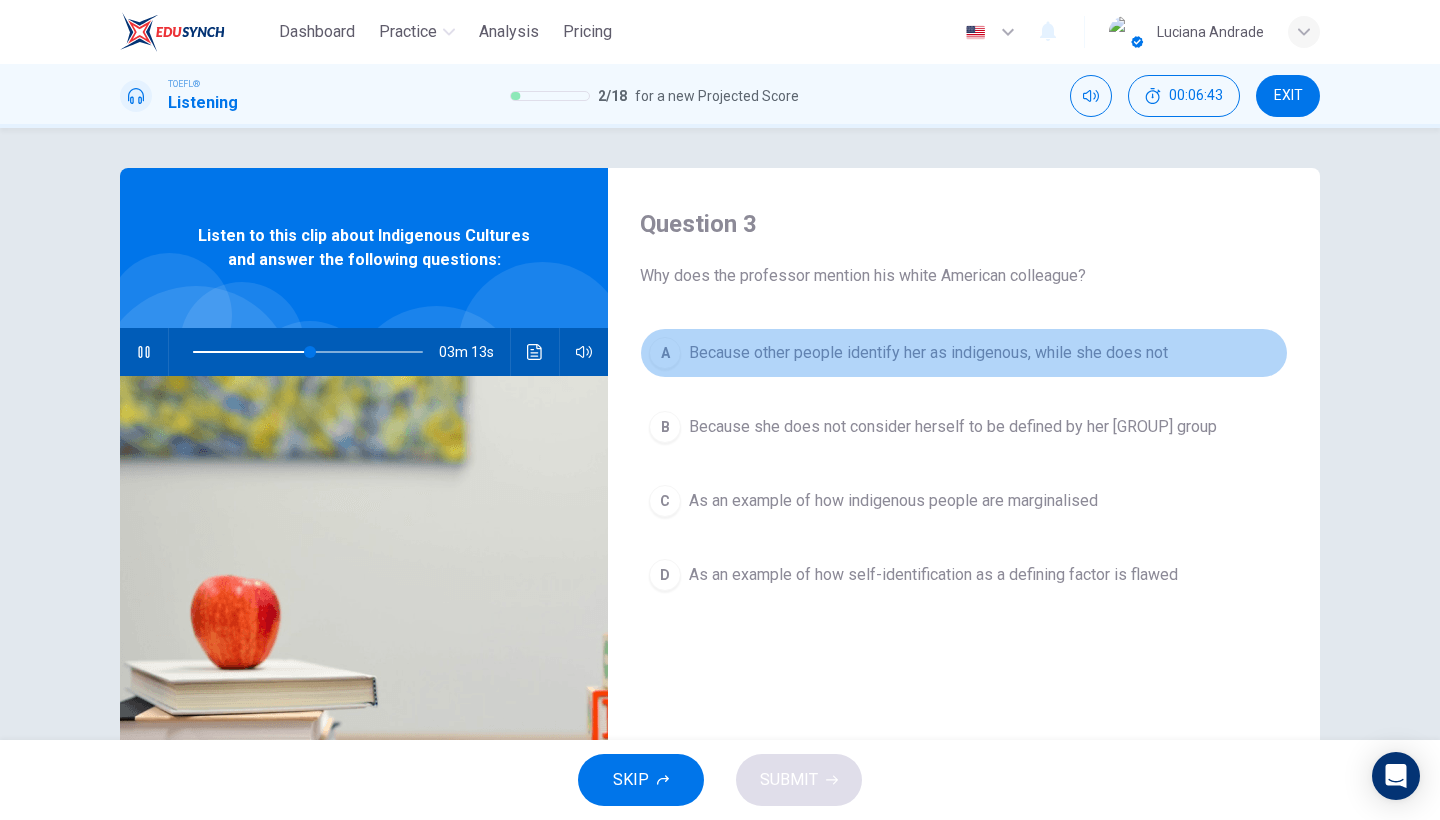 click on "A Because other people identify her as [GROUP], while she does not" at bounding box center (964, 353) 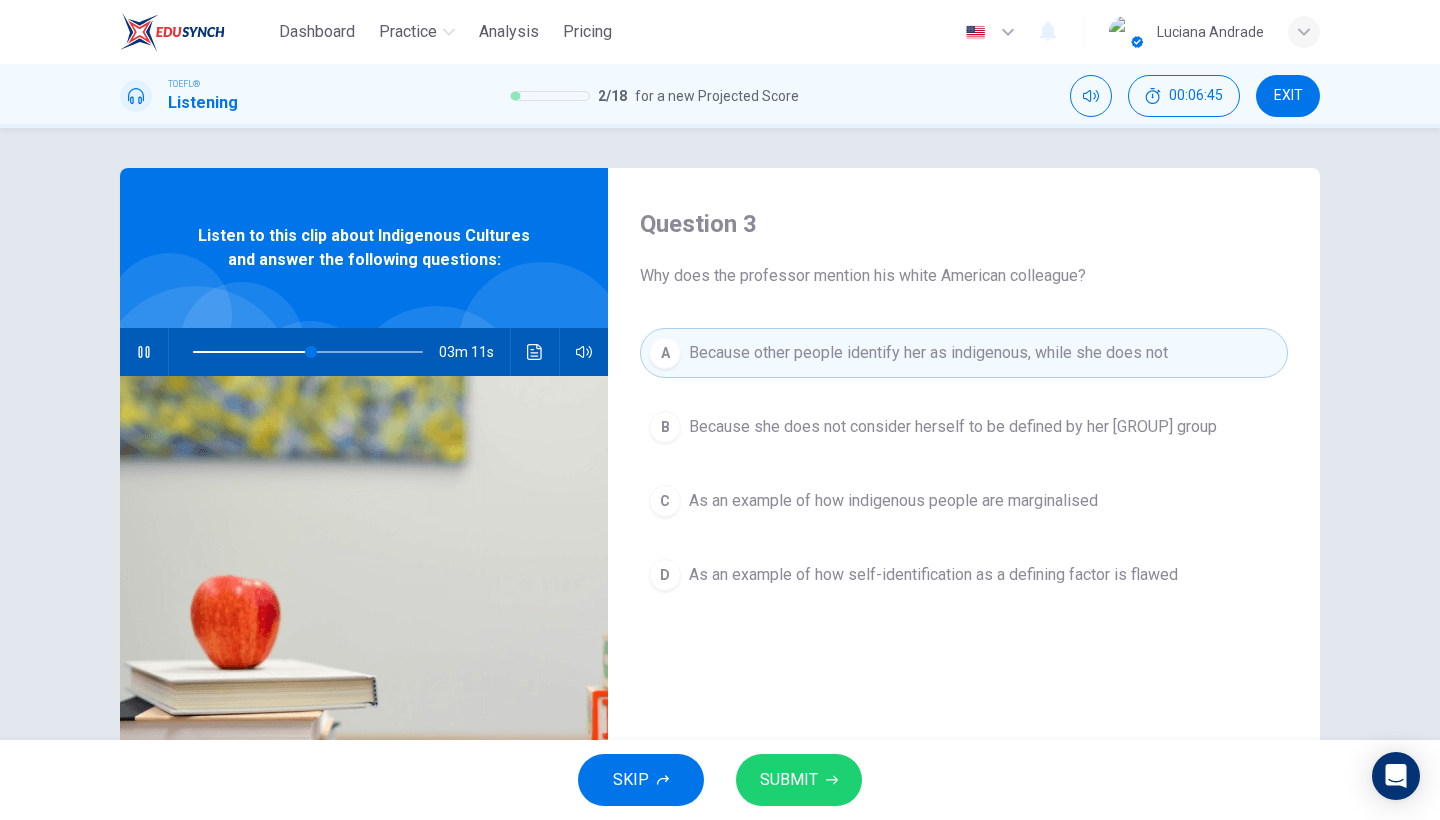 click on "As an example of how self-identification as a defining factor is flawed" at bounding box center [953, 427] 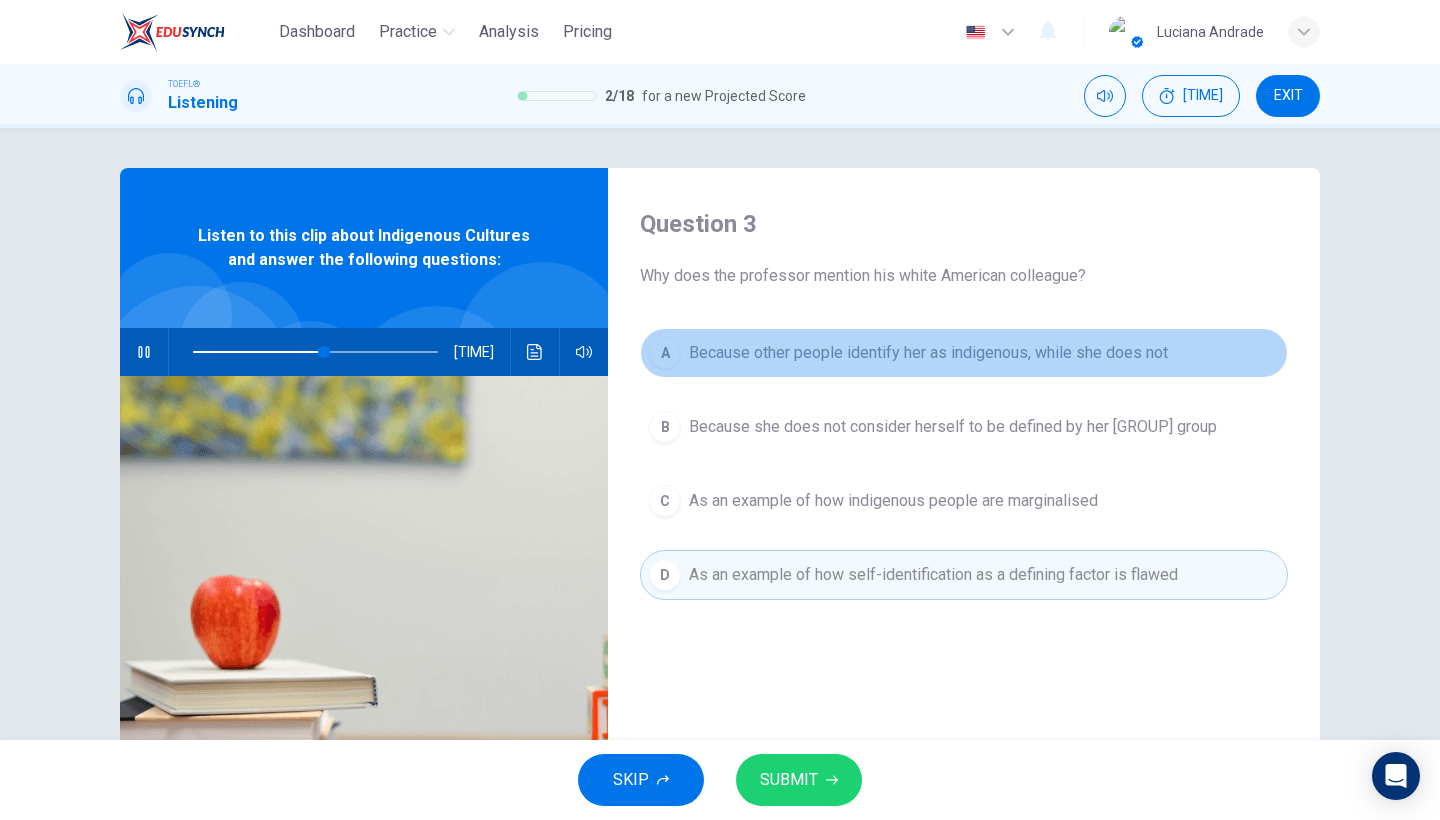 click on "A Because other people identify her as [GROUP], while she does not" at bounding box center (964, 353) 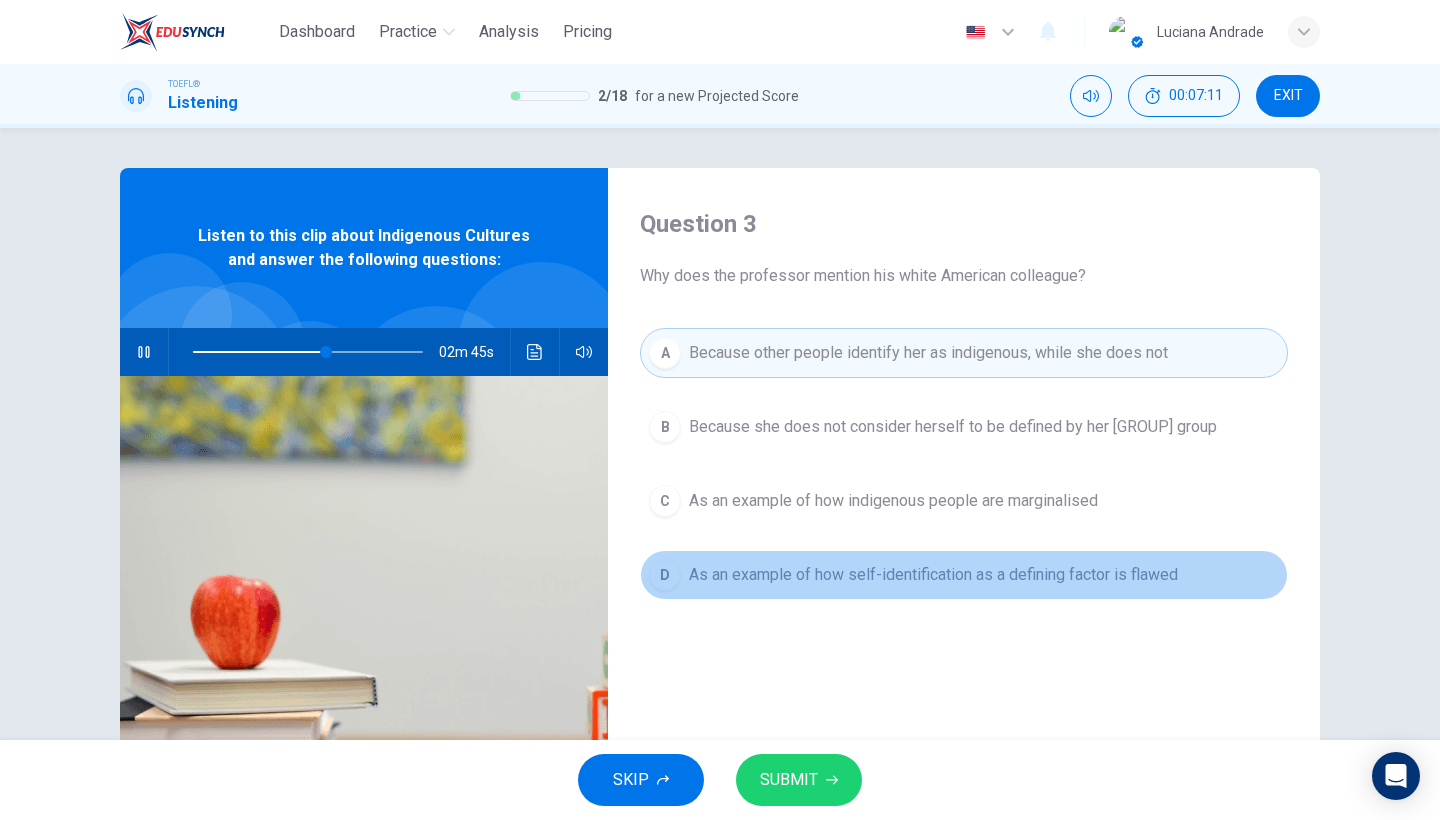 click on "As an example of how self-identification as a defining factor is flawed" at bounding box center [953, 427] 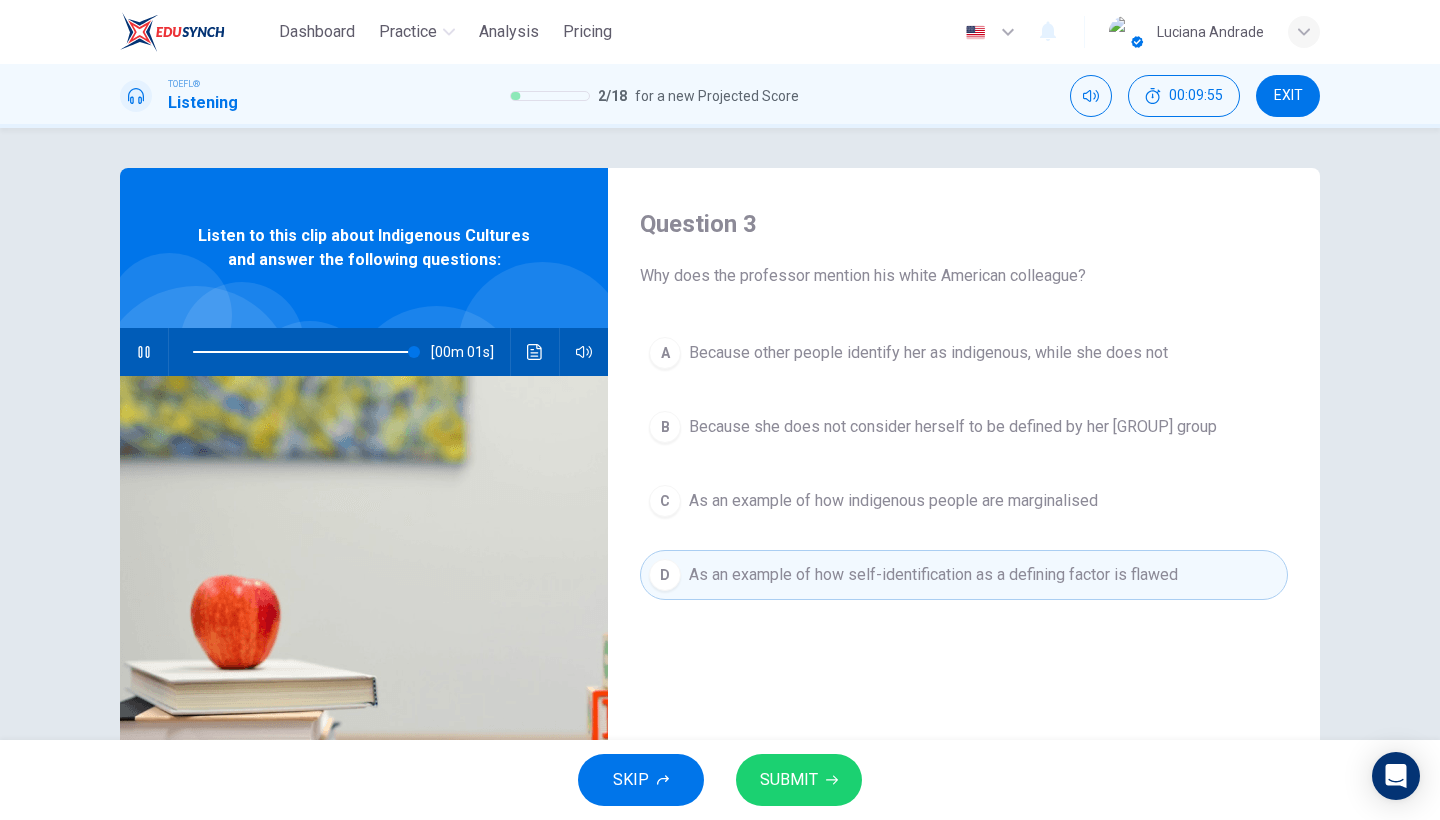 click on "SUBMIT" at bounding box center (789, 780) 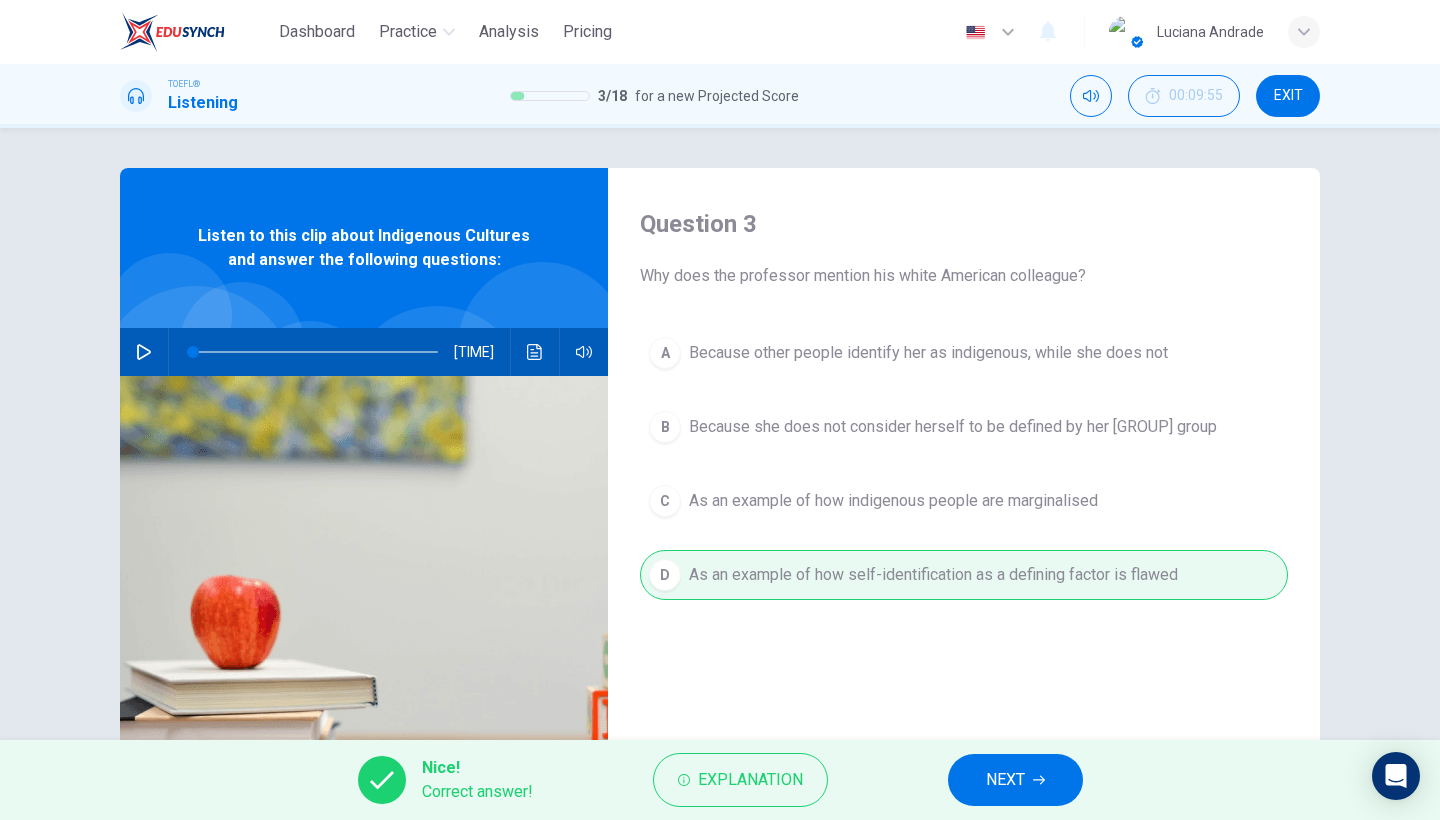 click on "NEXT" at bounding box center (1005, 780) 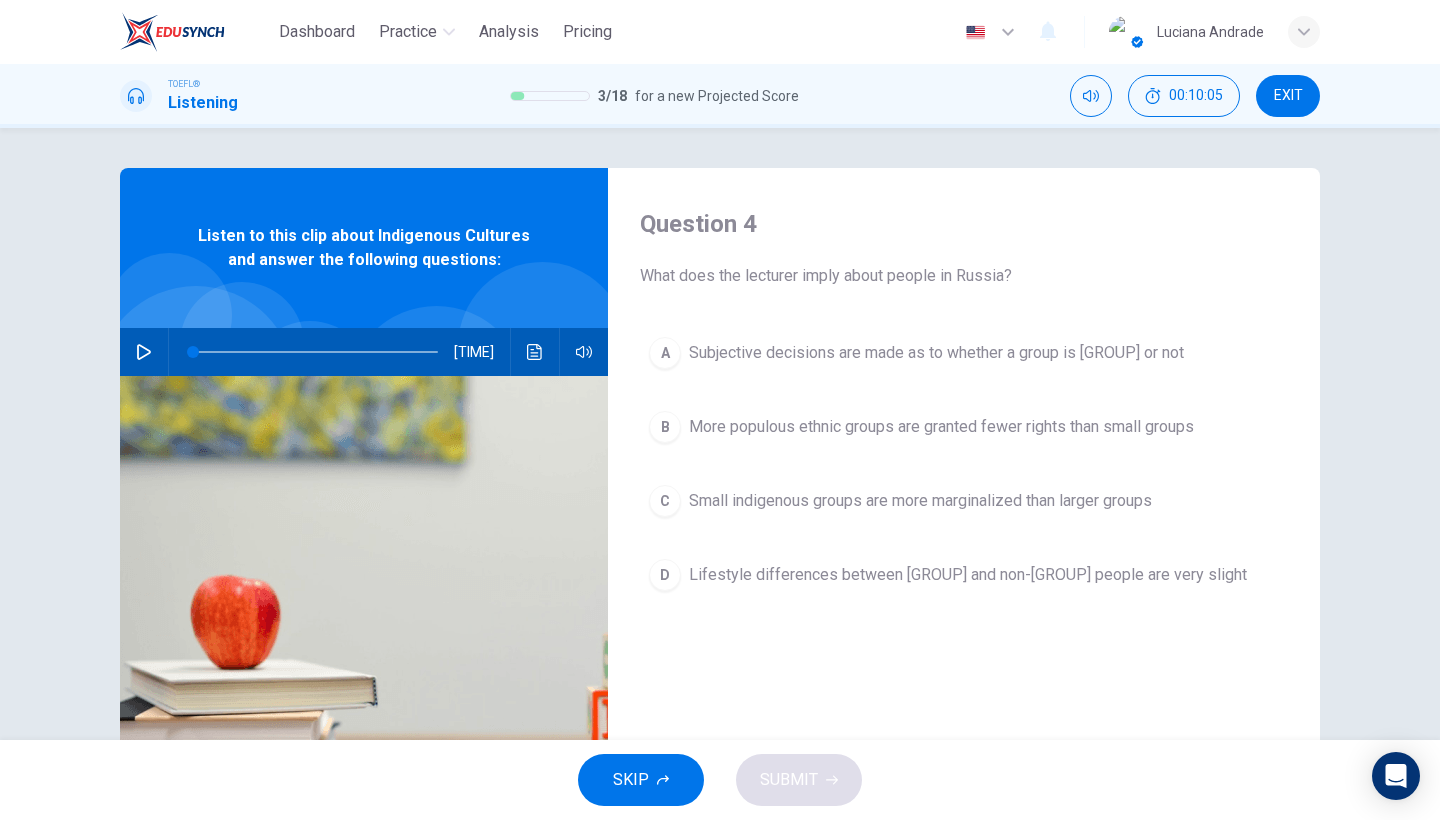 click on "More populous ethnic groups are granted fewer rights than small groups" at bounding box center [936, 353] 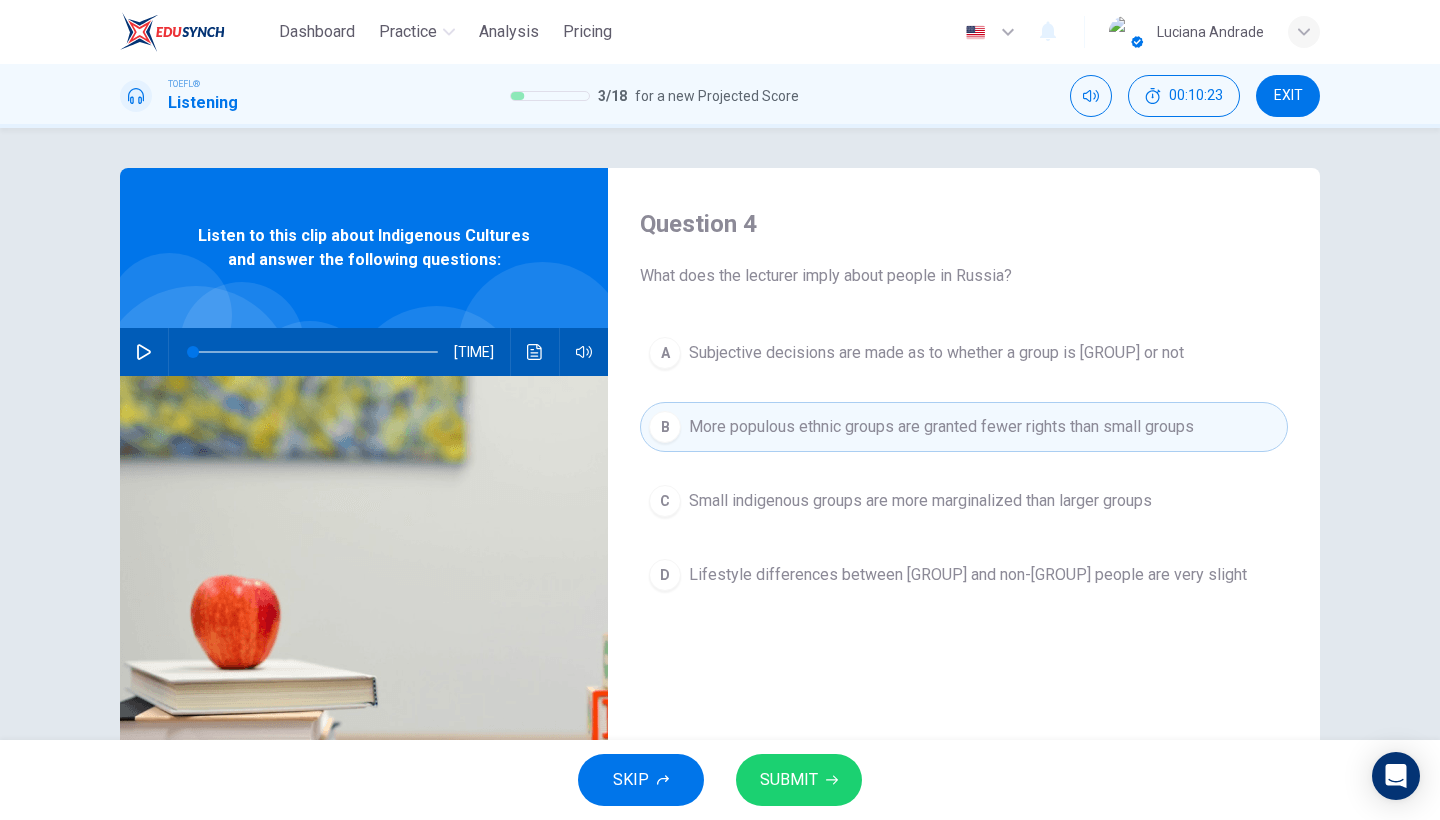 click on "SUBMIT" at bounding box center [789, 780] 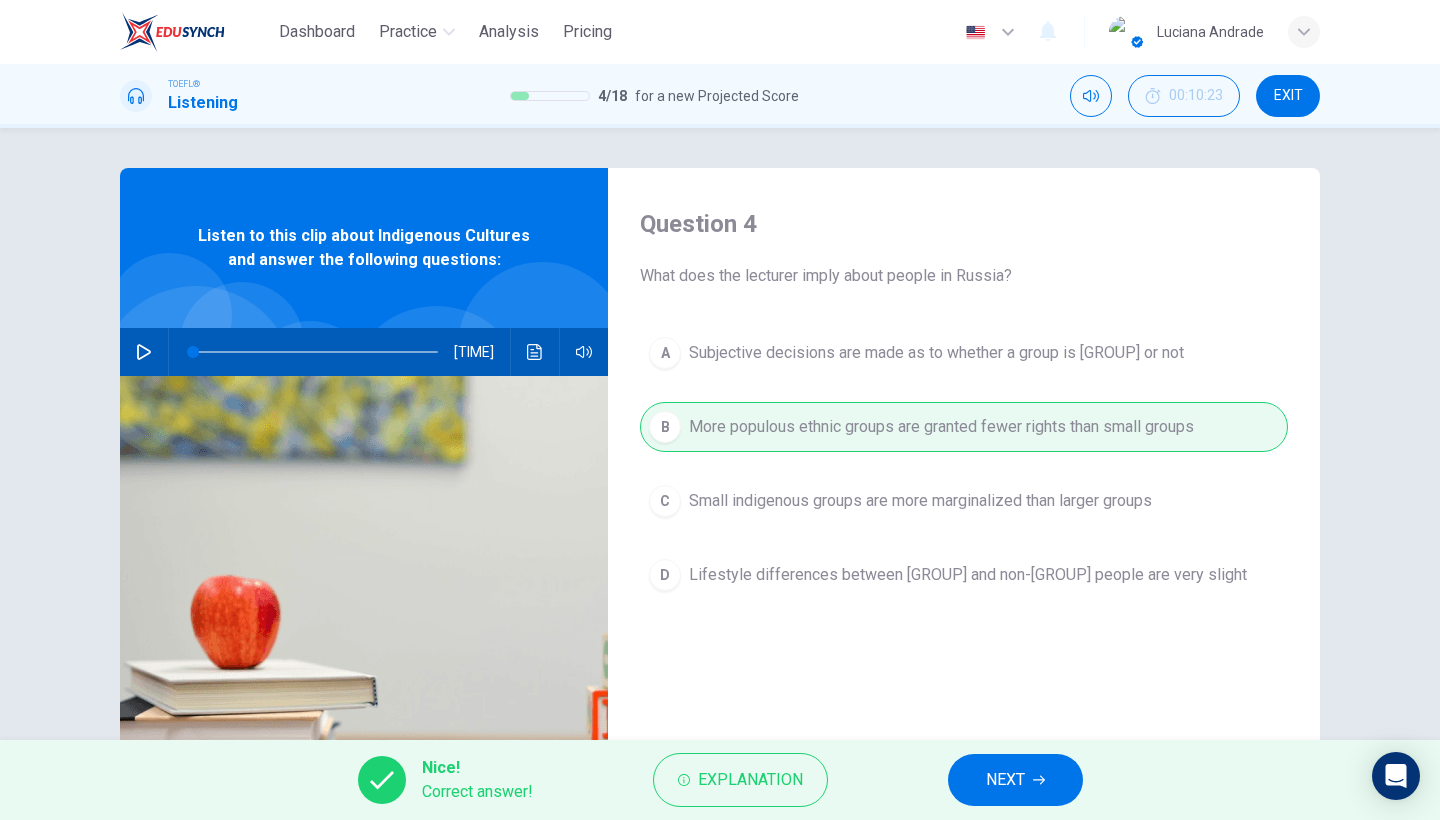 click at bounding box center (1039, 780) 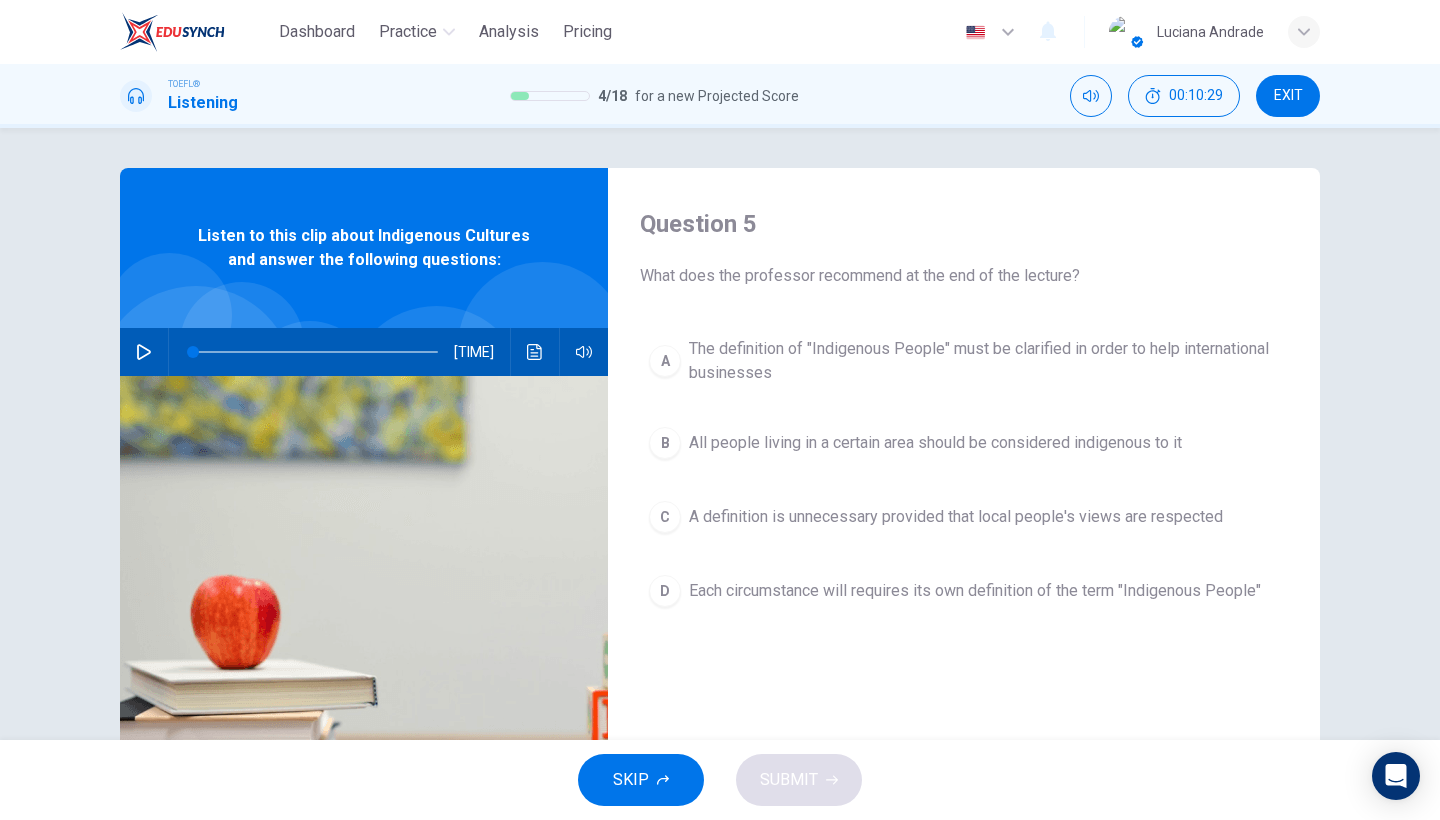 click on "The definition of "Indigenous People" must be clarified in order to help international businesses" at bounding box center [984, 361] 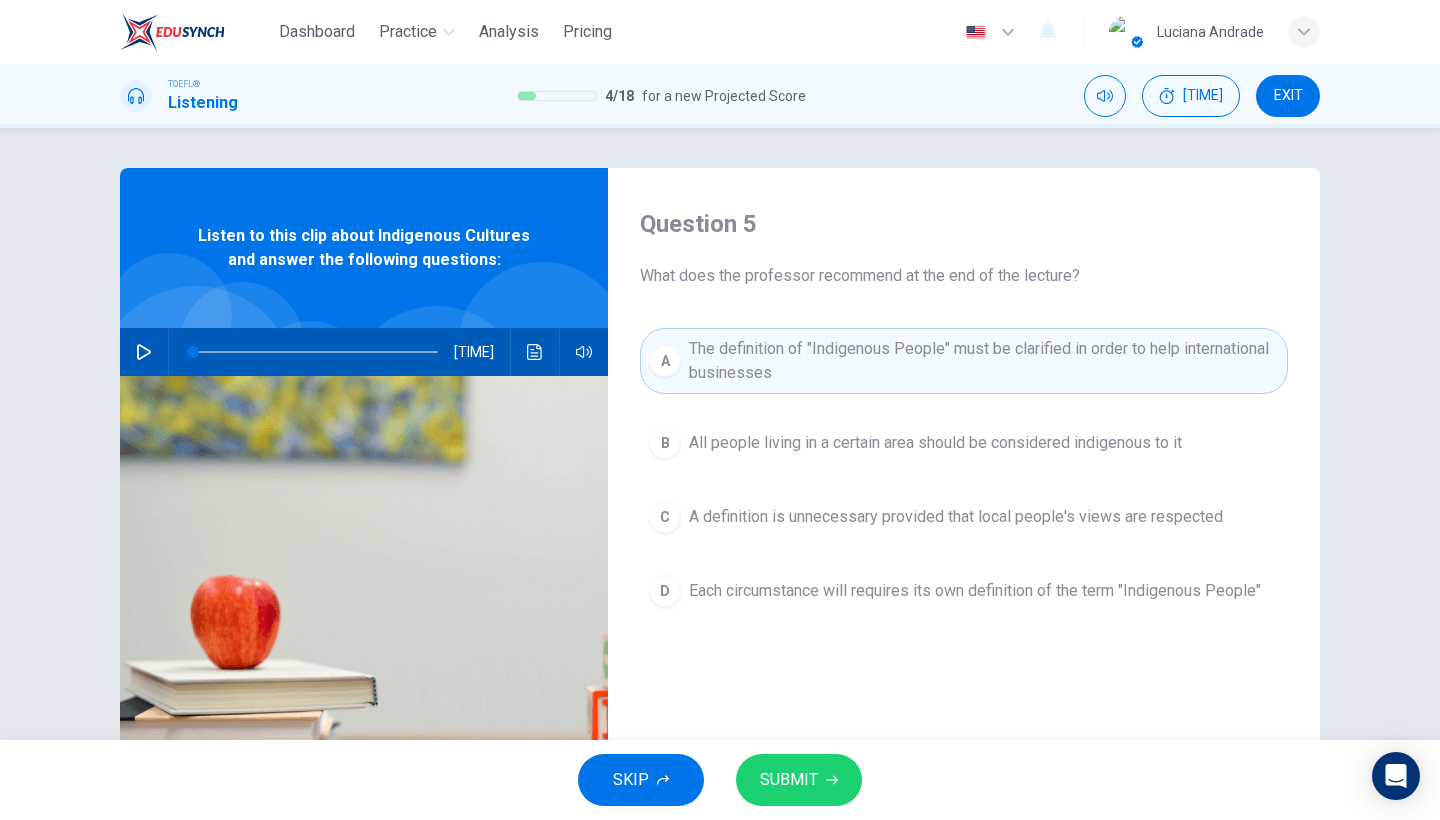 click on "All people living in a certain area should be considered indigenous to it" at bounding box center [935, 443] 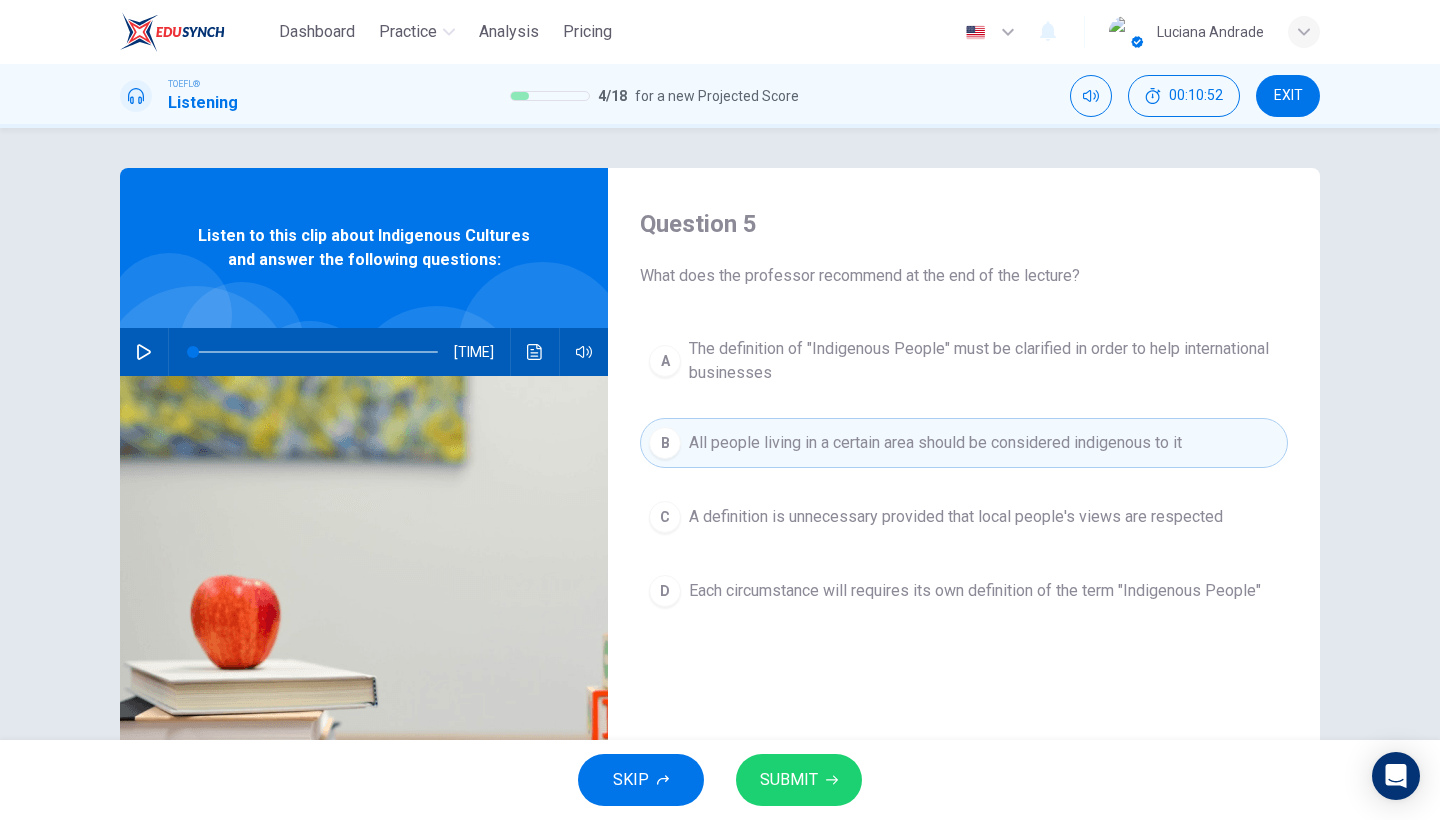 click on "The definition of "Indigenous People" must be clarified in order to help international businesses" at bounding box center (984, 361) 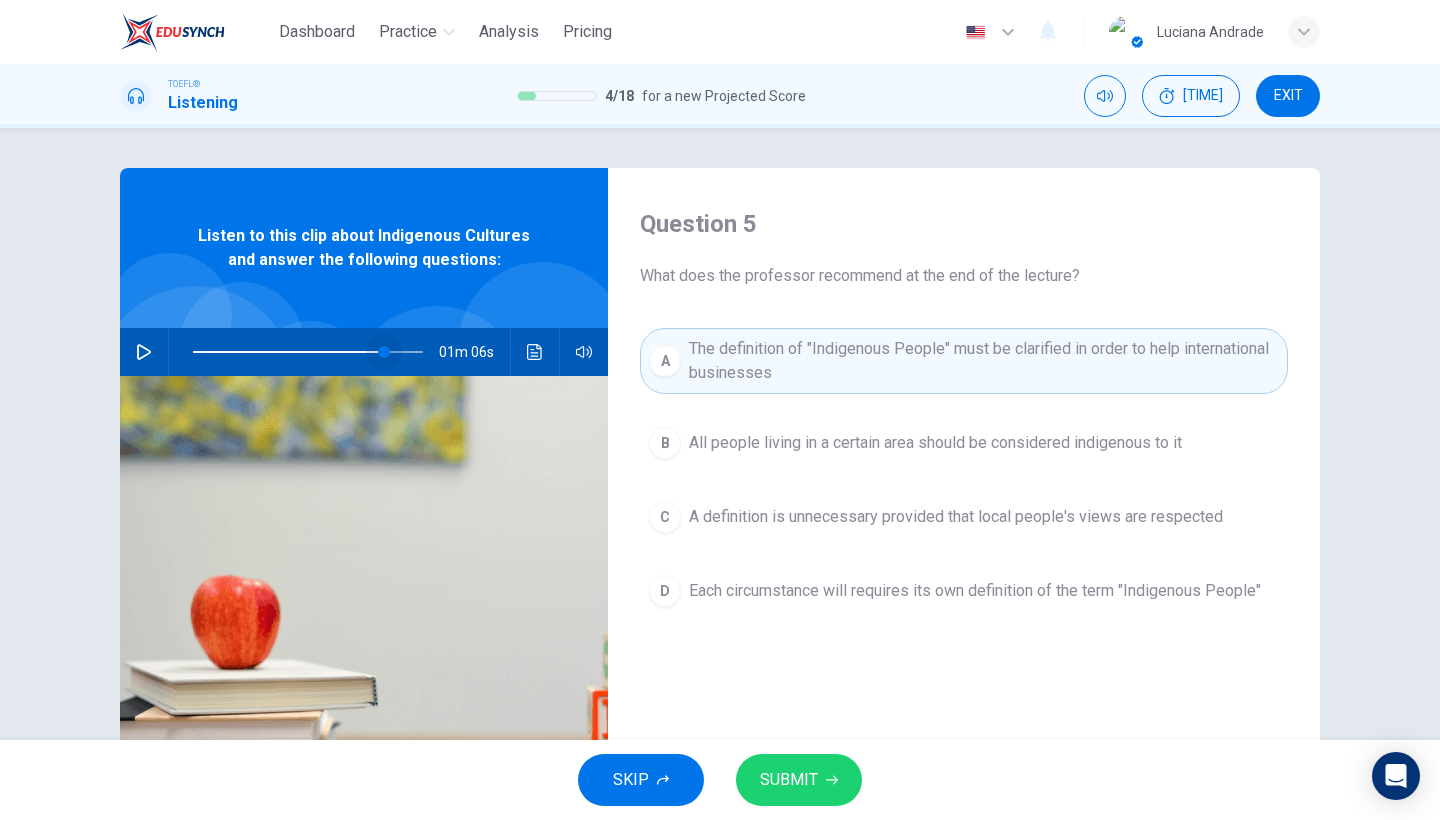 drag, startPoint x: 192, startPoint y: 346, endPoint x: 383, endPoint y: 361, distance: 191.5881 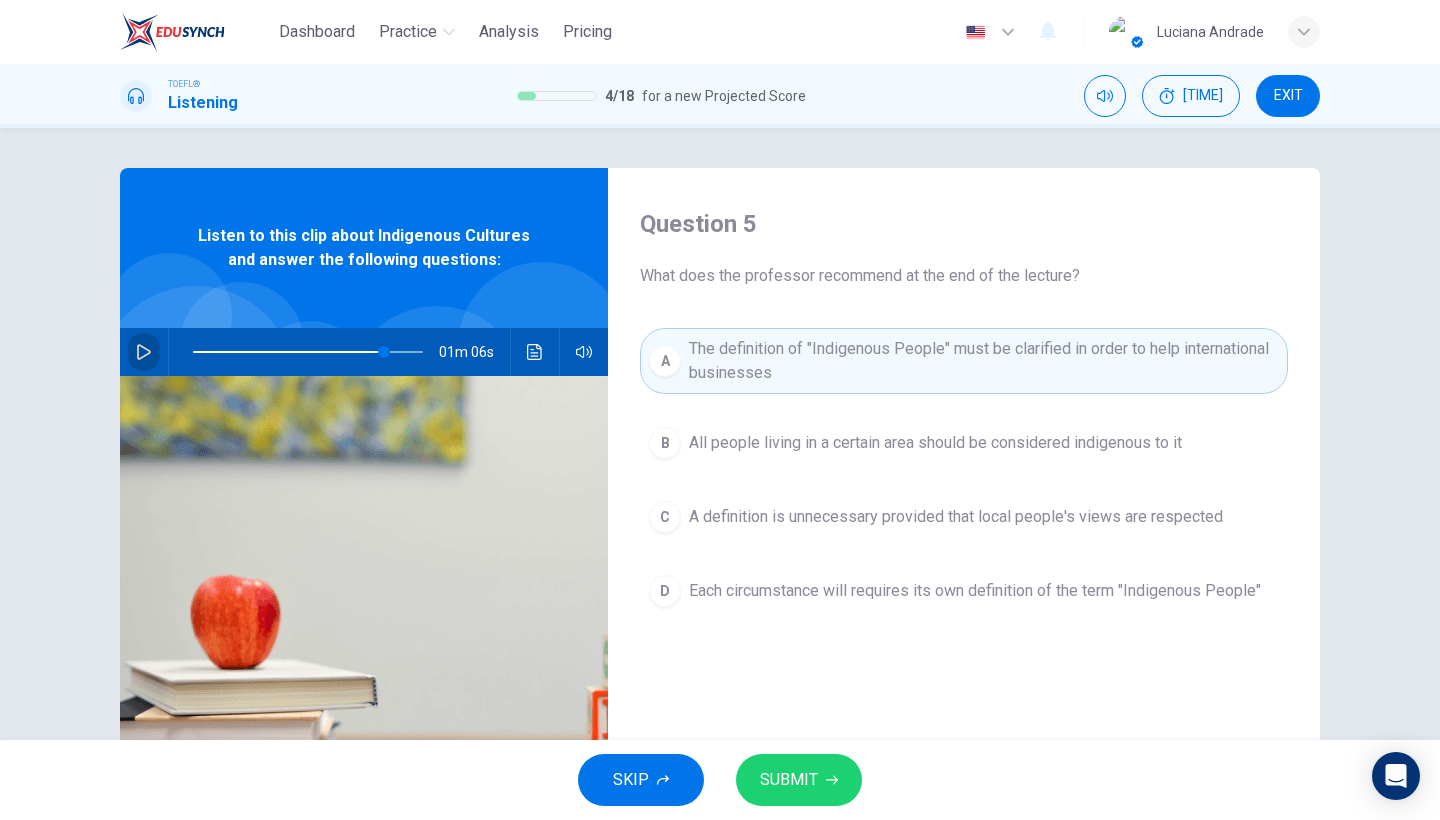 click at bounding box center (144, 352) 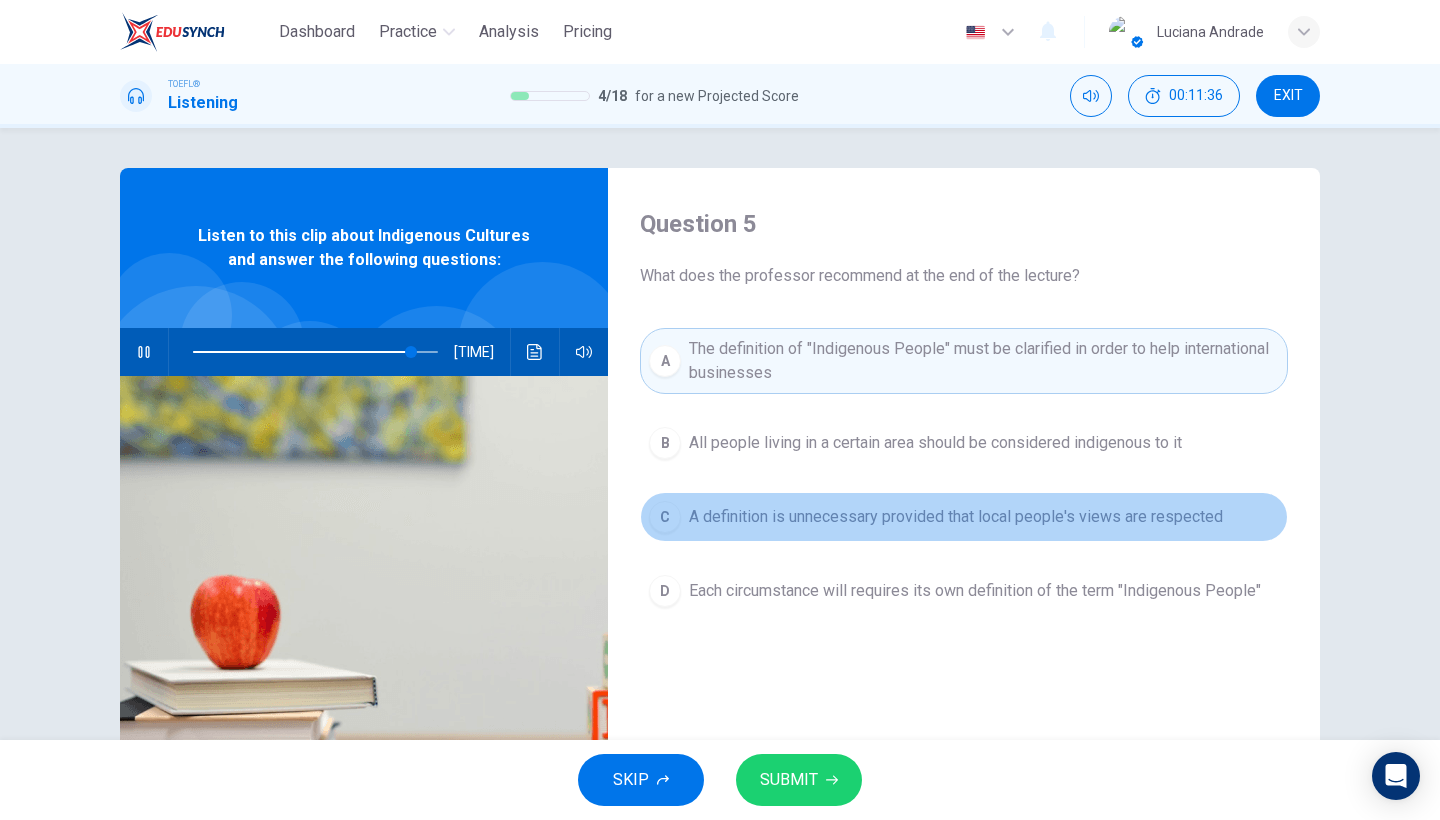 click on "A definition is unnecessary provided that local people's views are respected" at bounding box center [935, 443] 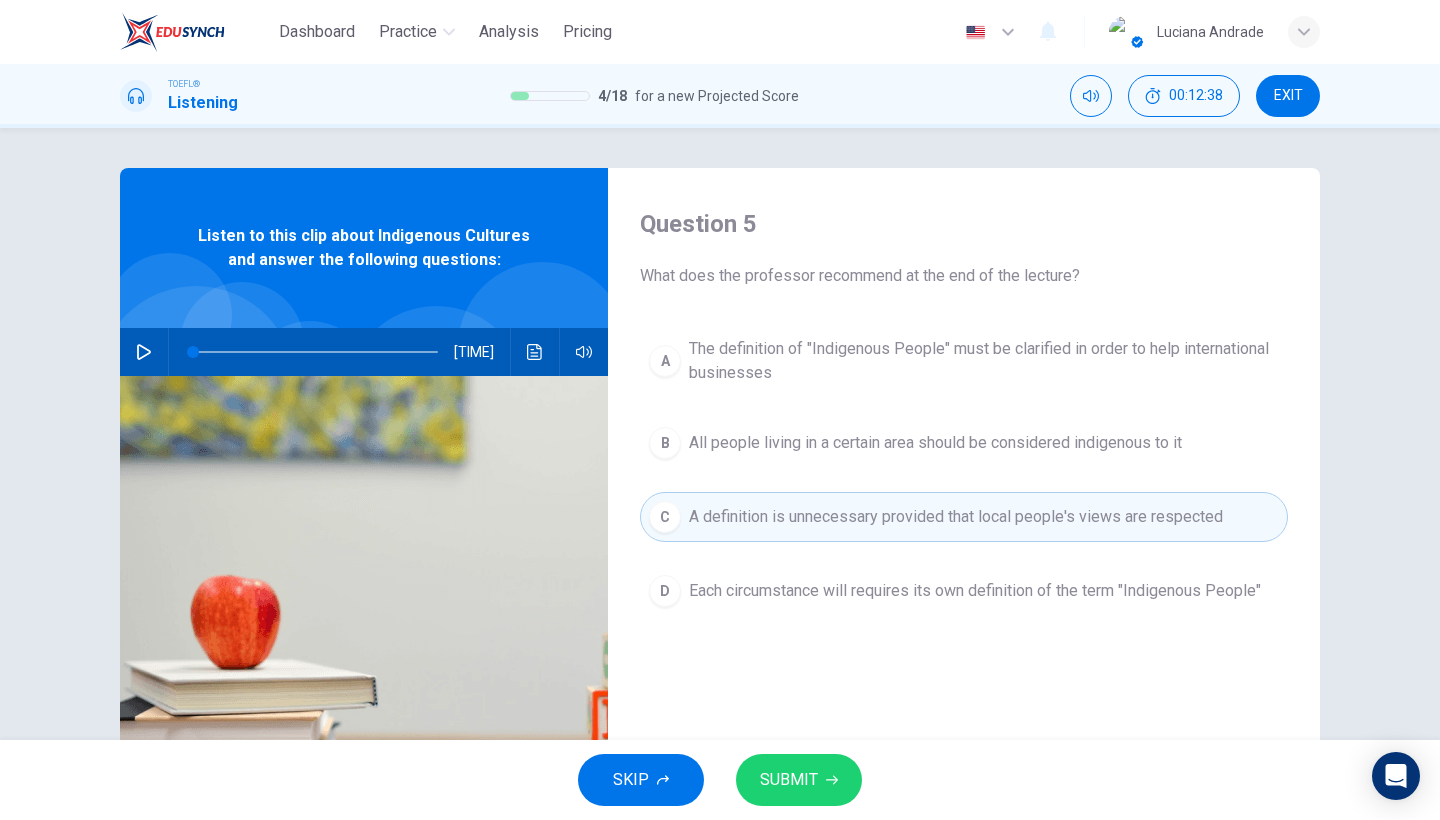 click on "SUBMIT" at bounding box center [799, 780] 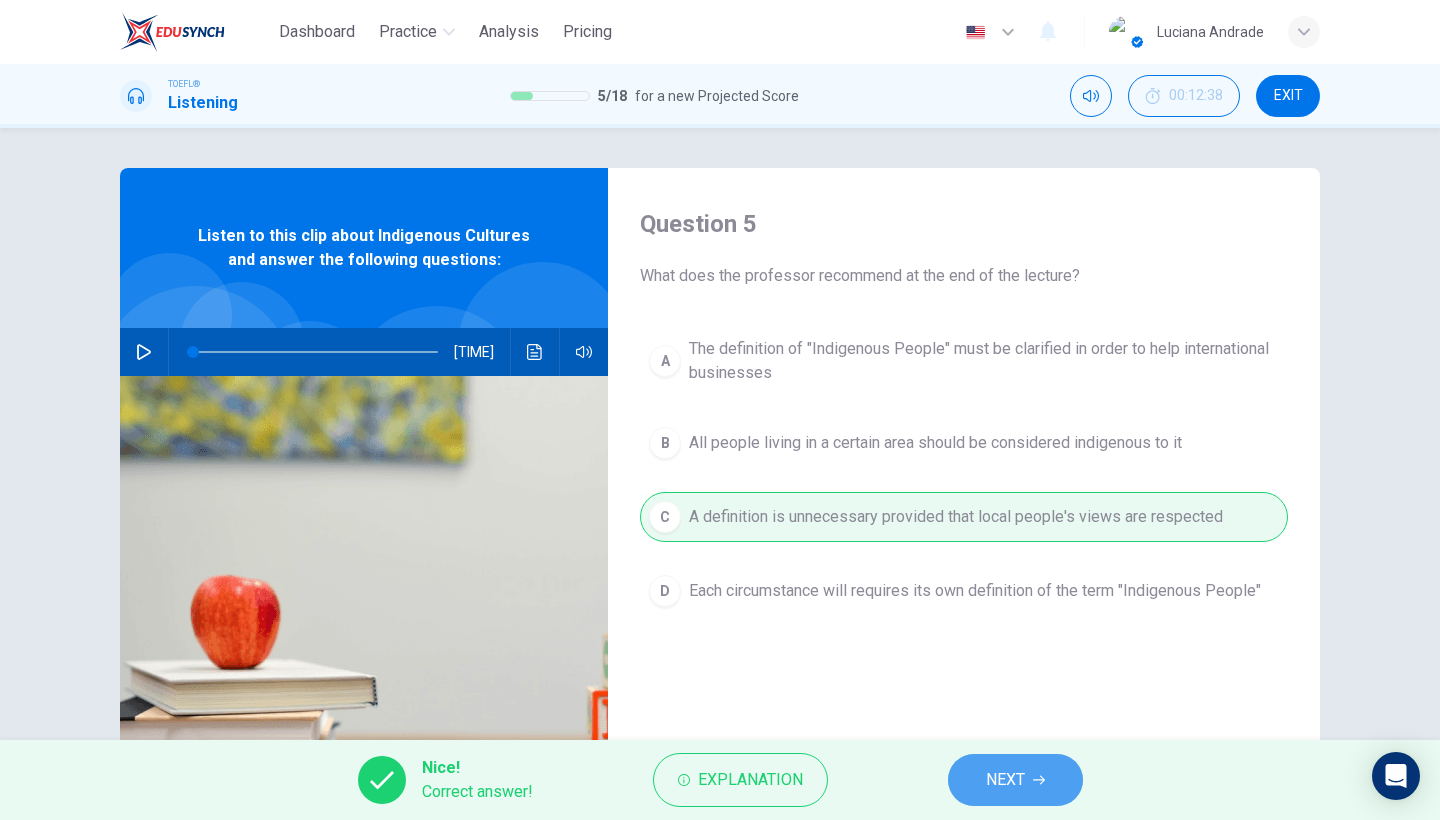 click on "NEXT" at bounding box center (1015, 780) 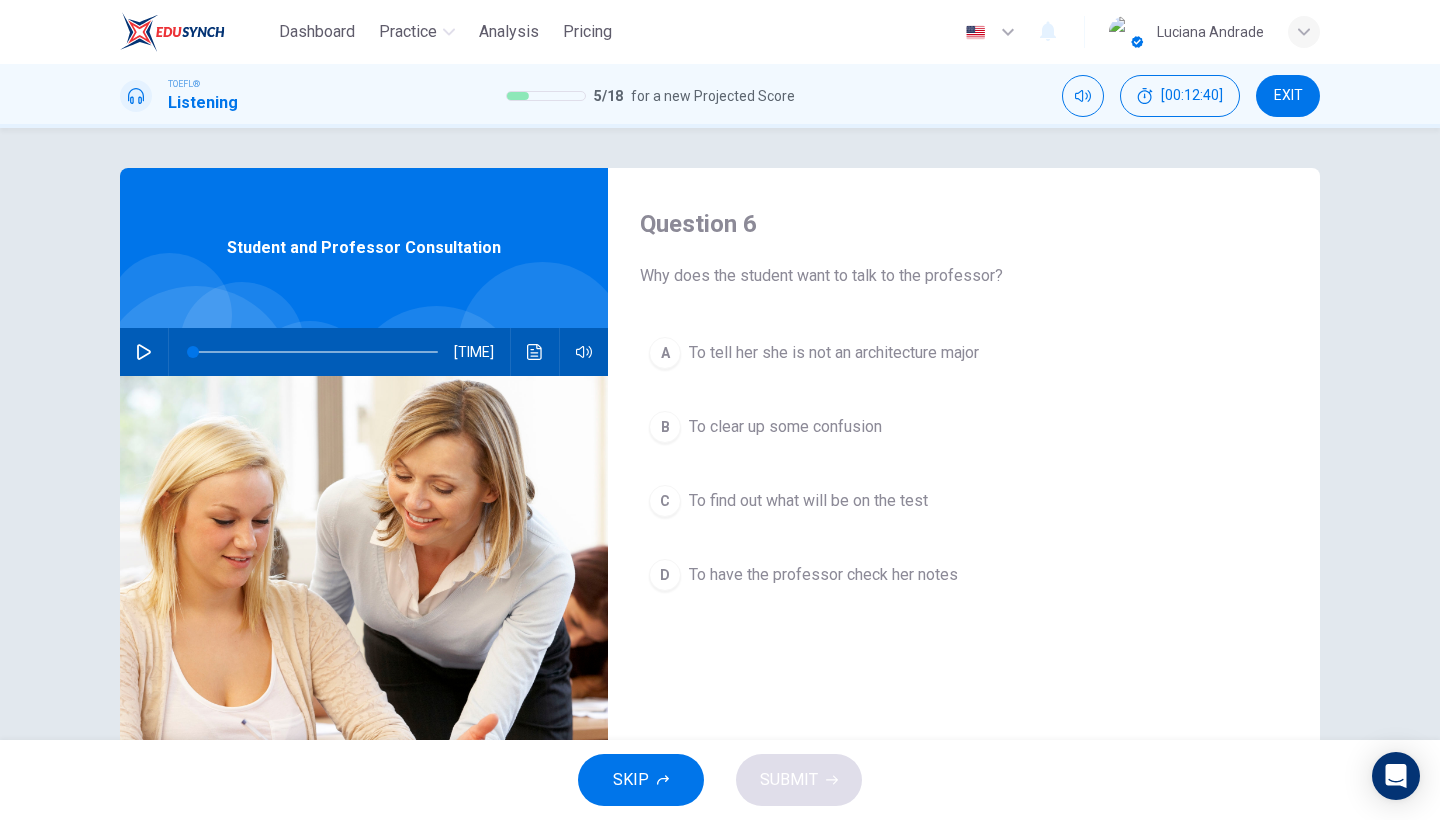 click at bounding box center (144, 352) 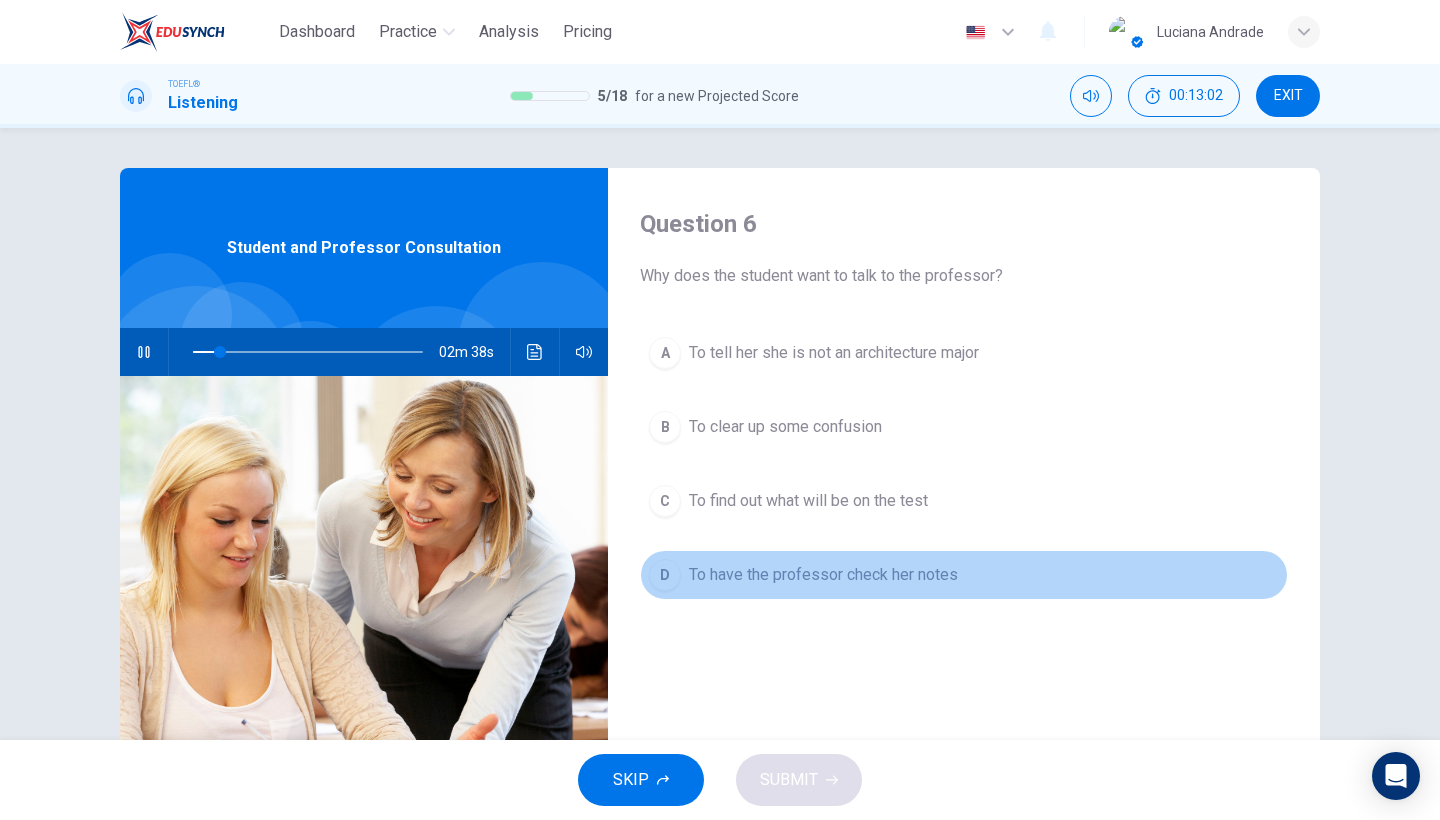 click on "To have the professor check her notes" at bounding box center [834, 353] 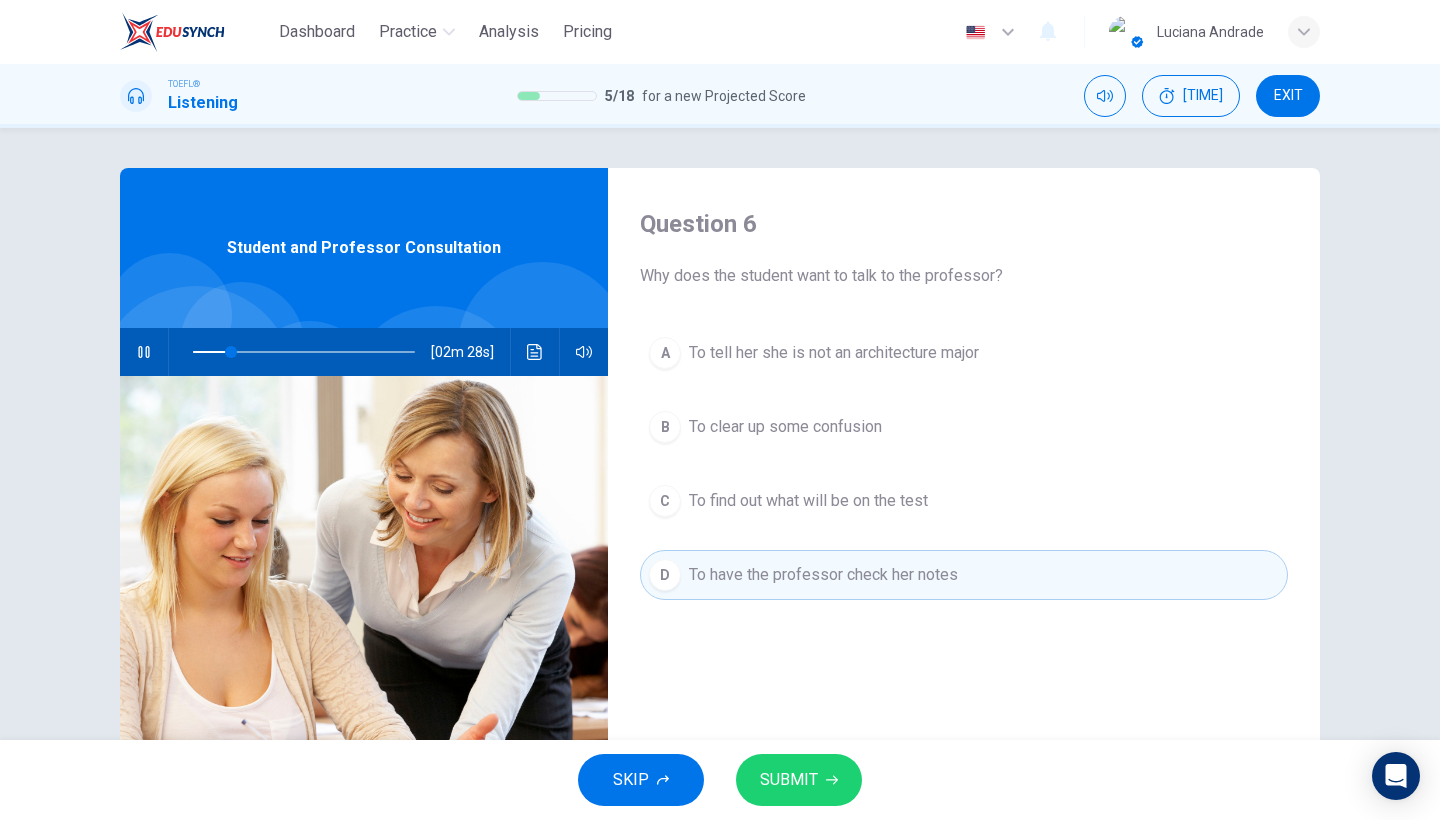 click on "B To clear up some confusion" at bounding box center (964, 427) 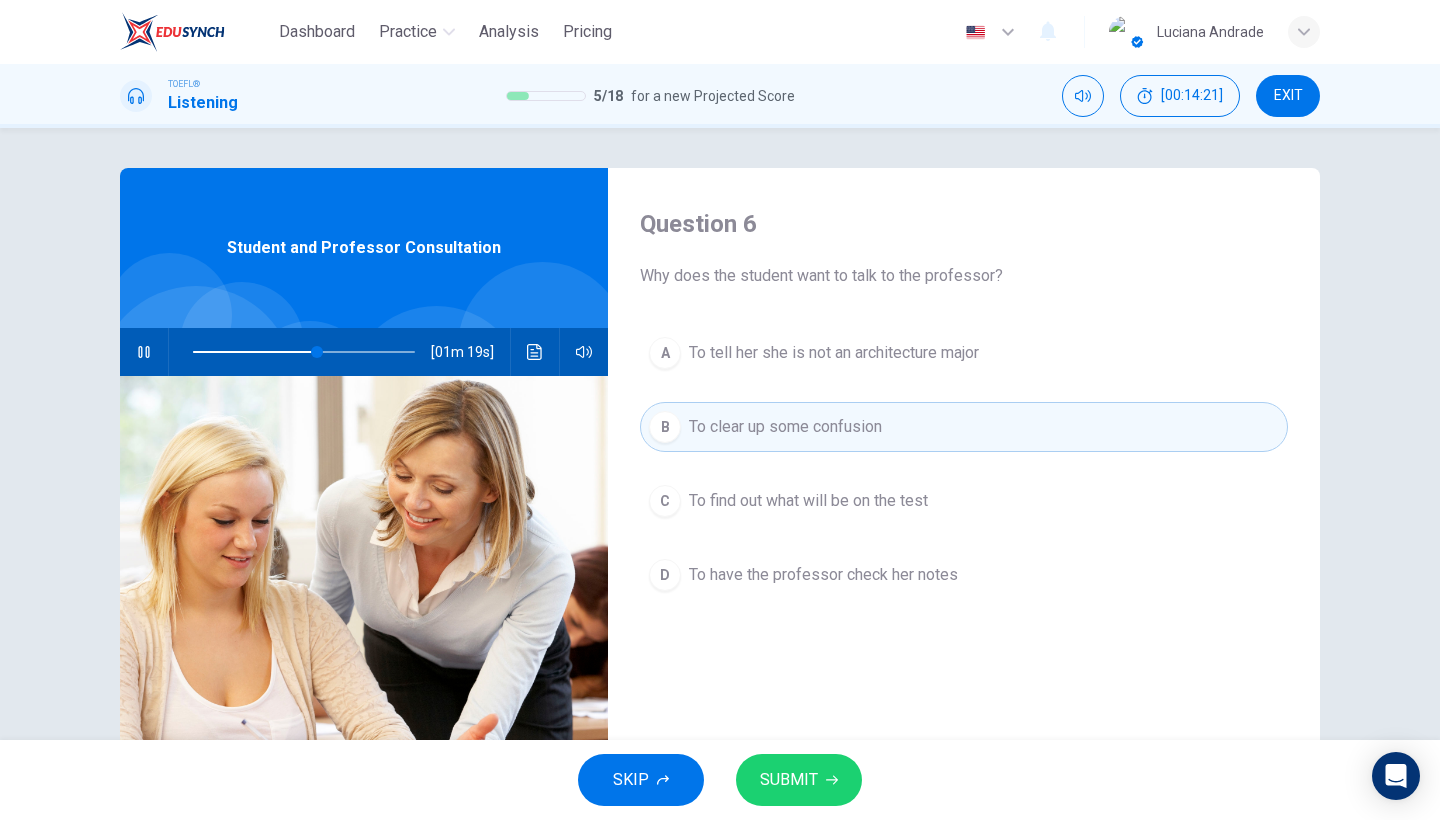 click on "SUBMIT" at bounding box center [789, 780] 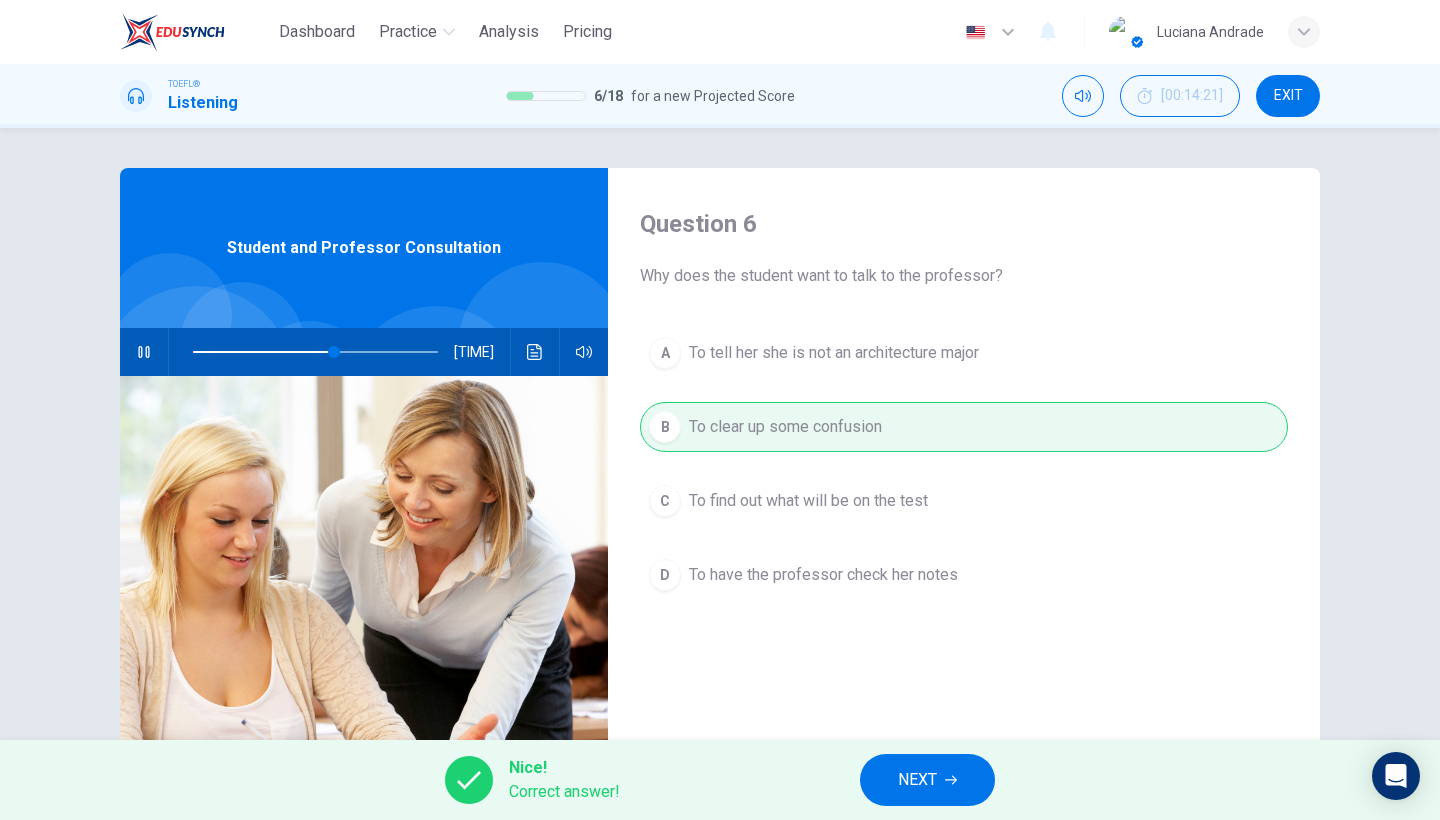click on "NEXT" at bounding box center [917, 780] 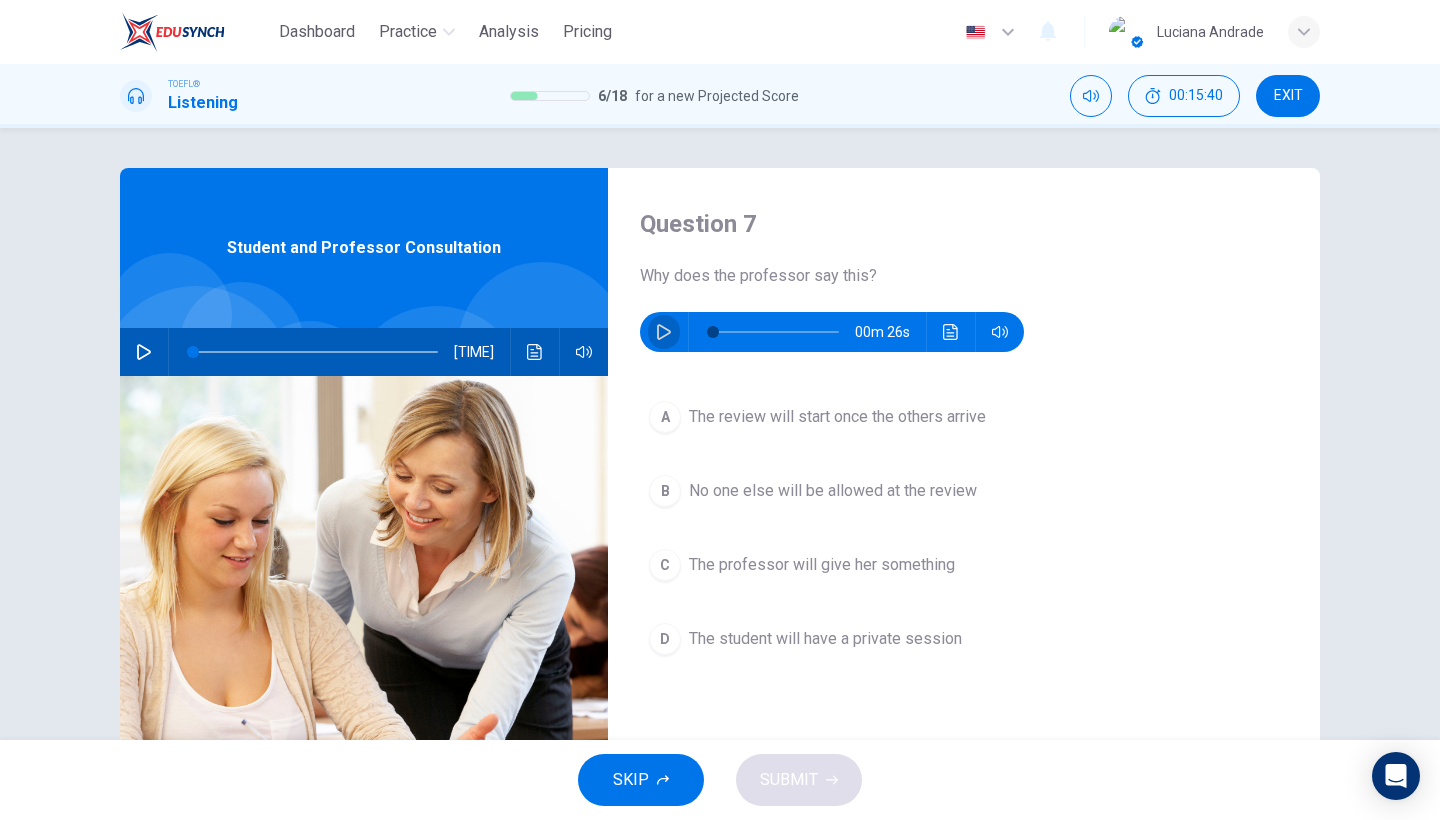 click at bounding box center (664, 332) 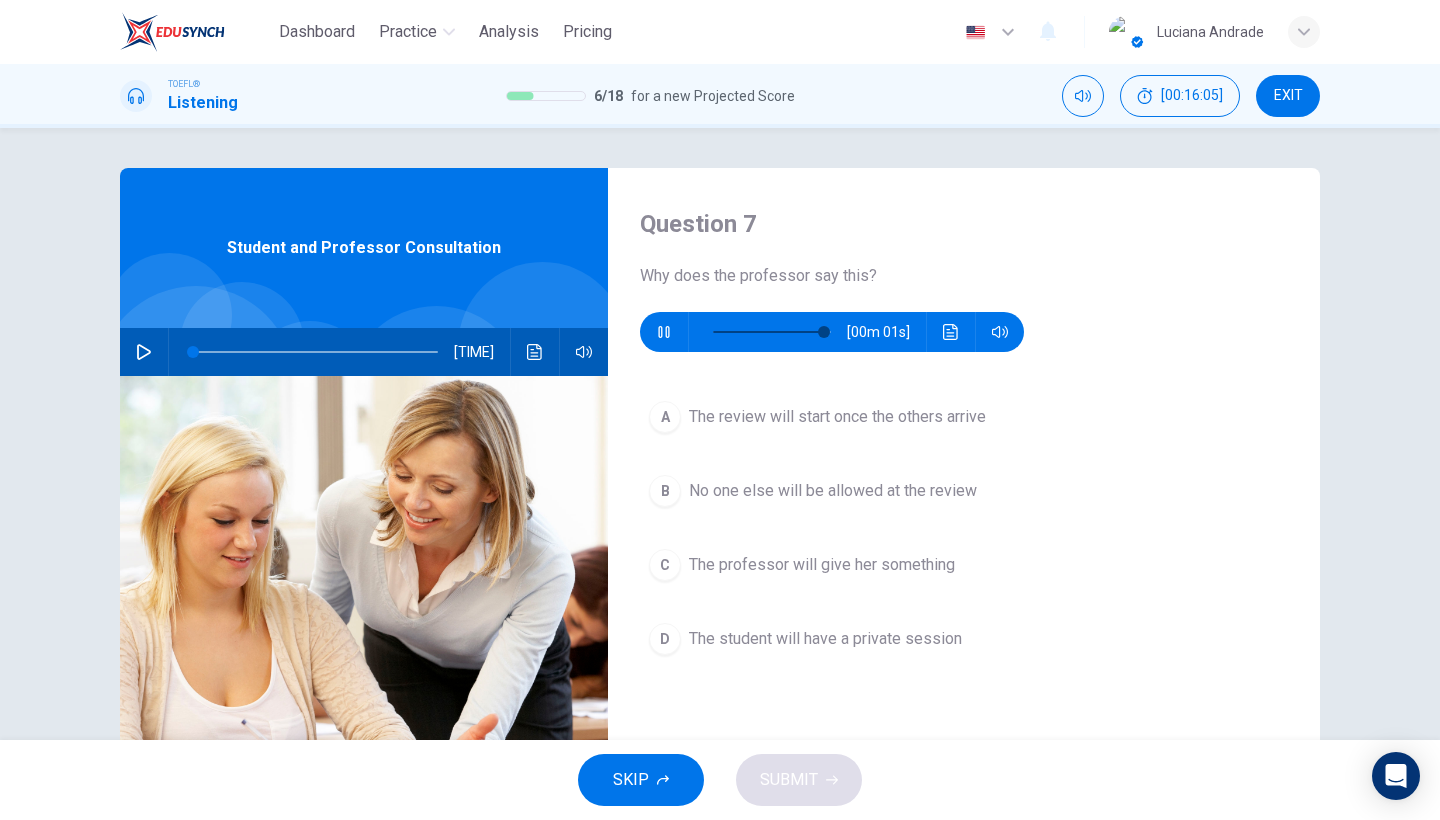 click on "The student will have a private session" at bounding box center (837, 417) 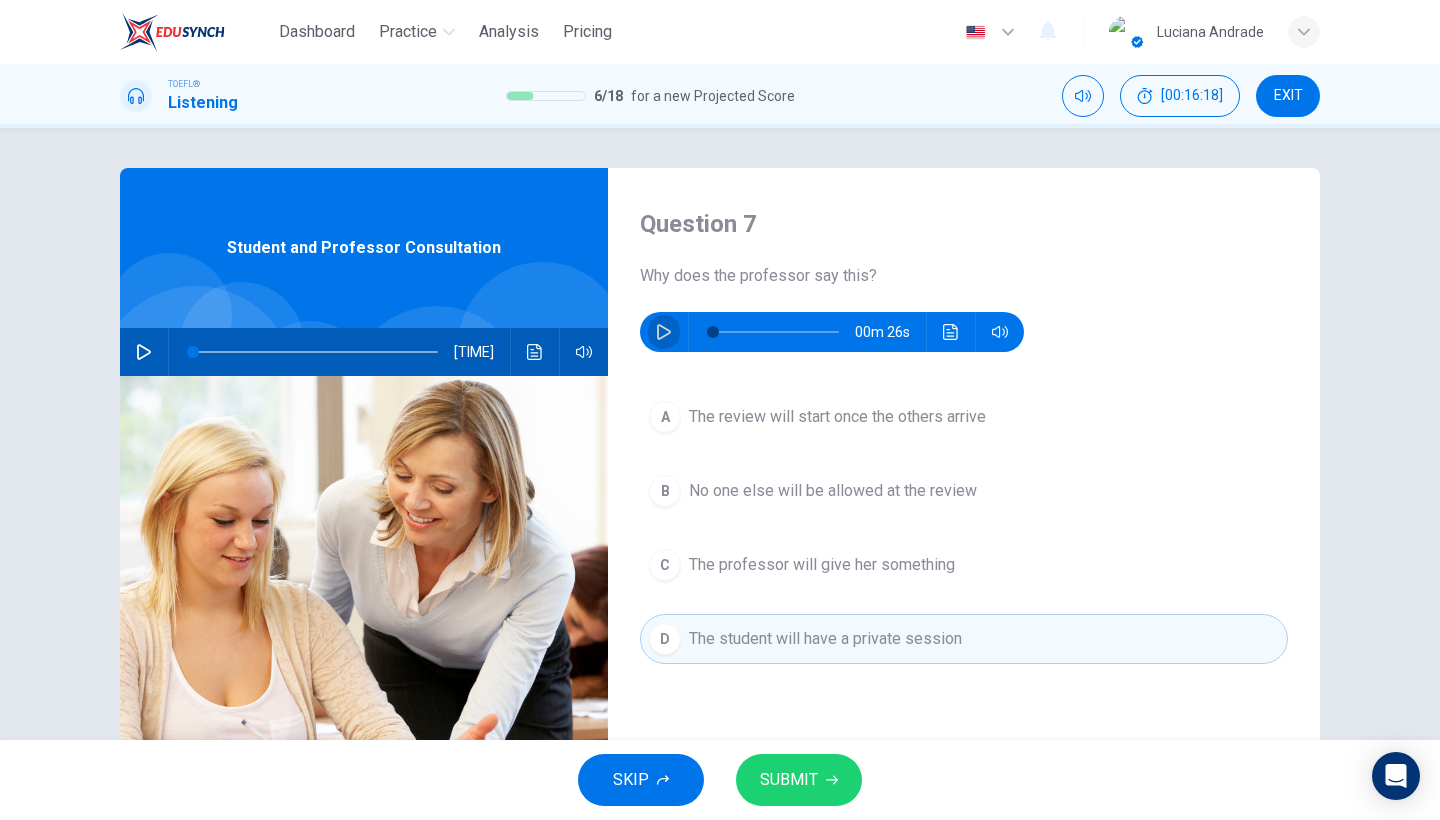 click at bounding box center (664, 332) 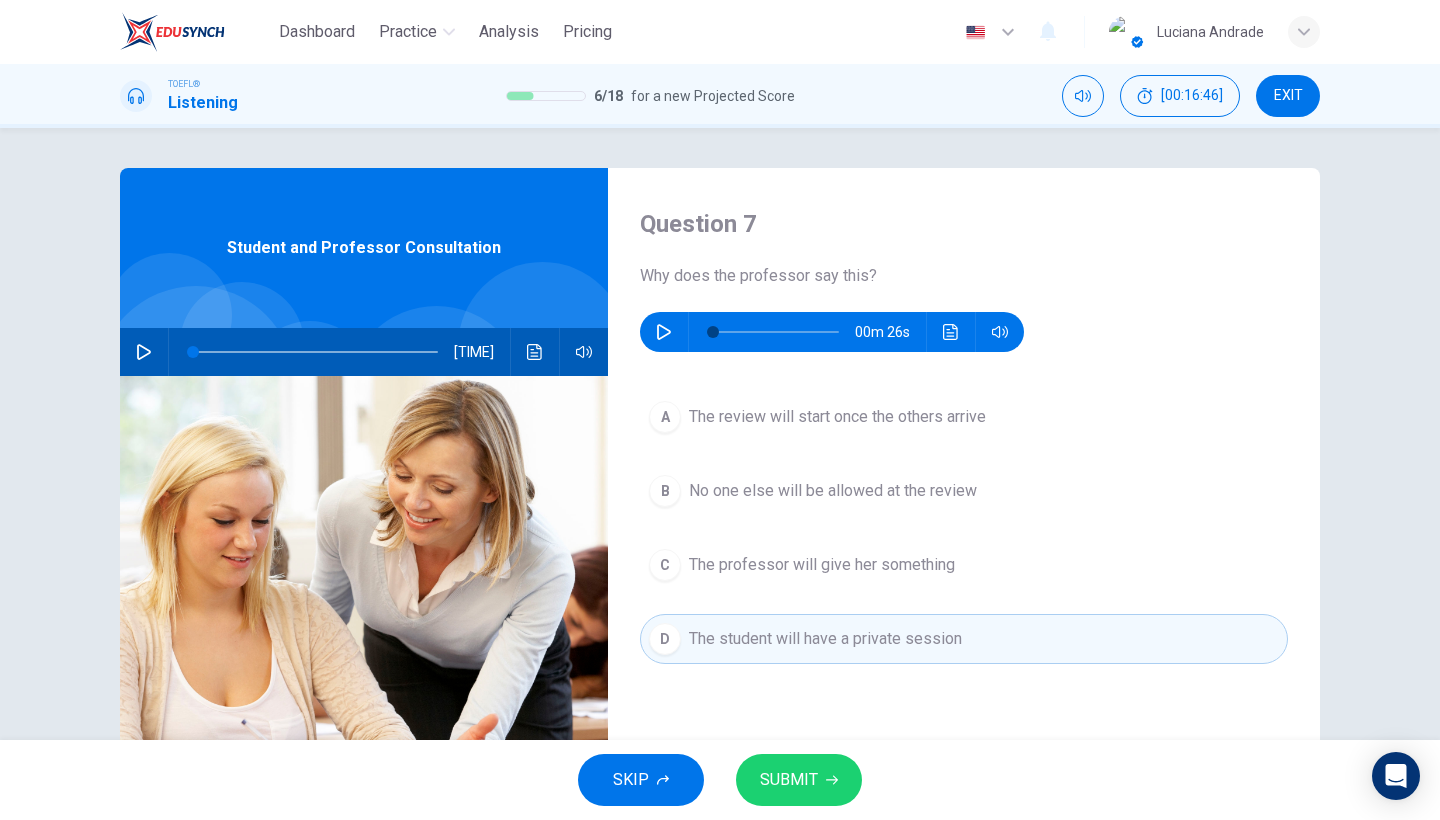 click on "SUBMIT" at bounding box center (799, 780) 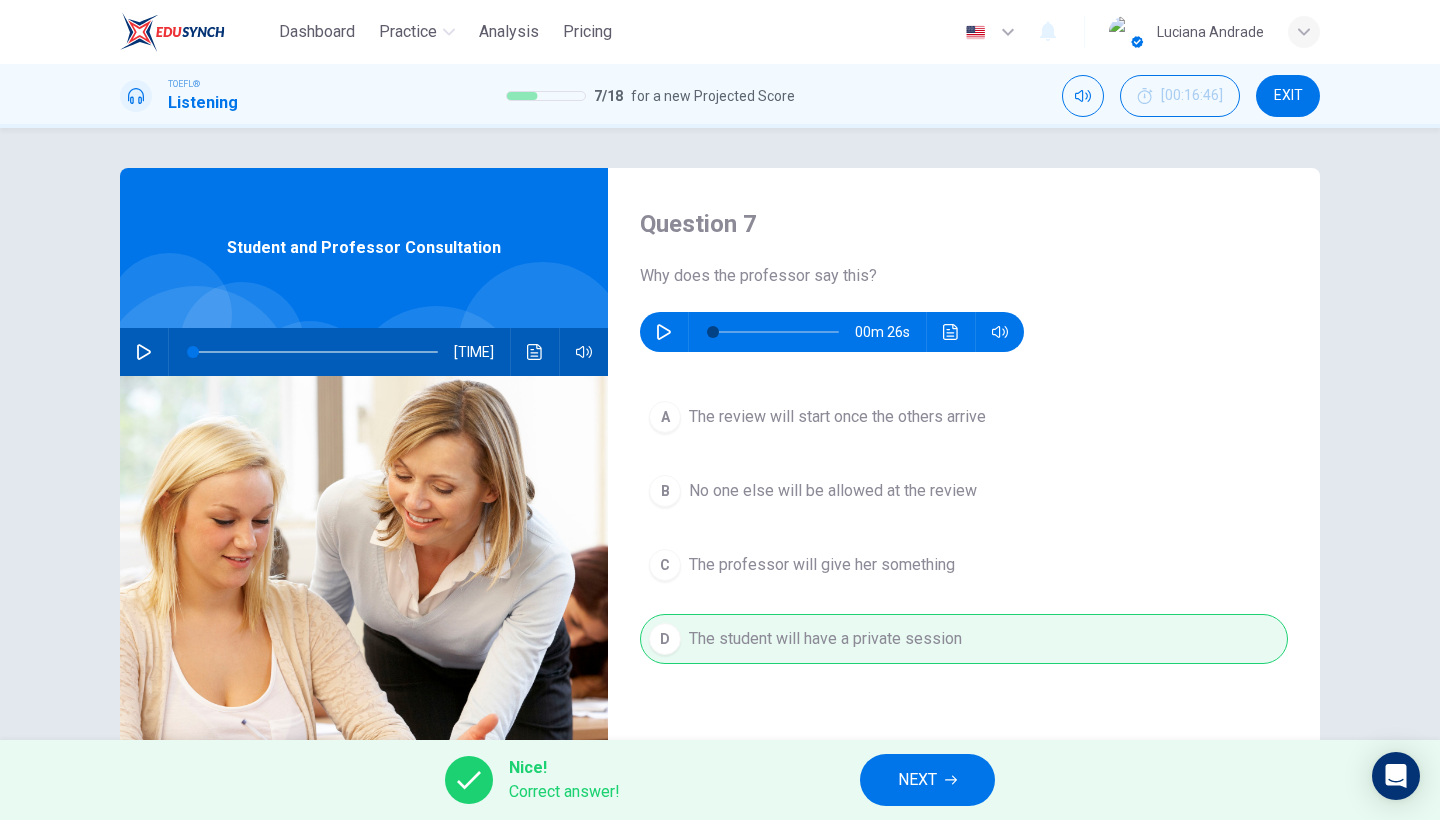 click on "NEXT" at bounding box center (917, 780) 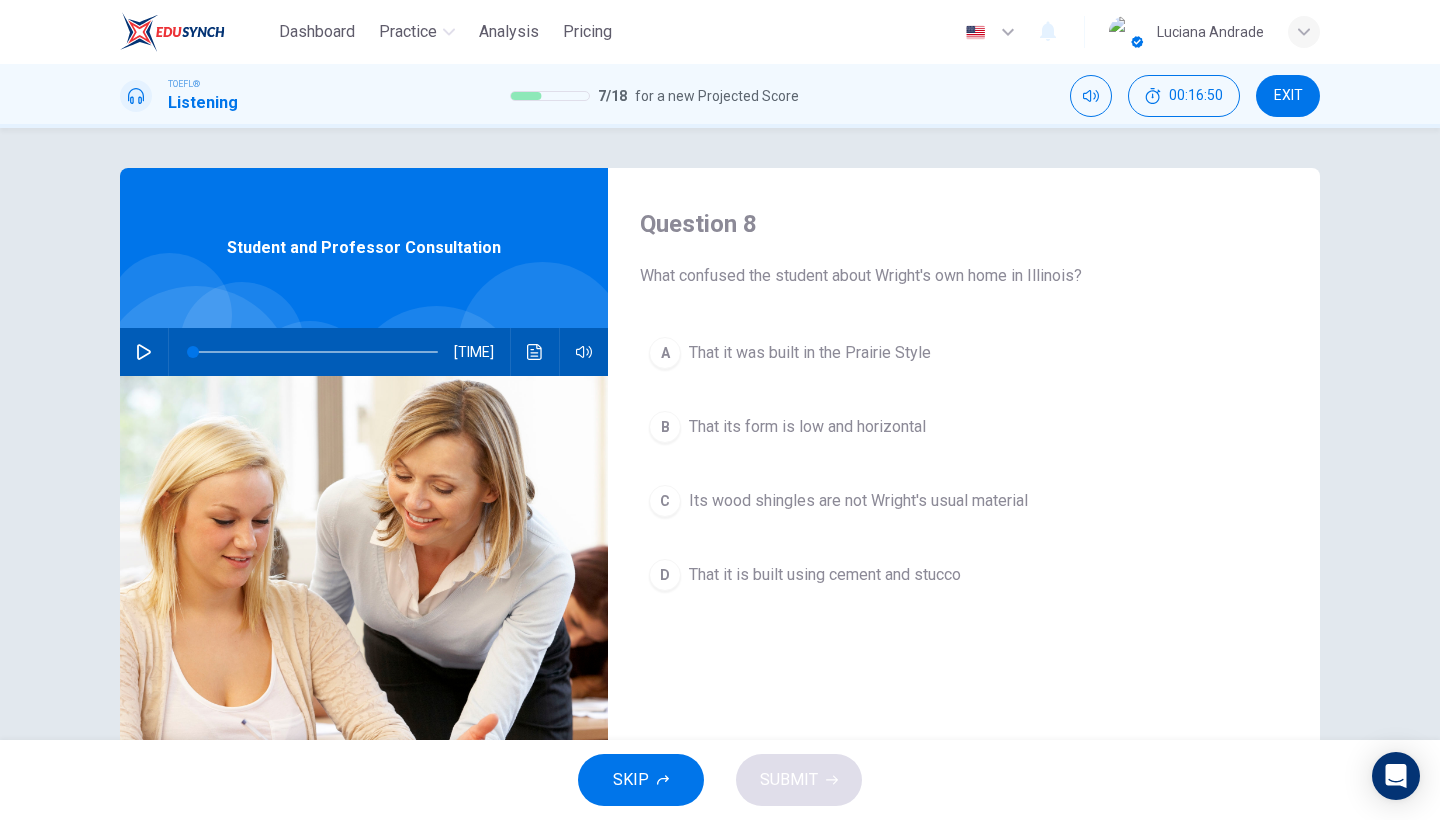 click at bounding box center [144, 352] 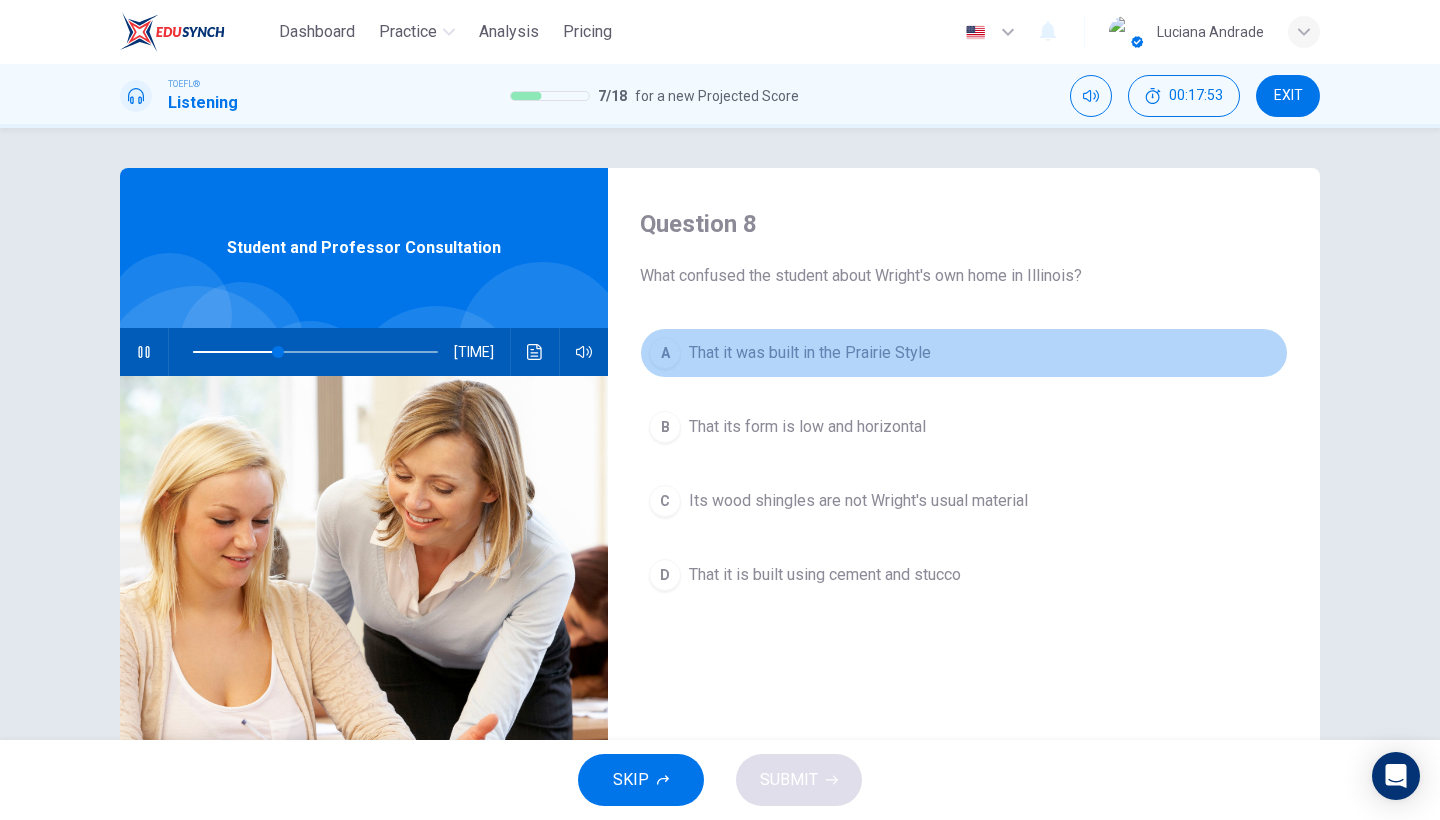 click on "That it was built in the Prairie Style" at bounding box center [810, 353] 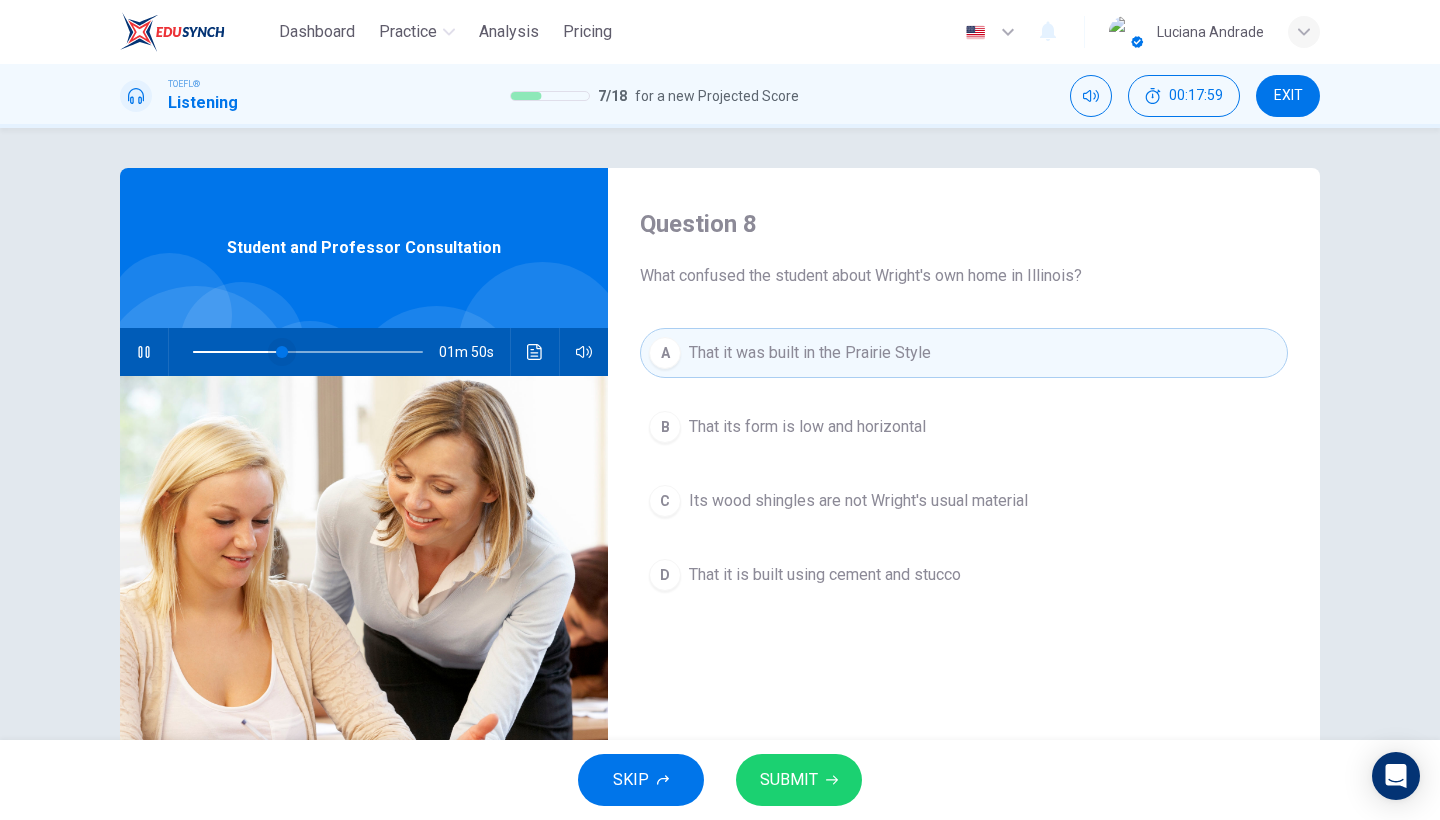 click at bounding box center (308, 352) 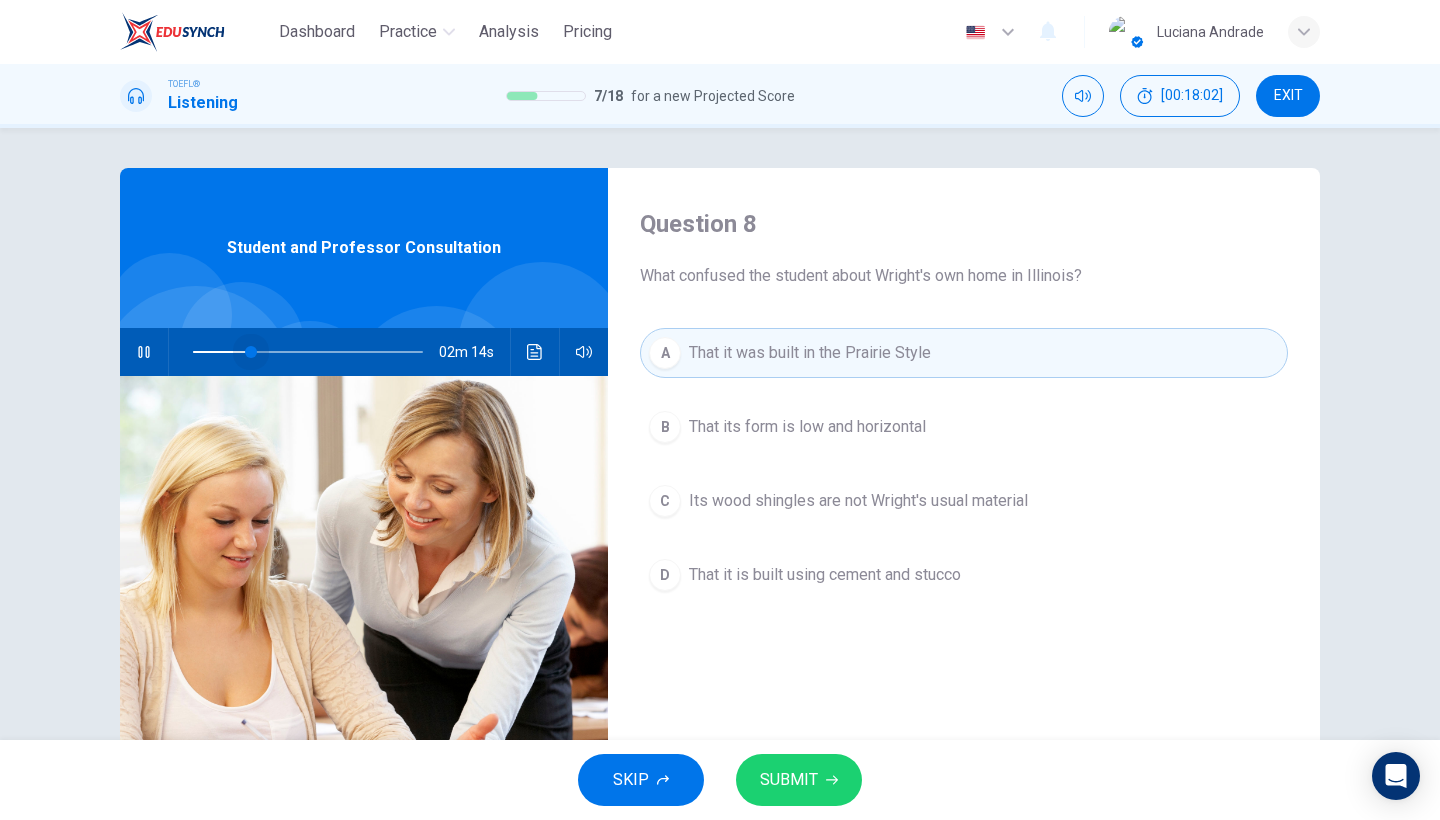 click at bounding box center [251, 352] 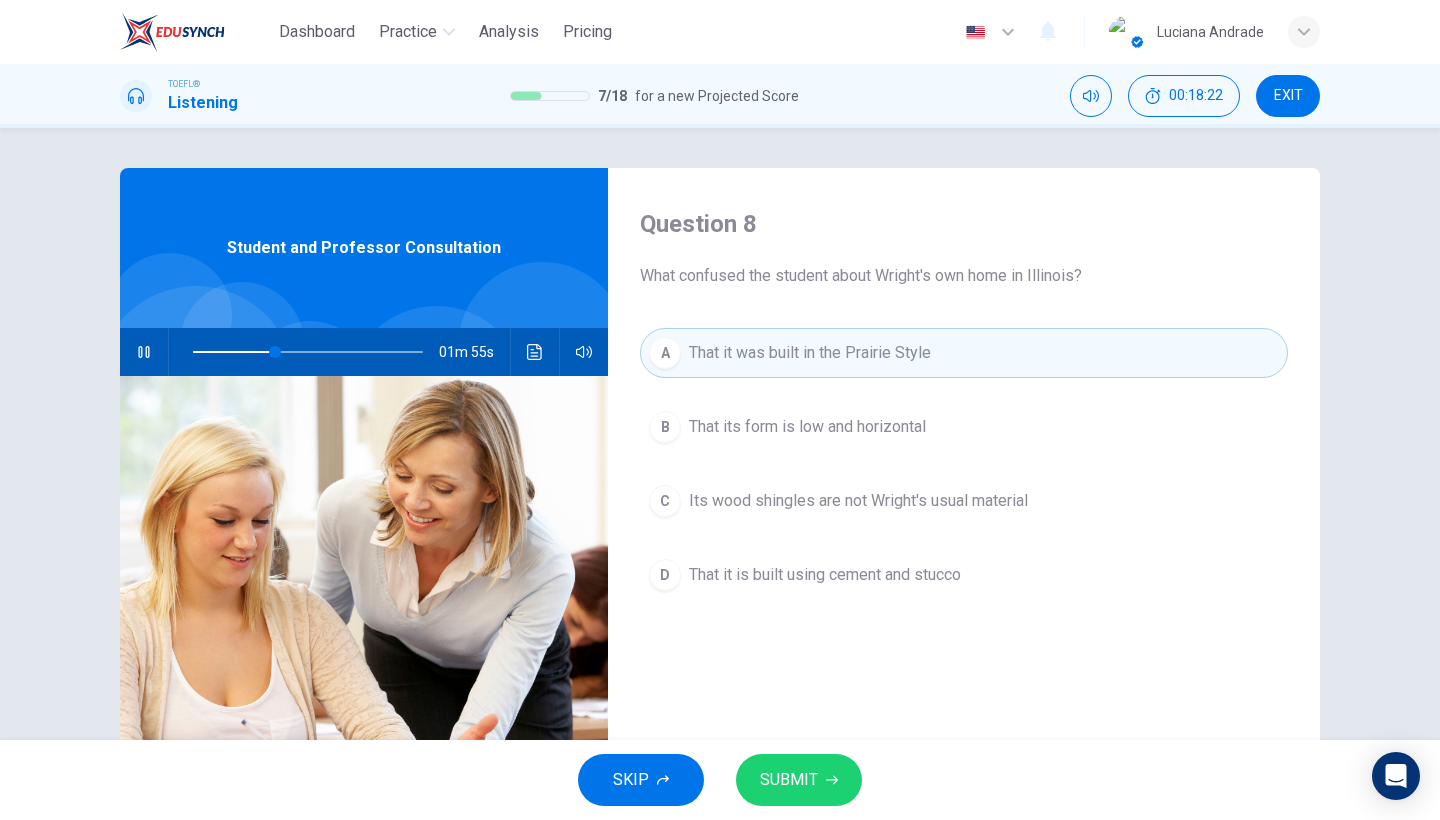 click on "Its wood shingles are not Wright's usual material" at bounding box center [807, 427] 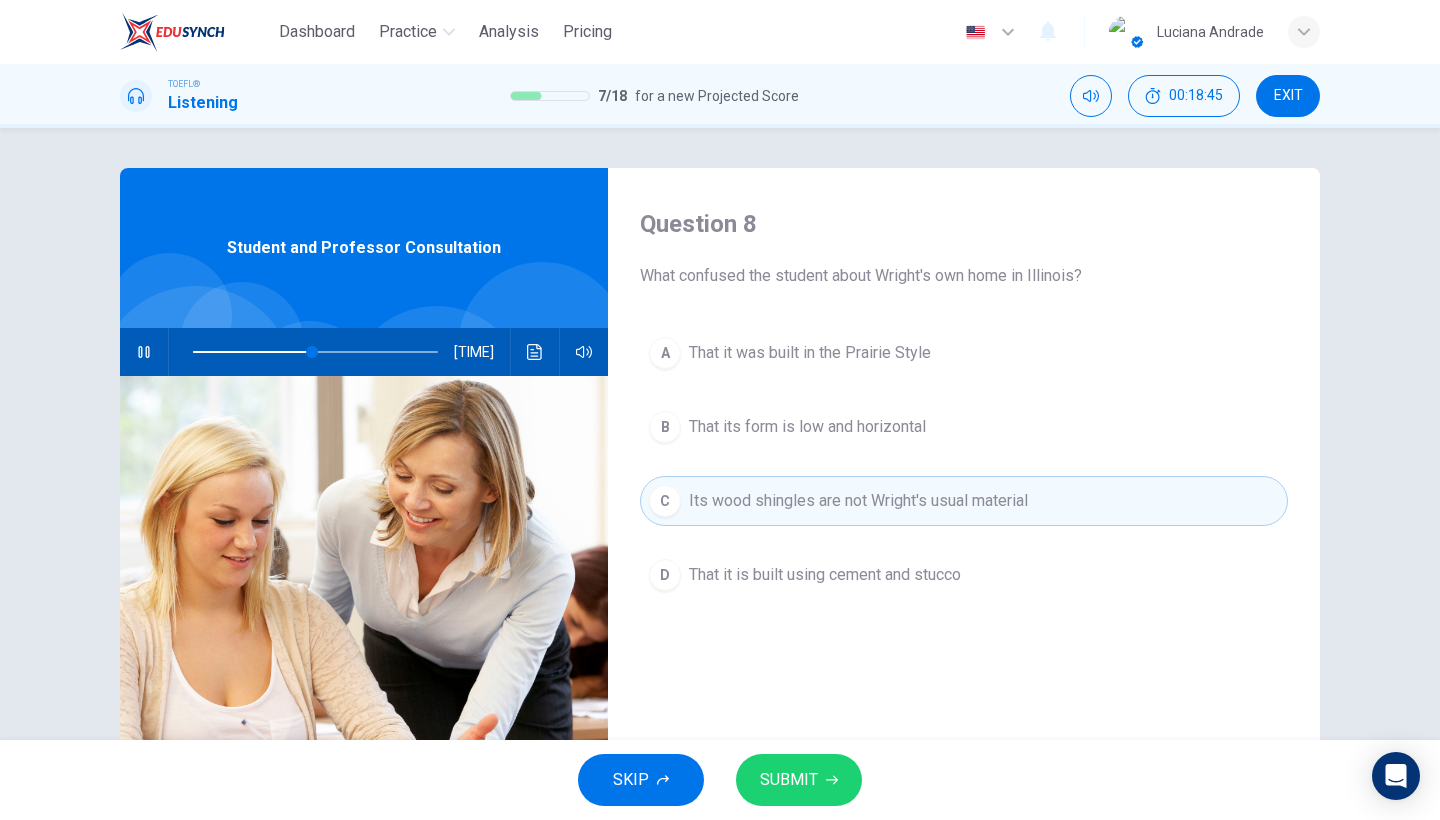 click on "SKIP SUBMIT" at bounding box center (720, 780) 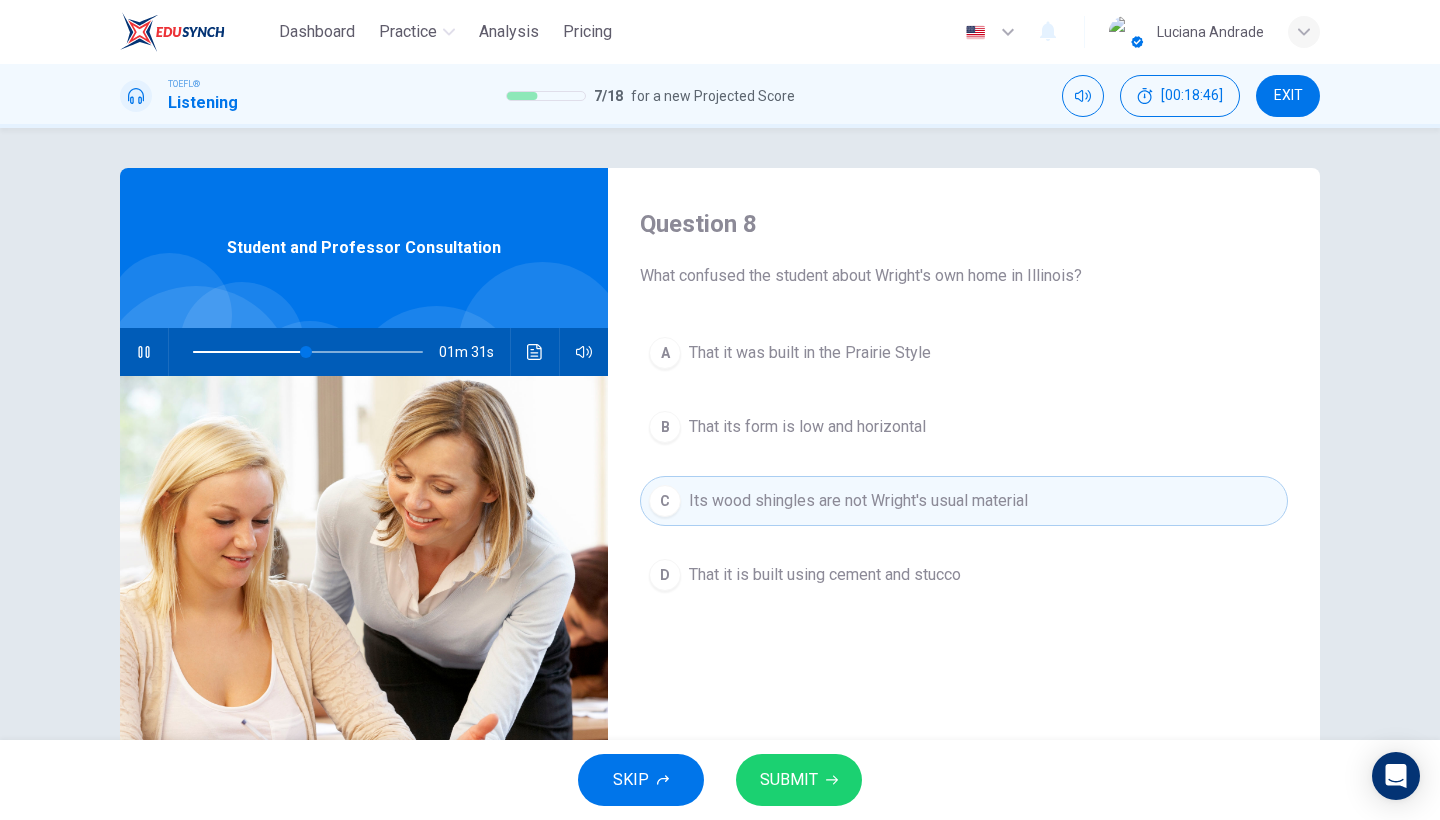 click on "SUBMIT" at bounding box center (789, 780) 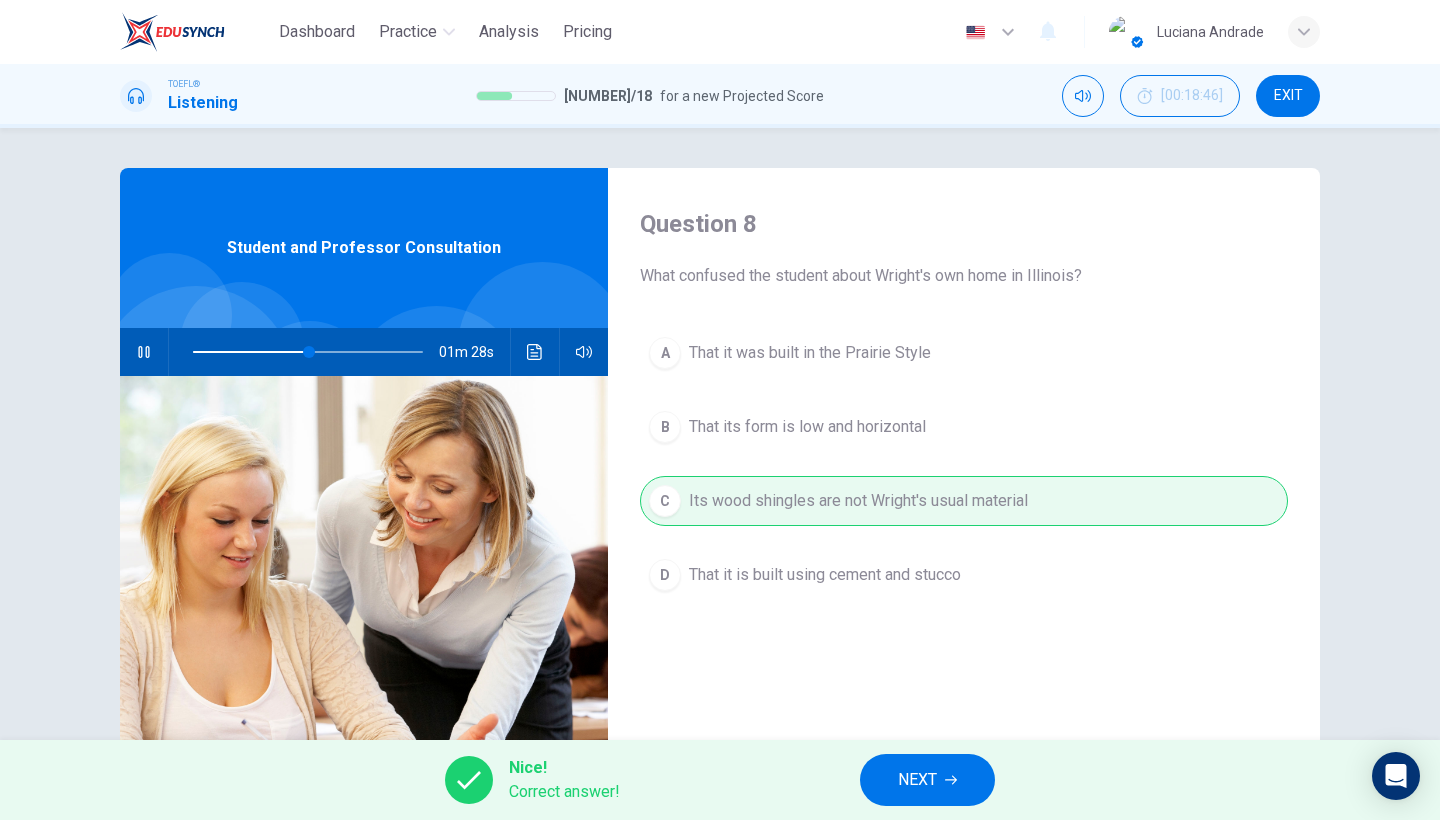 click on "NEXT" at bounding box center (917, 780) 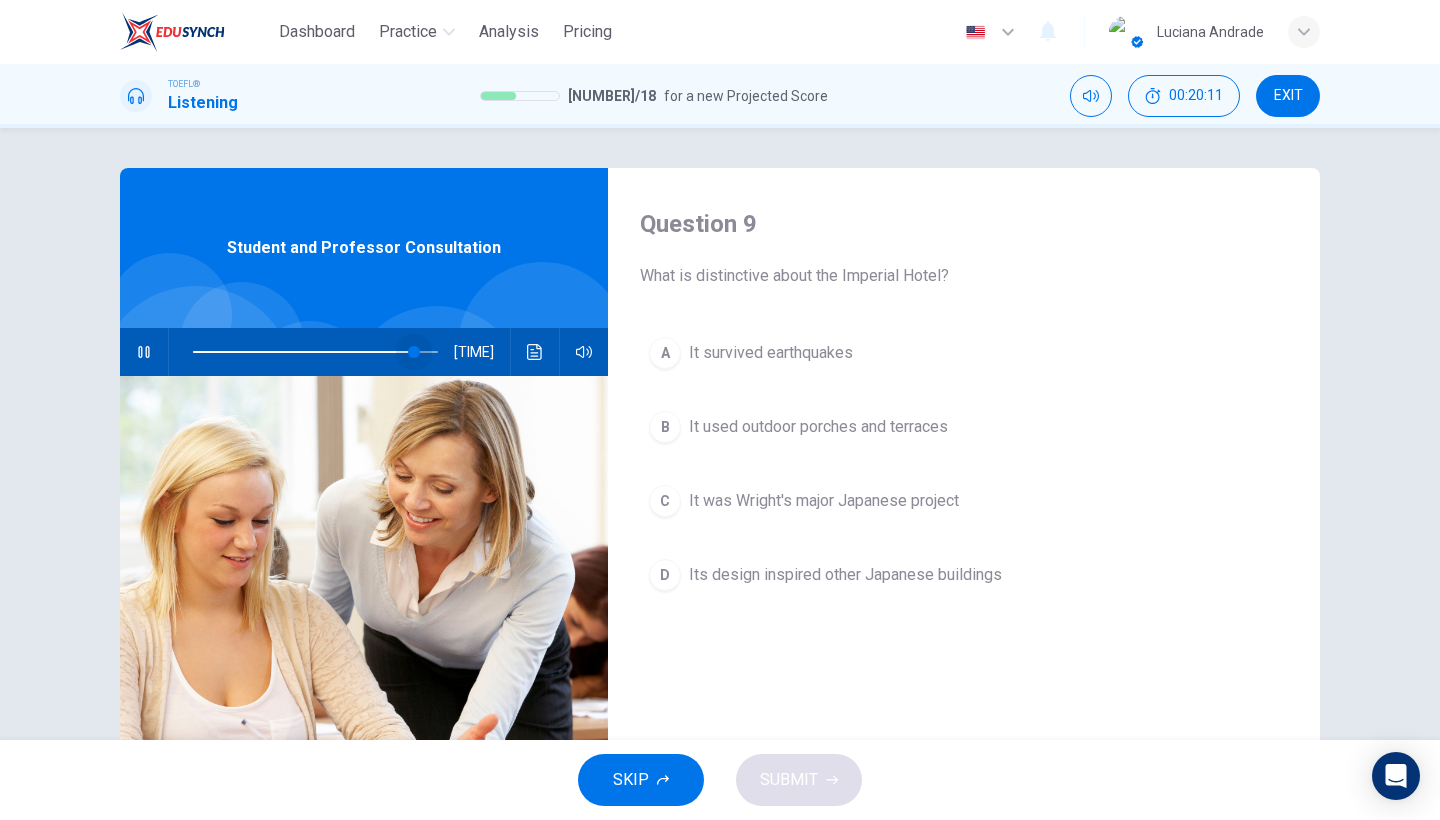 drag, startPoint x: 417, startPoint y: 355, endPoint x: 399, endPoint y: 354, distance: 18.027756 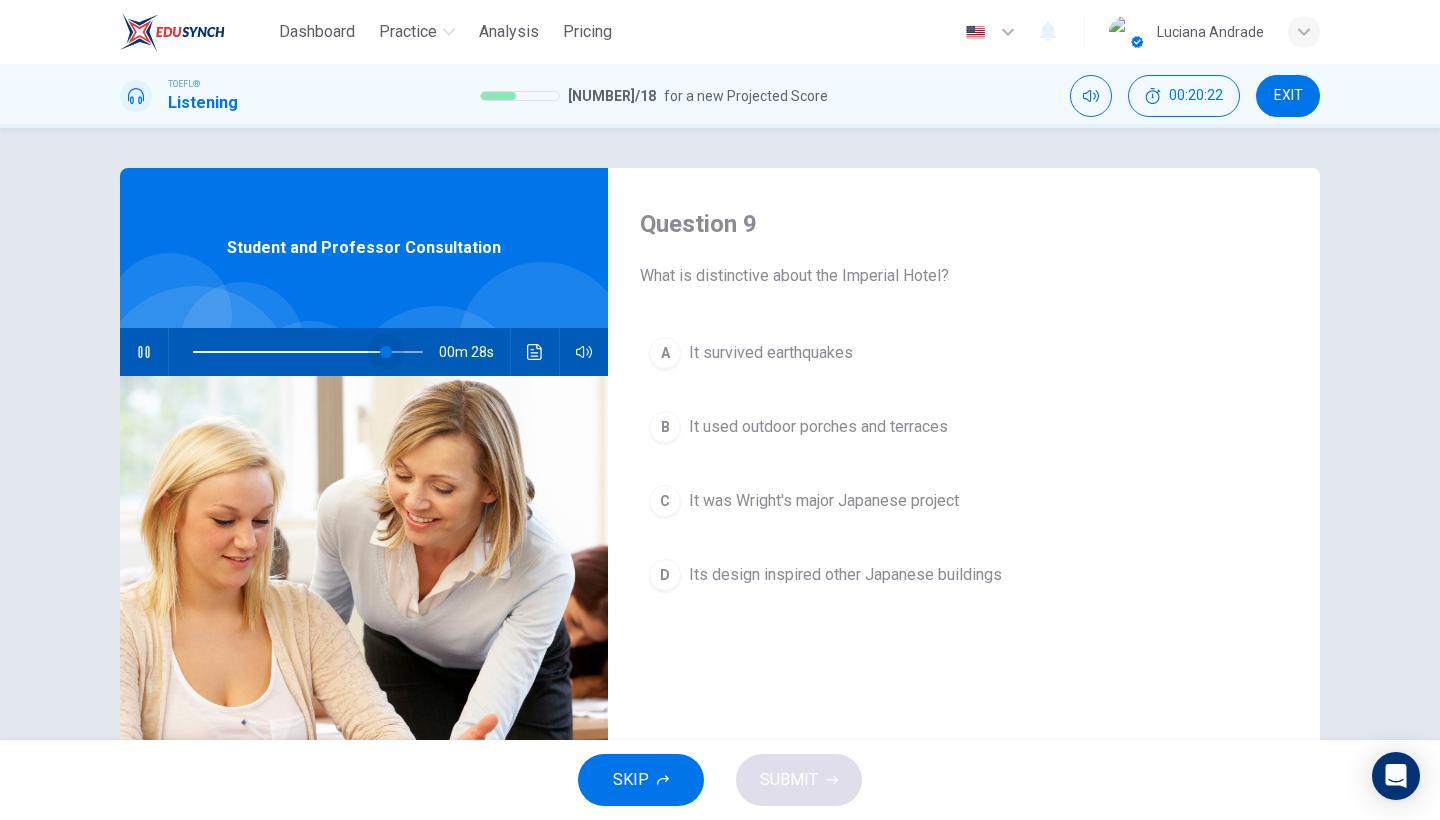 drag, startPoint x: 406, startPoint y: 357, endPoint x: 384, endPoint y: 356, distance: 22.022715 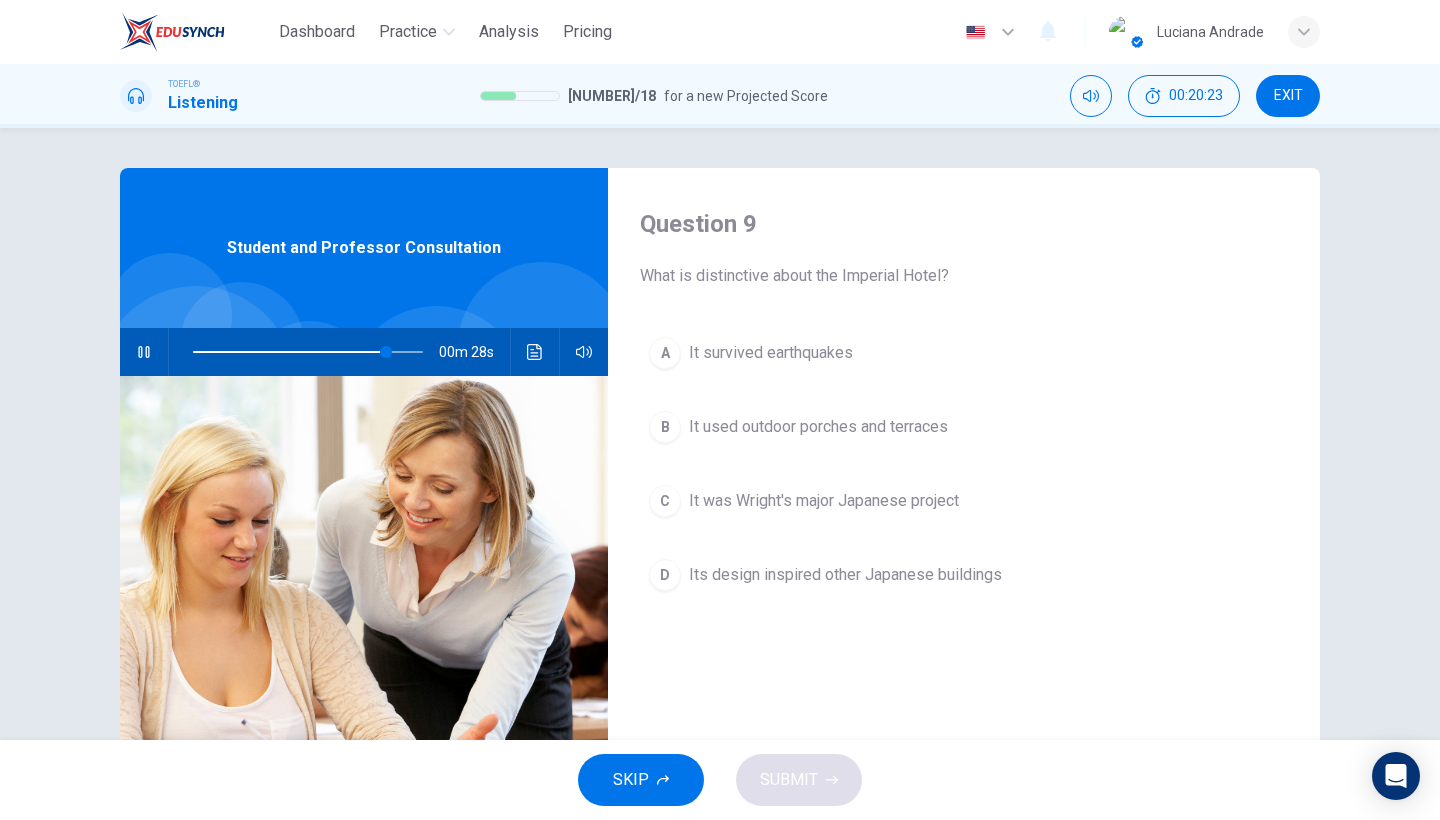 click at bounding box center (144, 352) 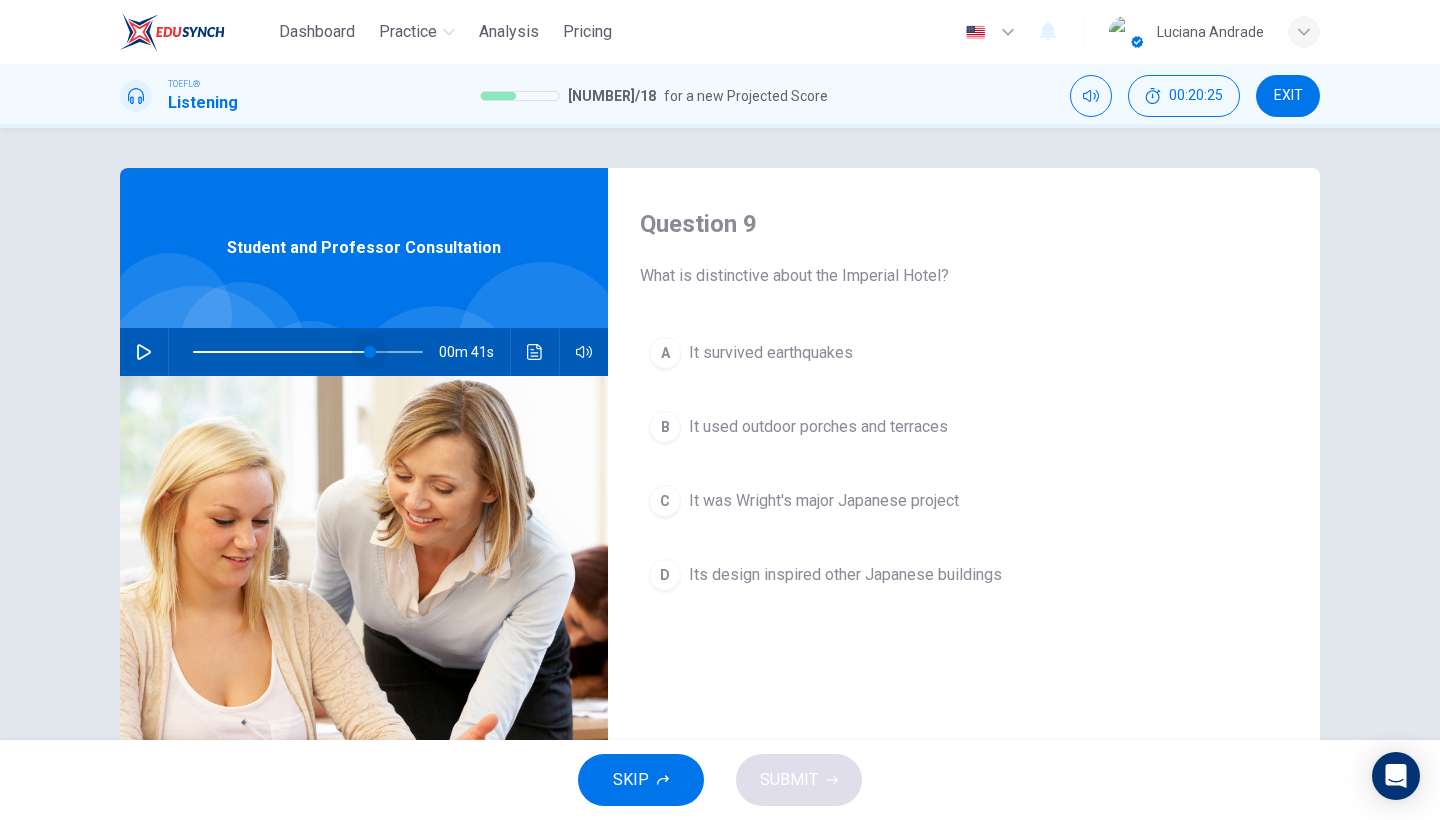 drag, startPoint x: 385, startPoint y: 356, endPoint x: 363, endPoint y: 355, distance: 22.022715 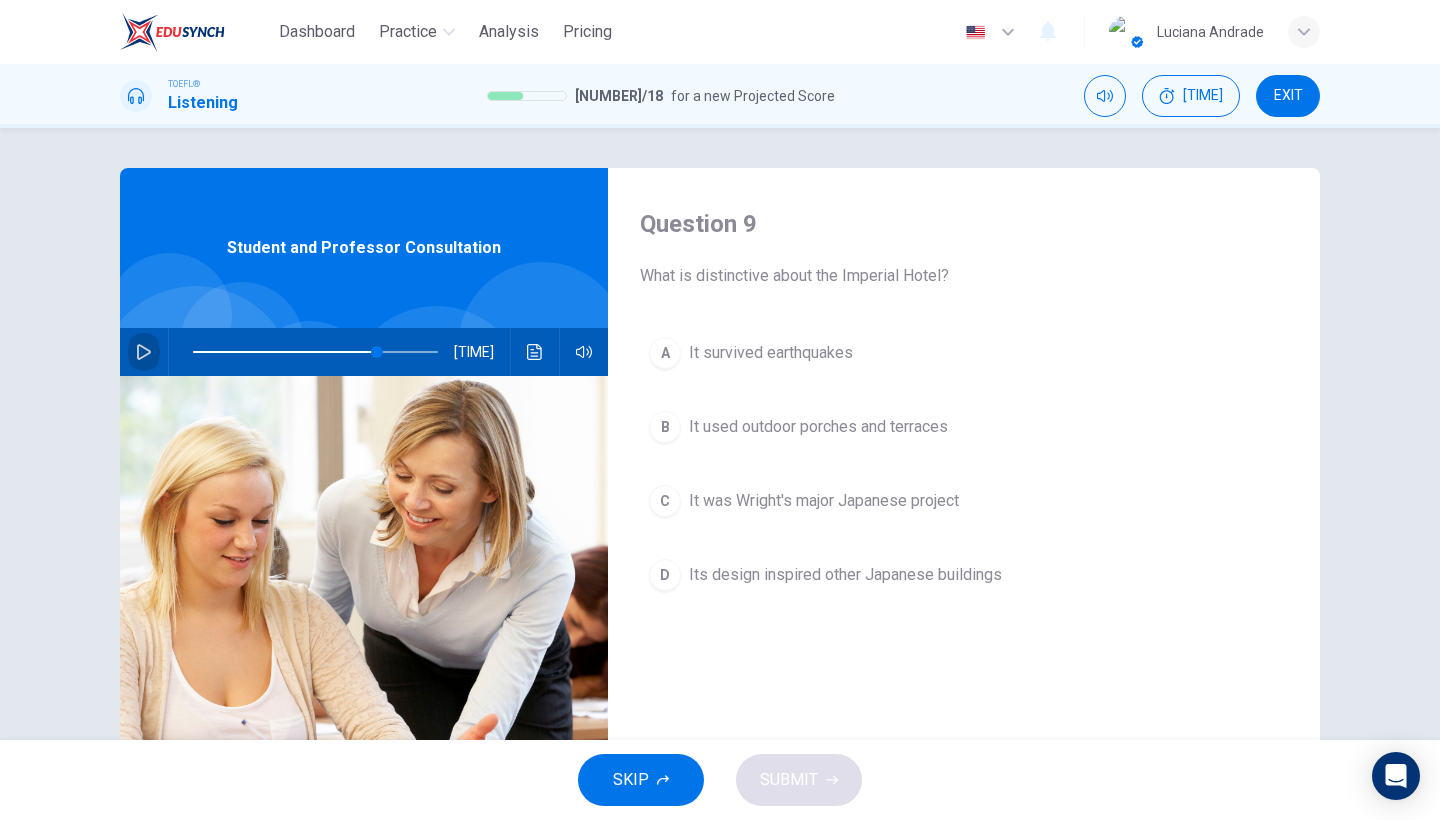 click at bounding box center [144, 352] 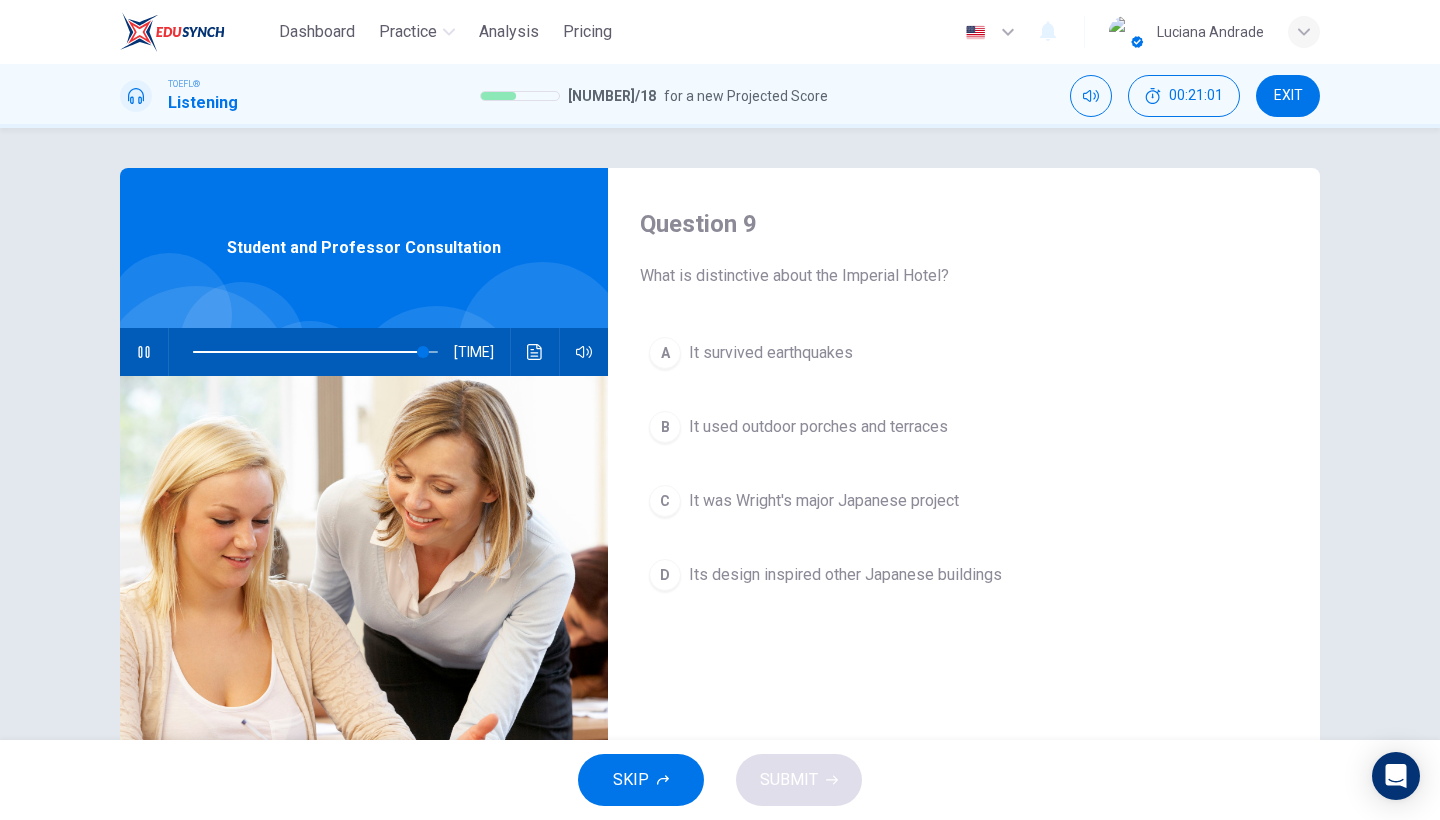 click on "It survived earthquakes" at bounding box center [771, 353] 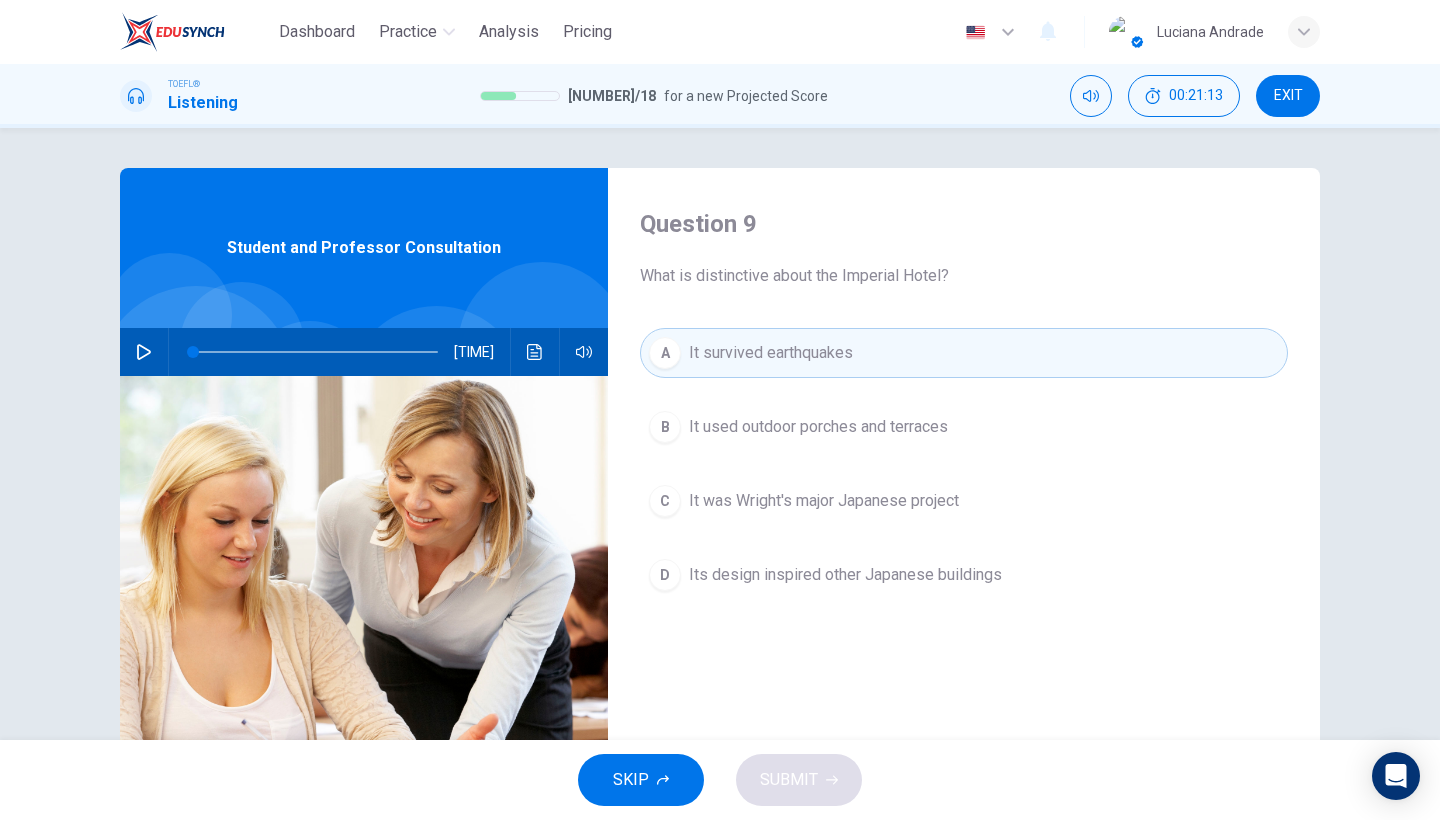 click on "Its design inspired other Japanese buildings" at bounding box center [818, 427] 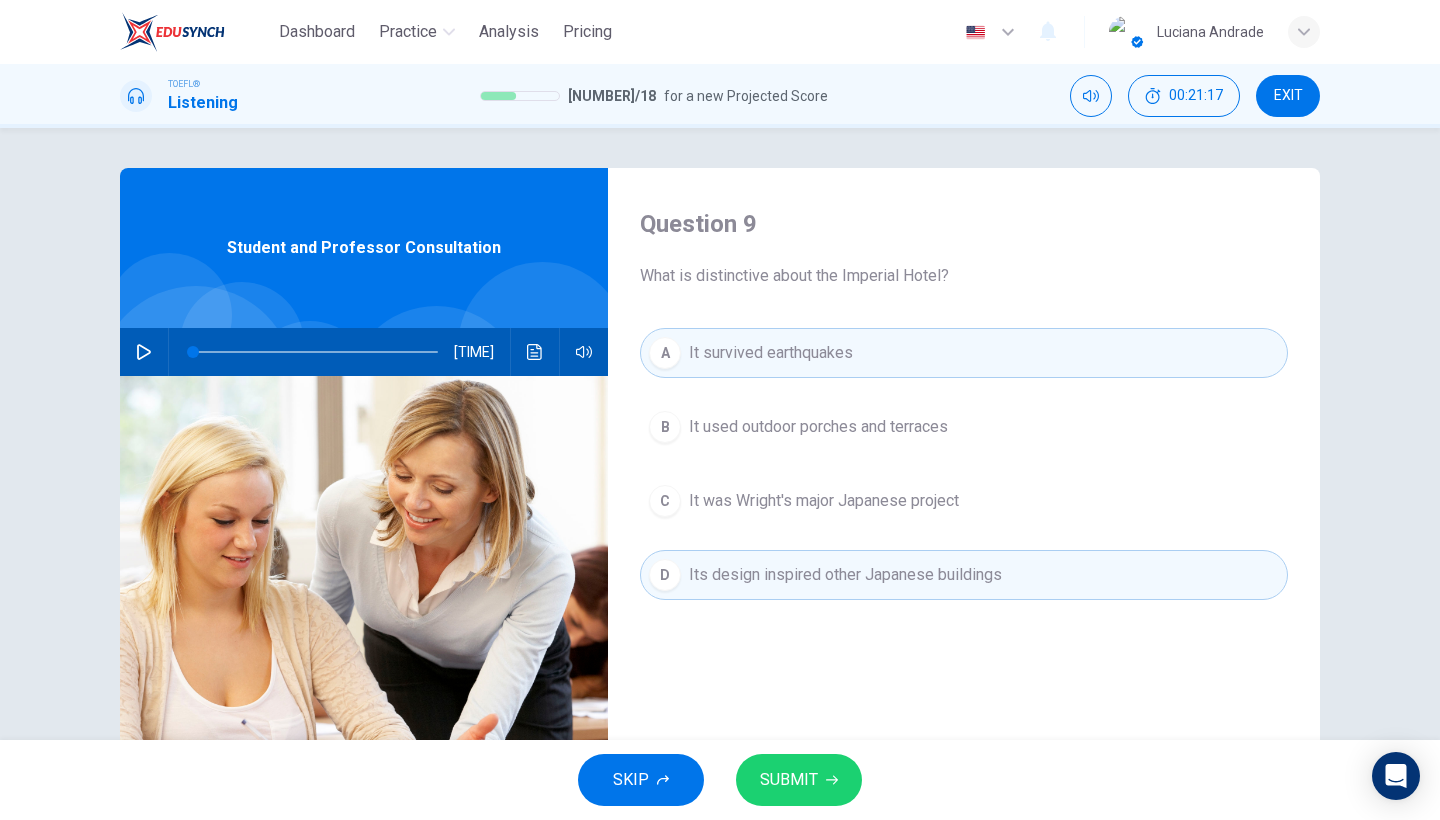 click on "SUBMIT" at bounding box center [789, 780] 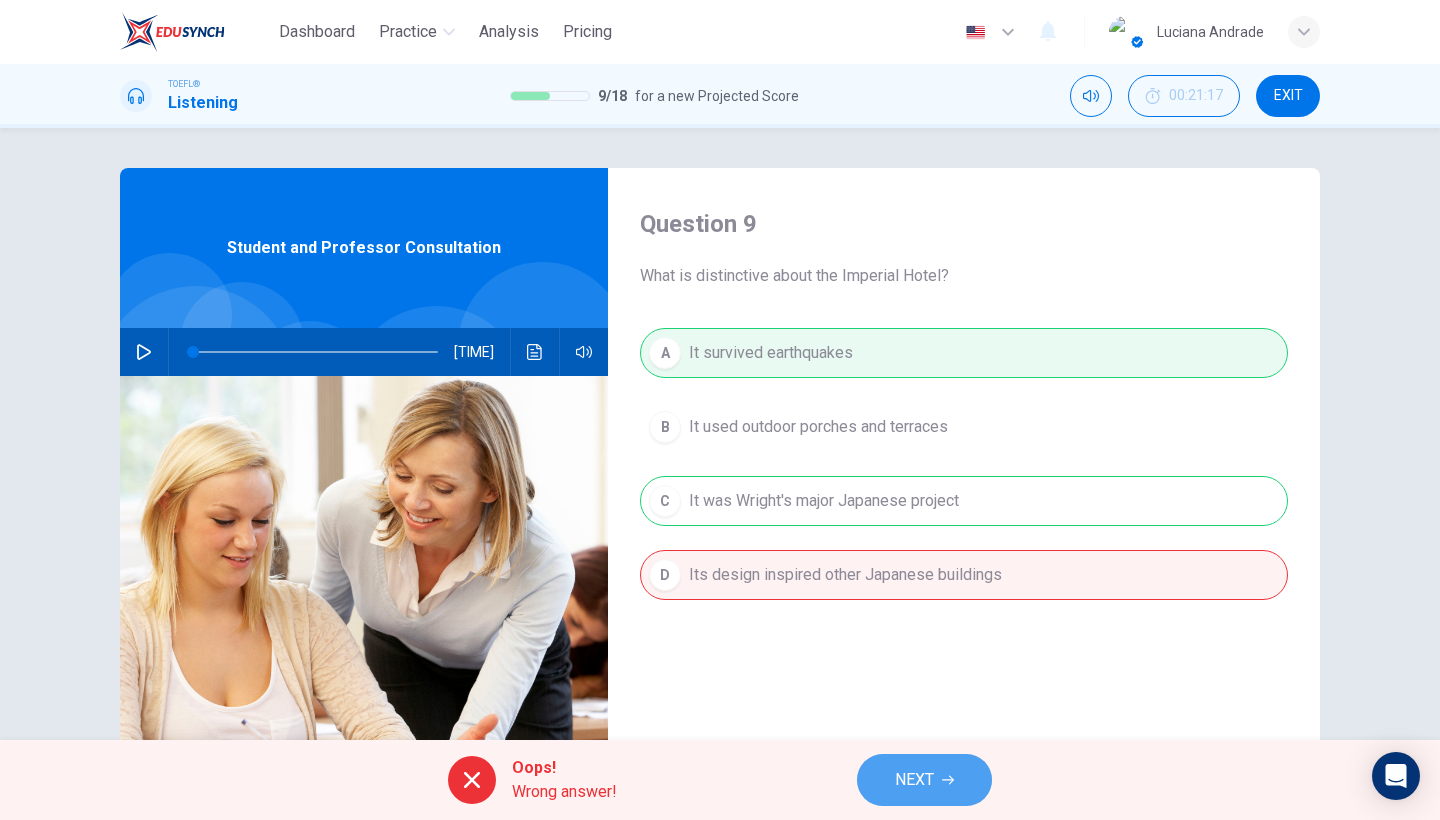 click on "NEXT" at bounding box center (914, 780) 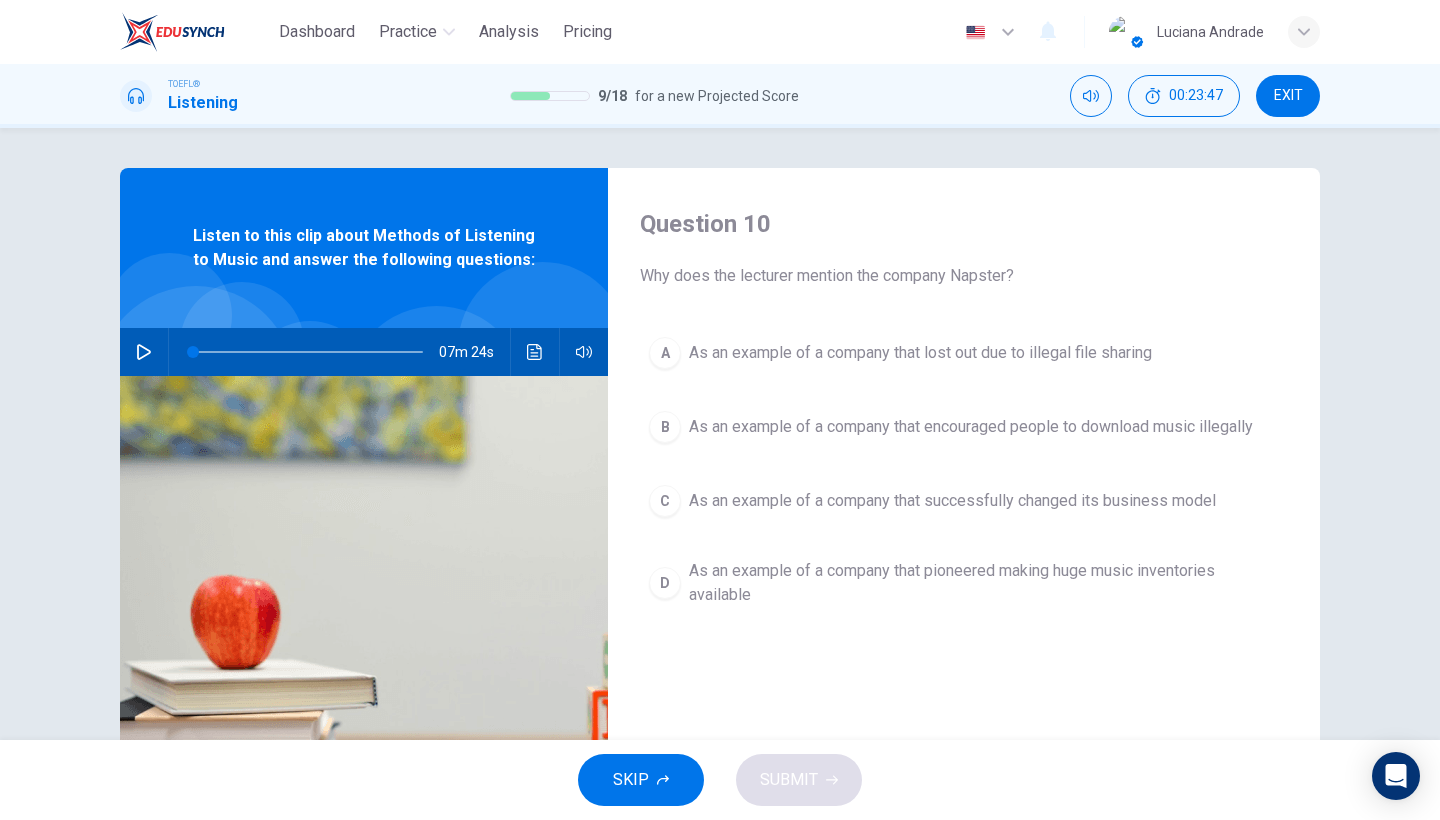 click at bounding box center (144, 352) 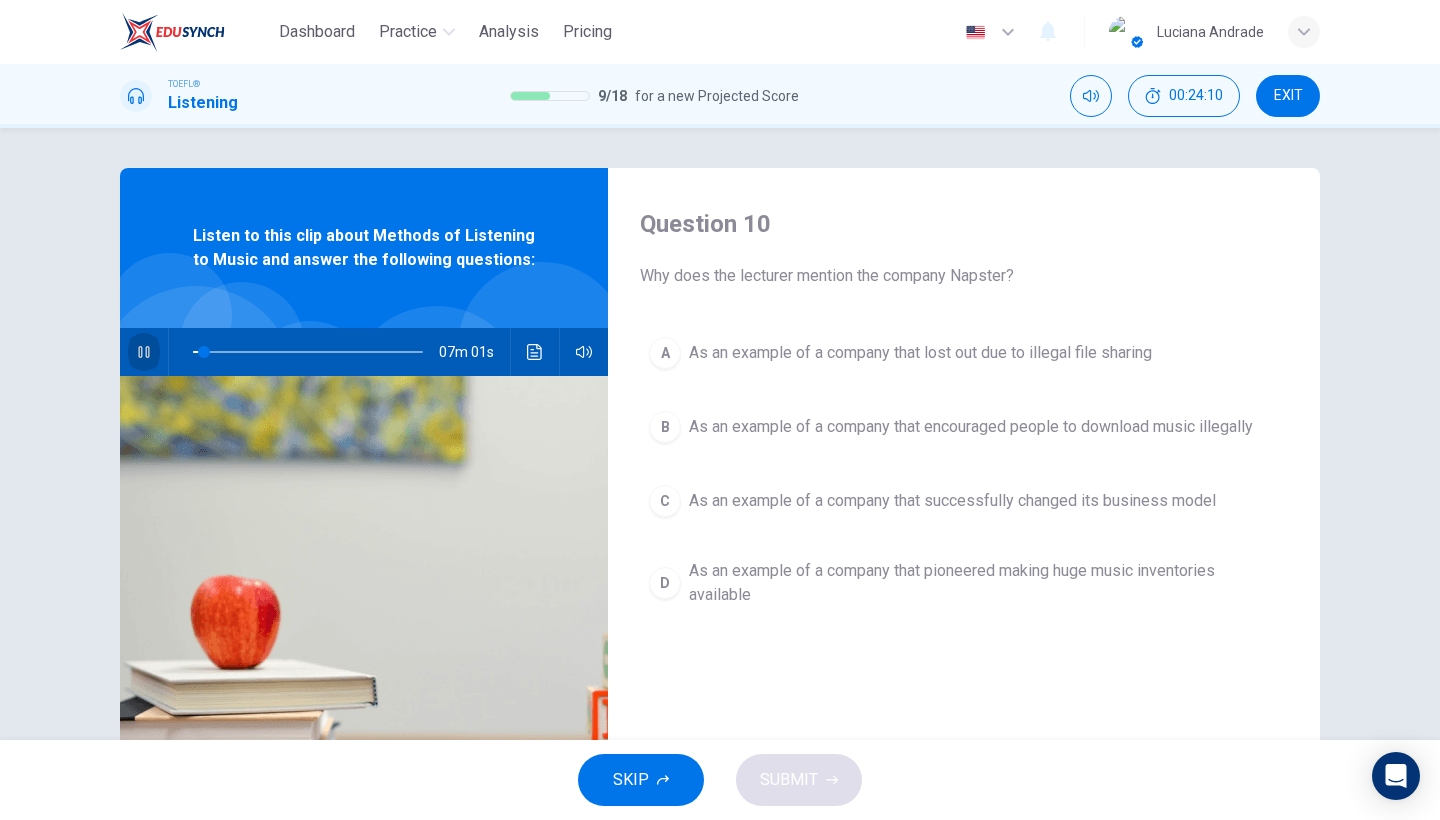 click at bounding box center (144, 352) 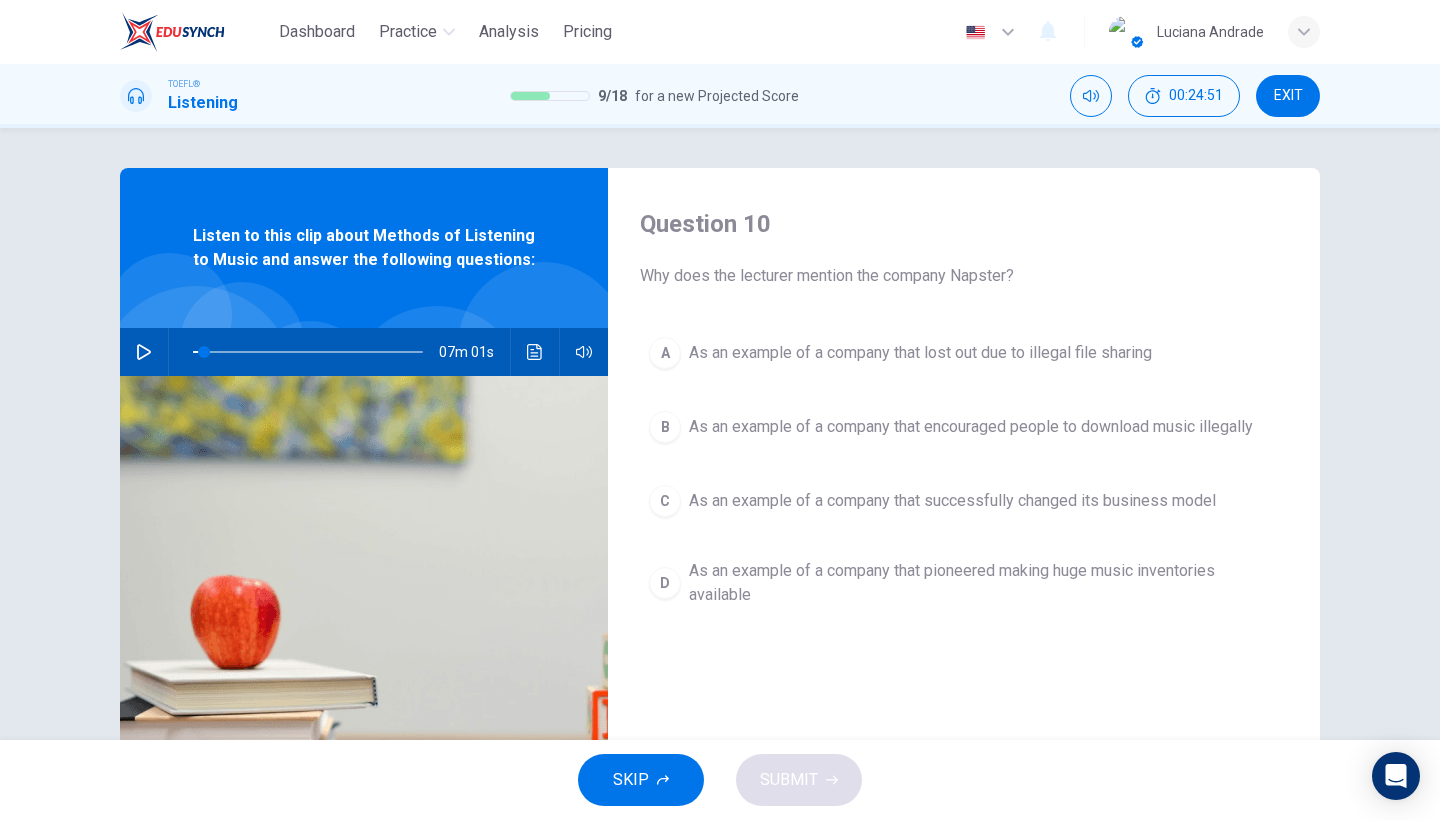 click at bounding box center (144, 352) 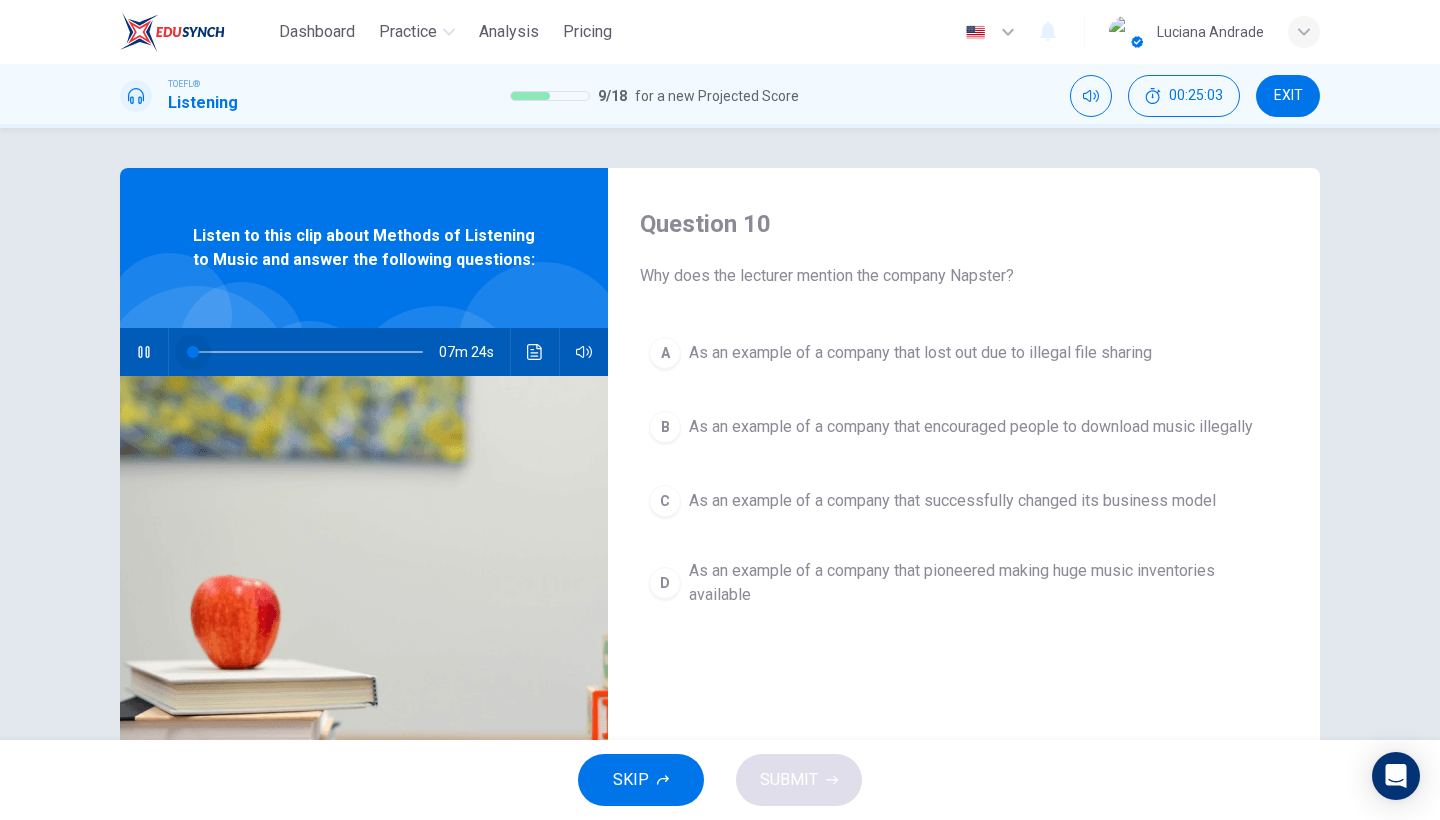 drag, startPoint x: 208, startPoint y: 350, endPoint x: 187, endPoint y: 352, distance: 21.095022 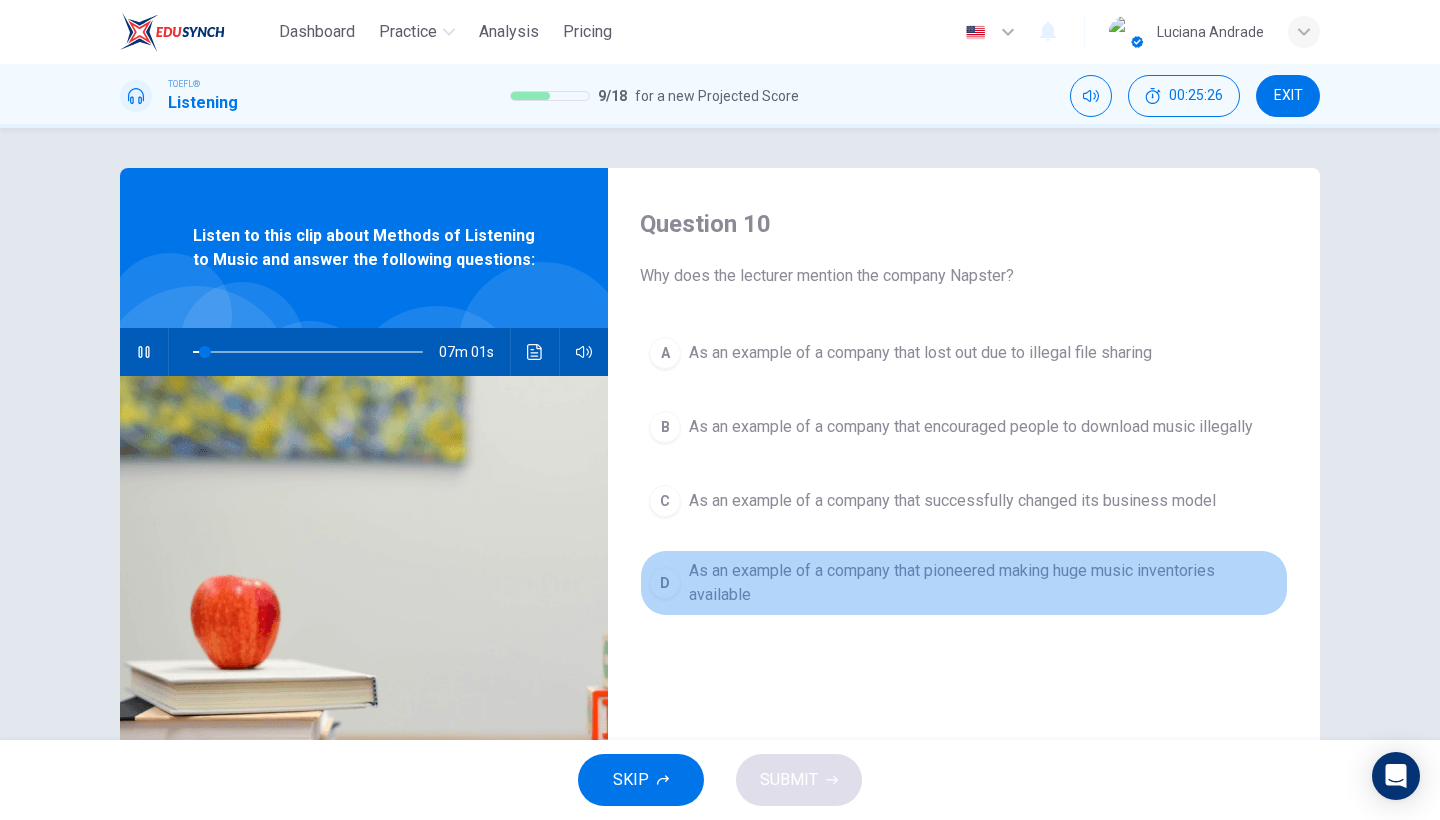 click on "As an example of a company that pioneered making huge music inventories available" at bounding box center [920, 353] 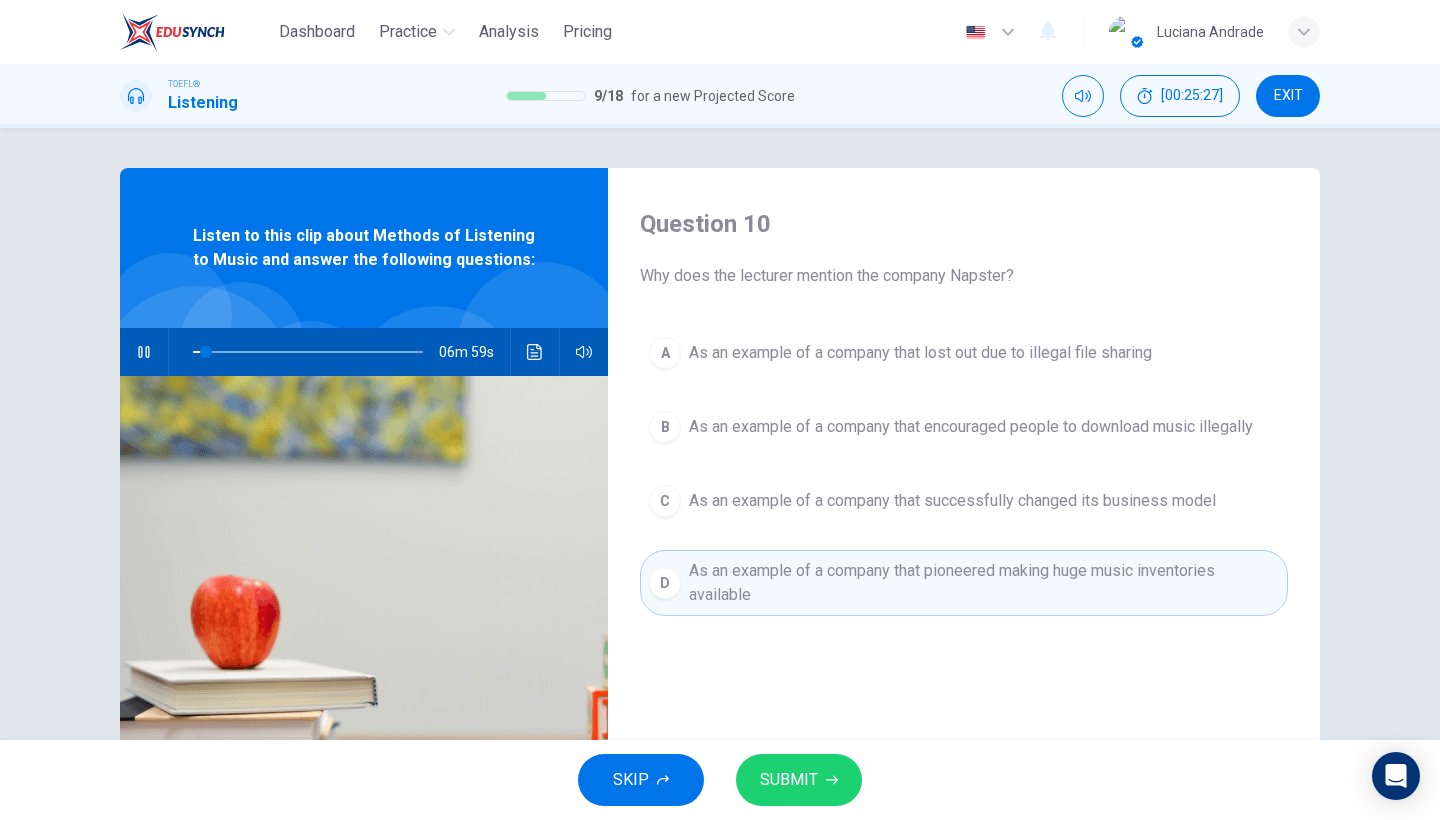 click on "As an example of a company that successfully changed its business model" at bounding box center (920, 353) 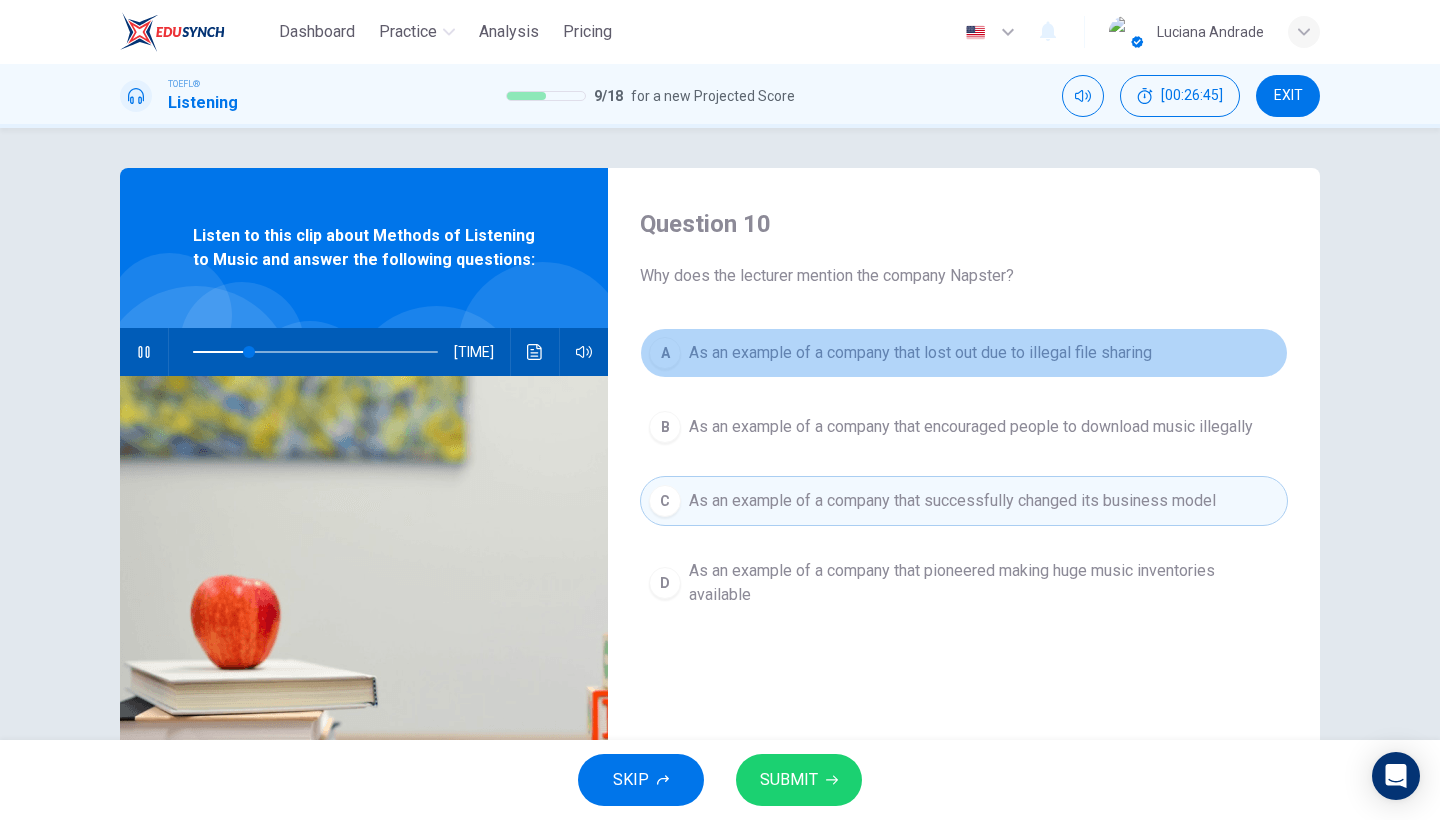 click on "As an example of a company that lost out due to illegal file sharing" at bounding box center (920, 353) 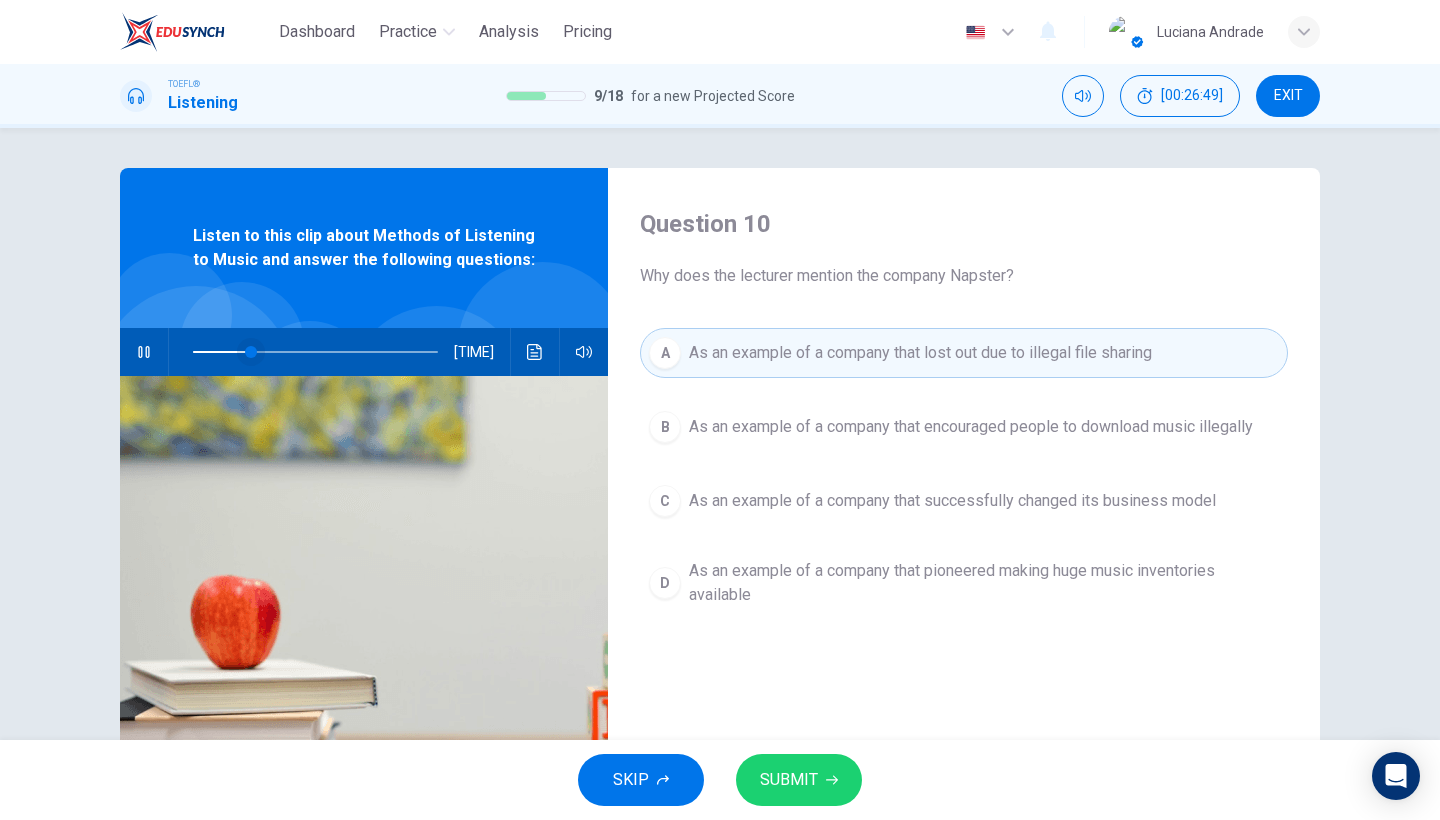 click at bounding box center [251, 352] 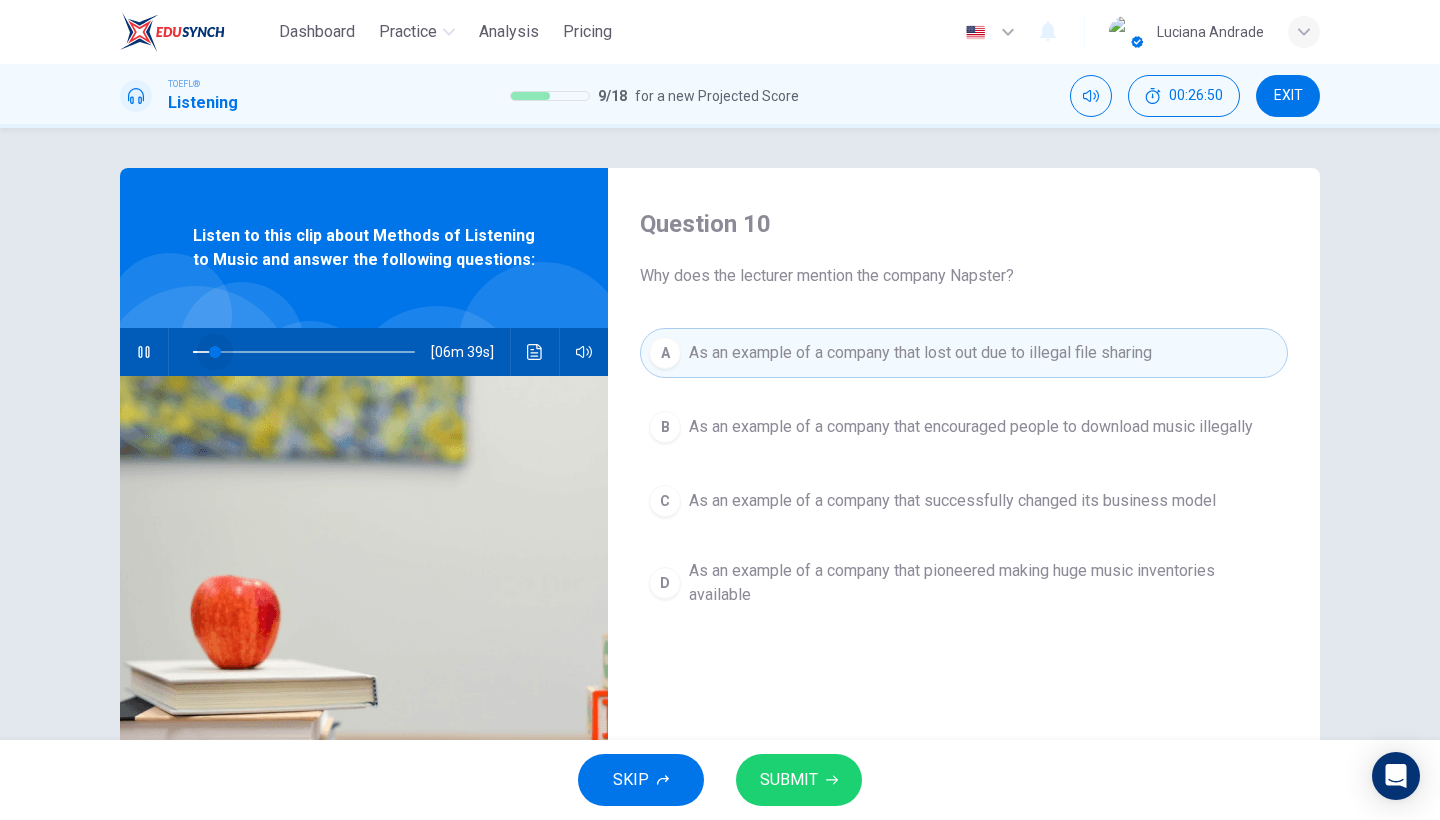 click at bounding box center [215, 352] 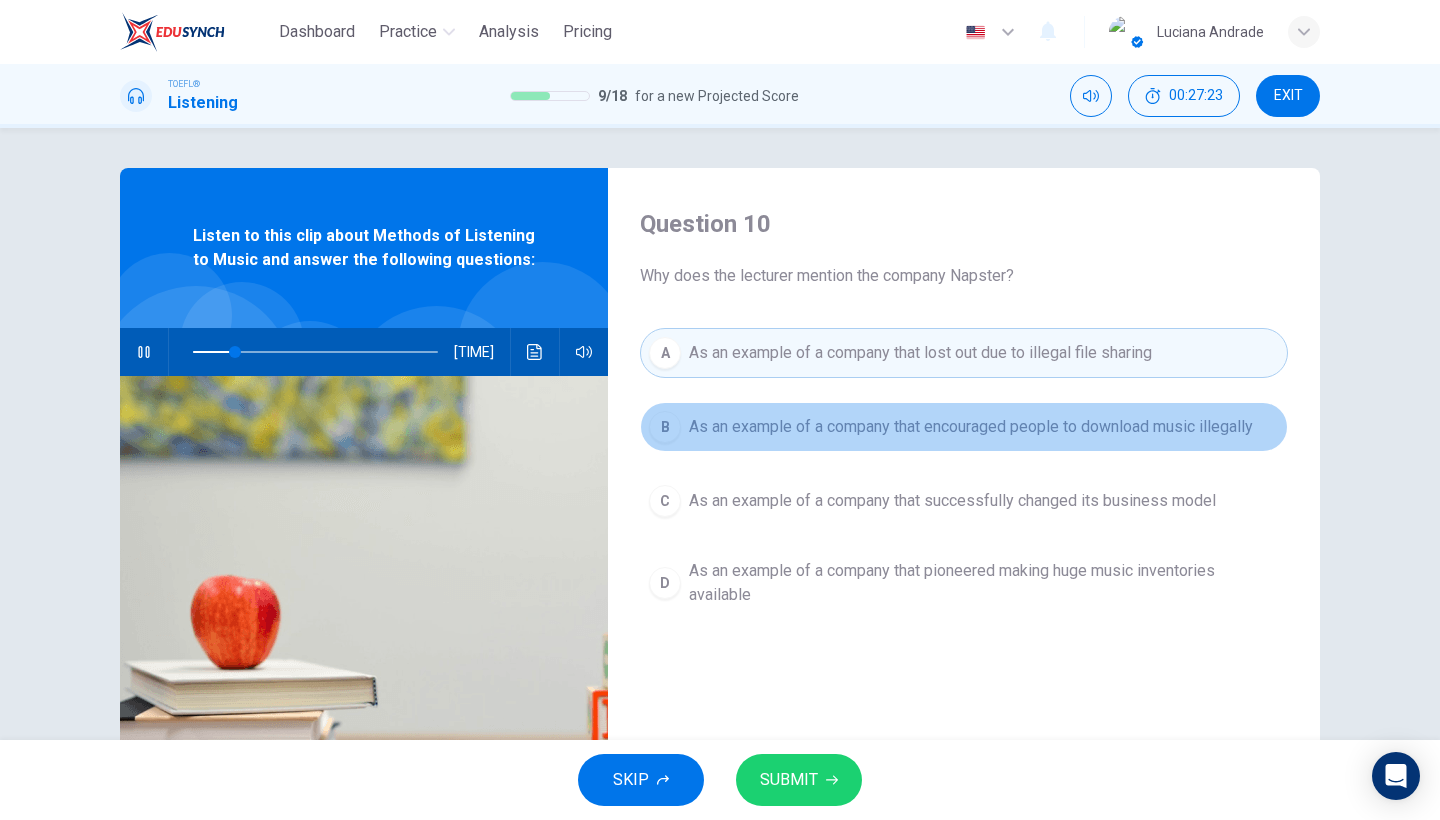 click on "As an example of a company that encouraged people to download music illegally" at bounding box center (971, 427) 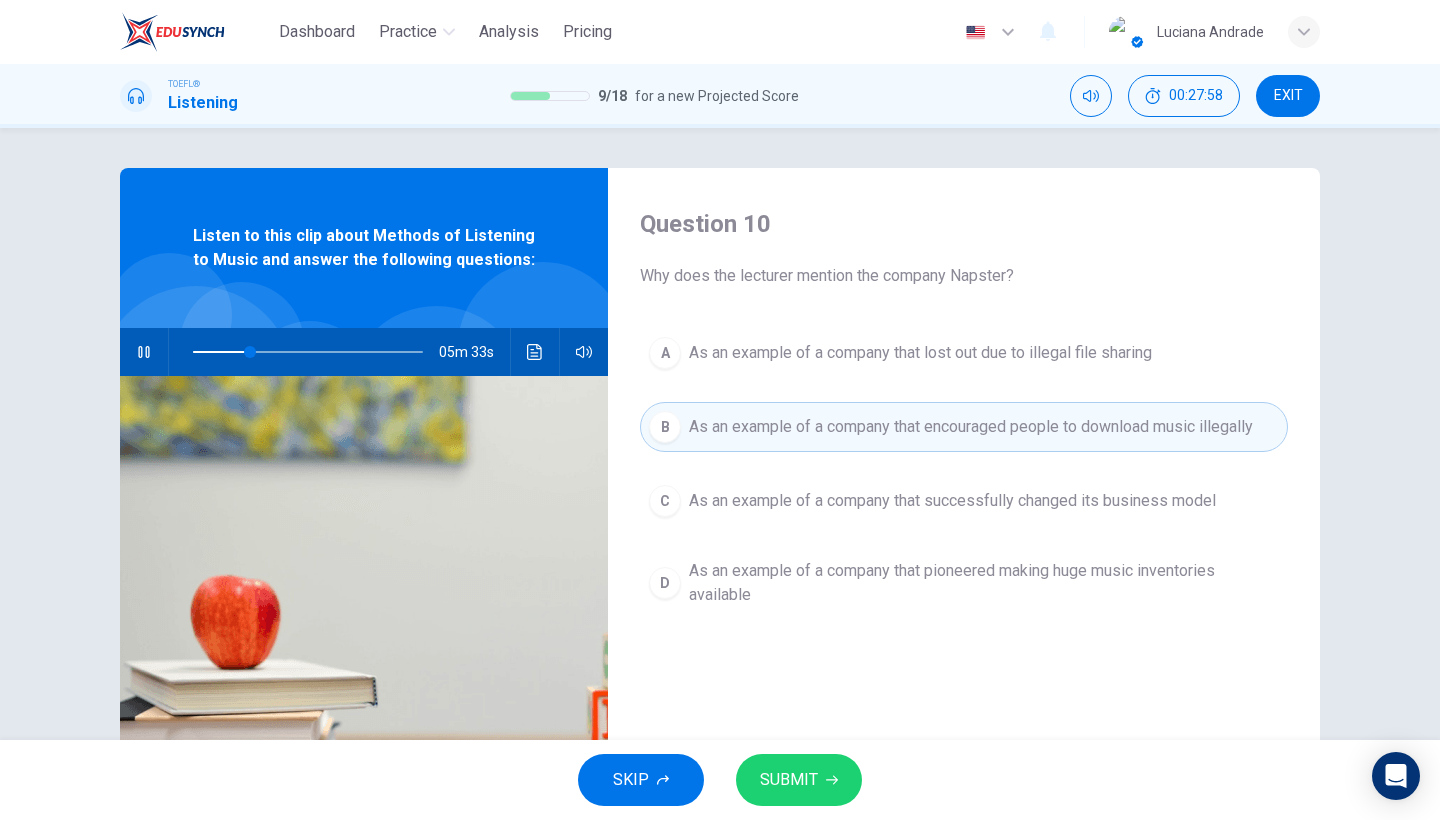 click on "As an example of a company that pioneered making huge music inventories available" at bounding box center (920, 353) 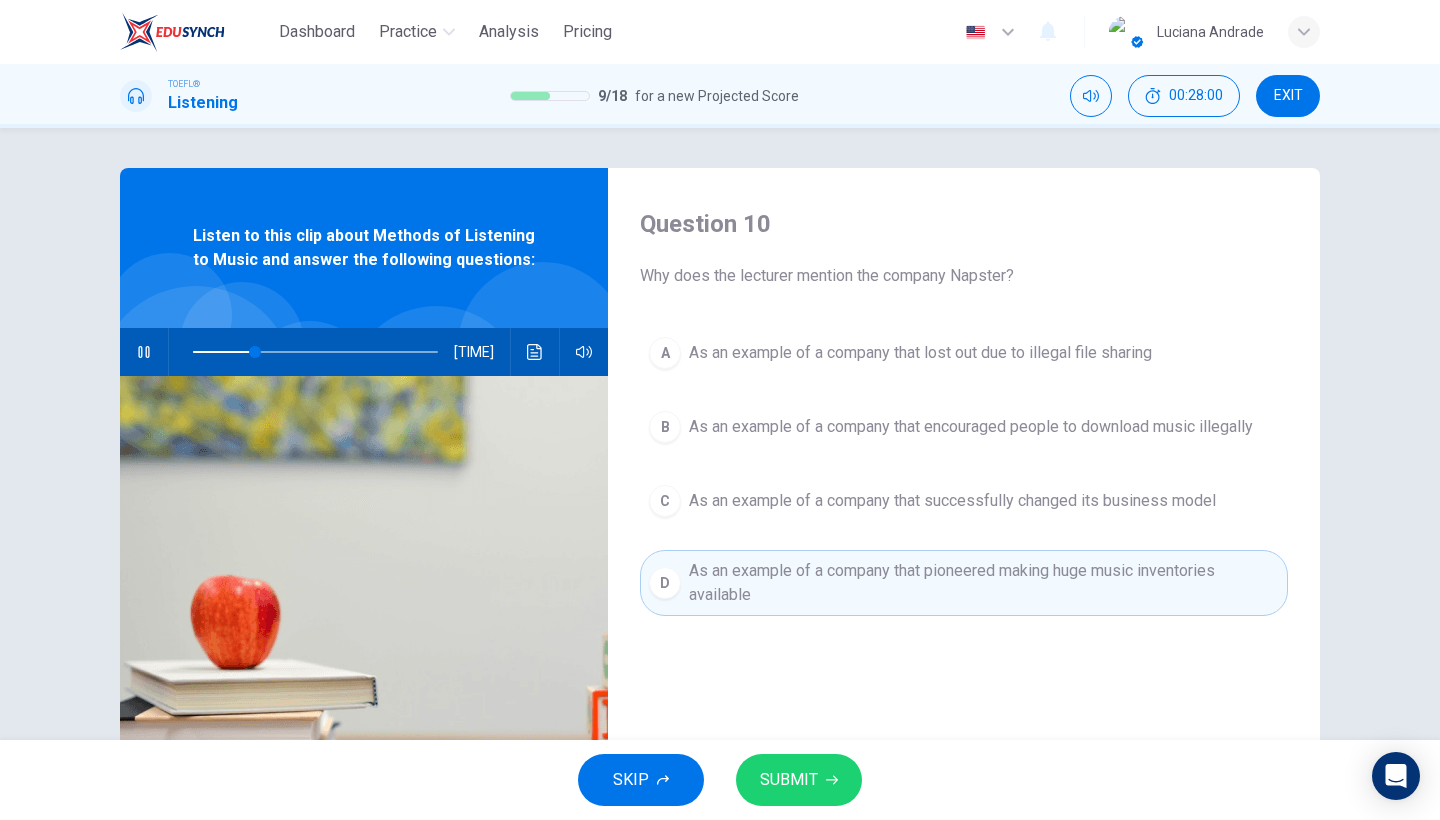 click on "SUBMIT" at bounding box center [799, 780] 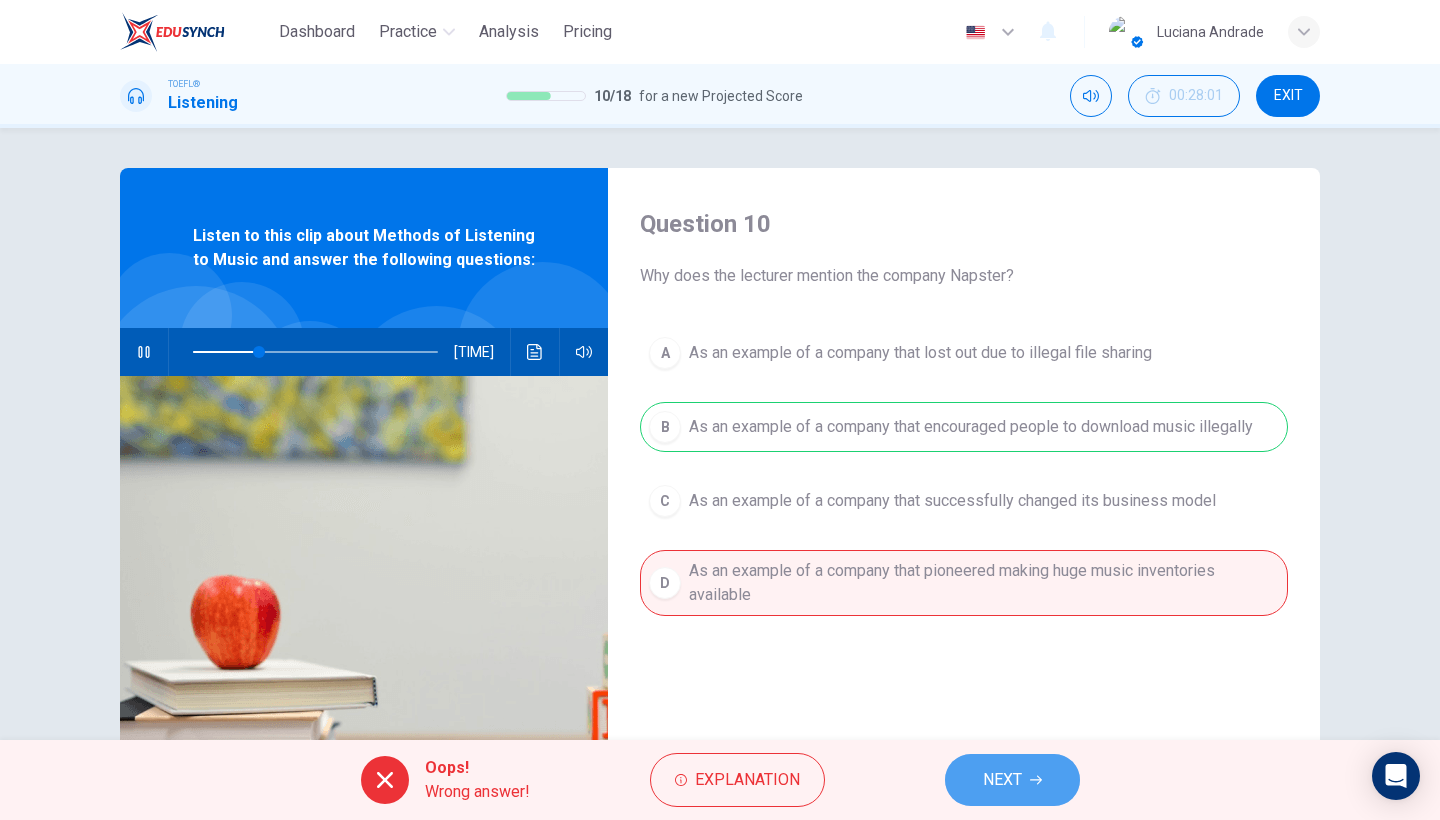 click on "NEXT" at bounding box center [1012, 780] 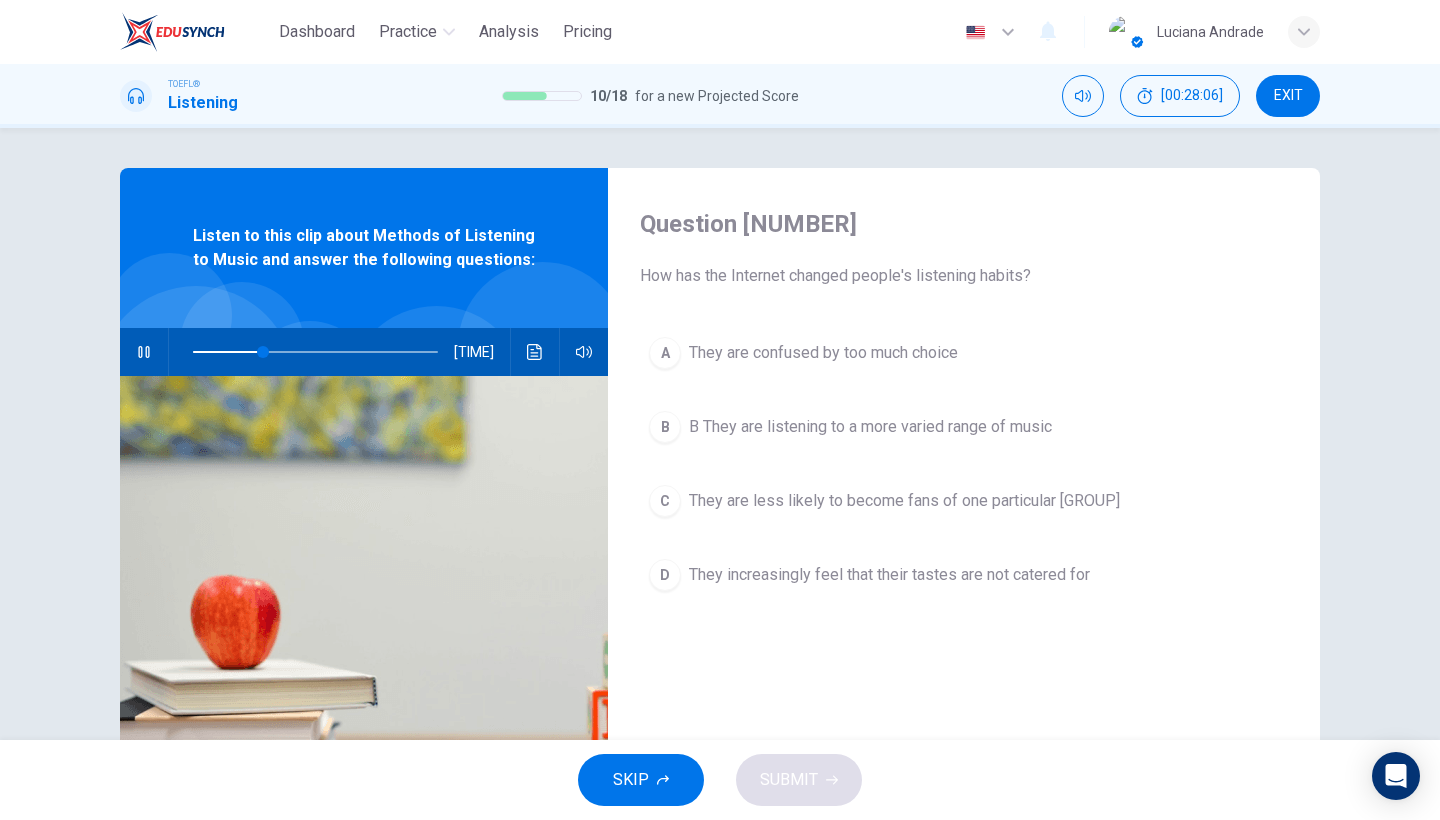 click on "B They are listening to a more varied range of music" at bounding box center (823, 353) 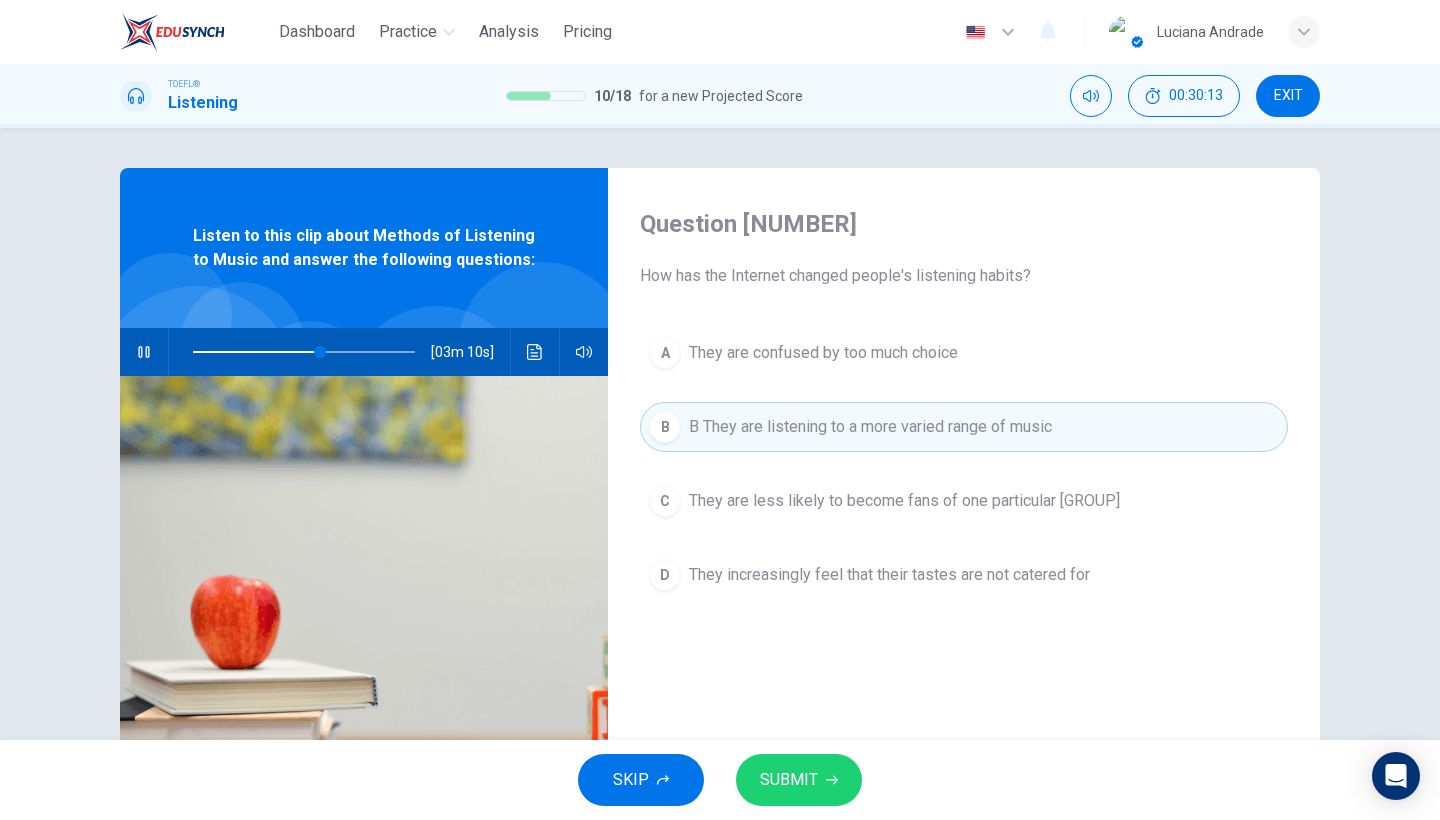 click on "EXIT" at bounding box center [1288, 96] 